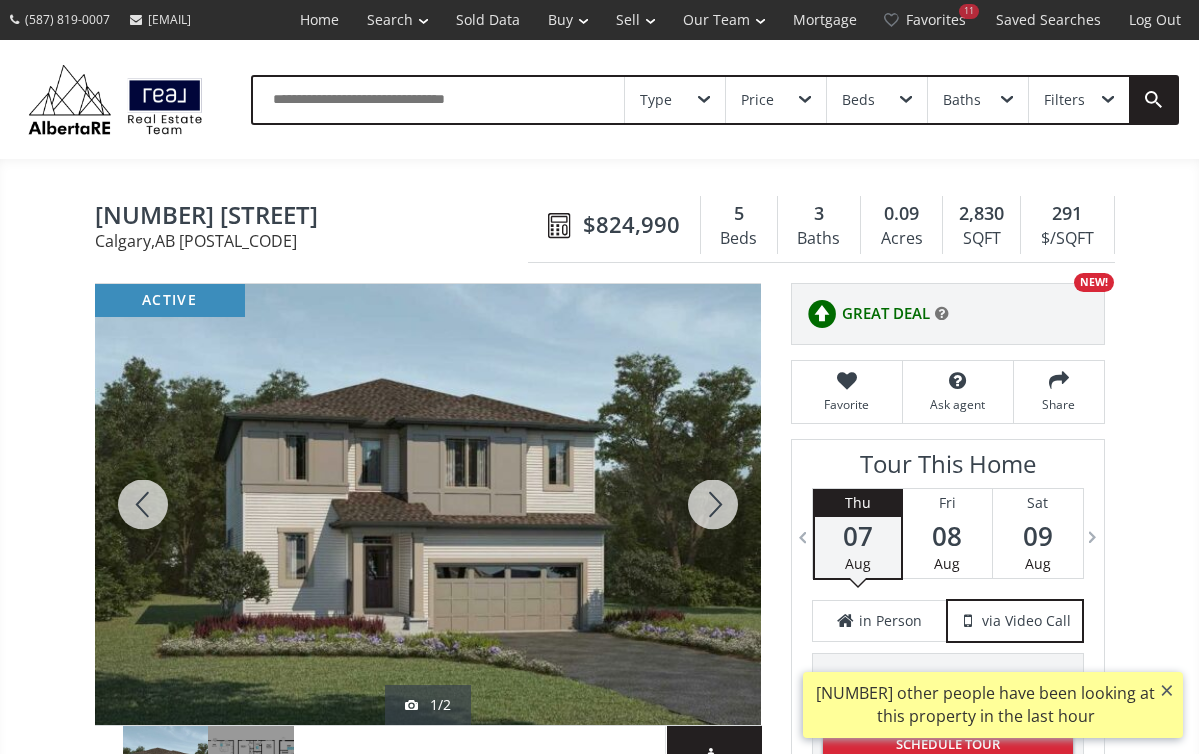 scroll, scrollTop: 0, scrollLeft: 0, axis: both 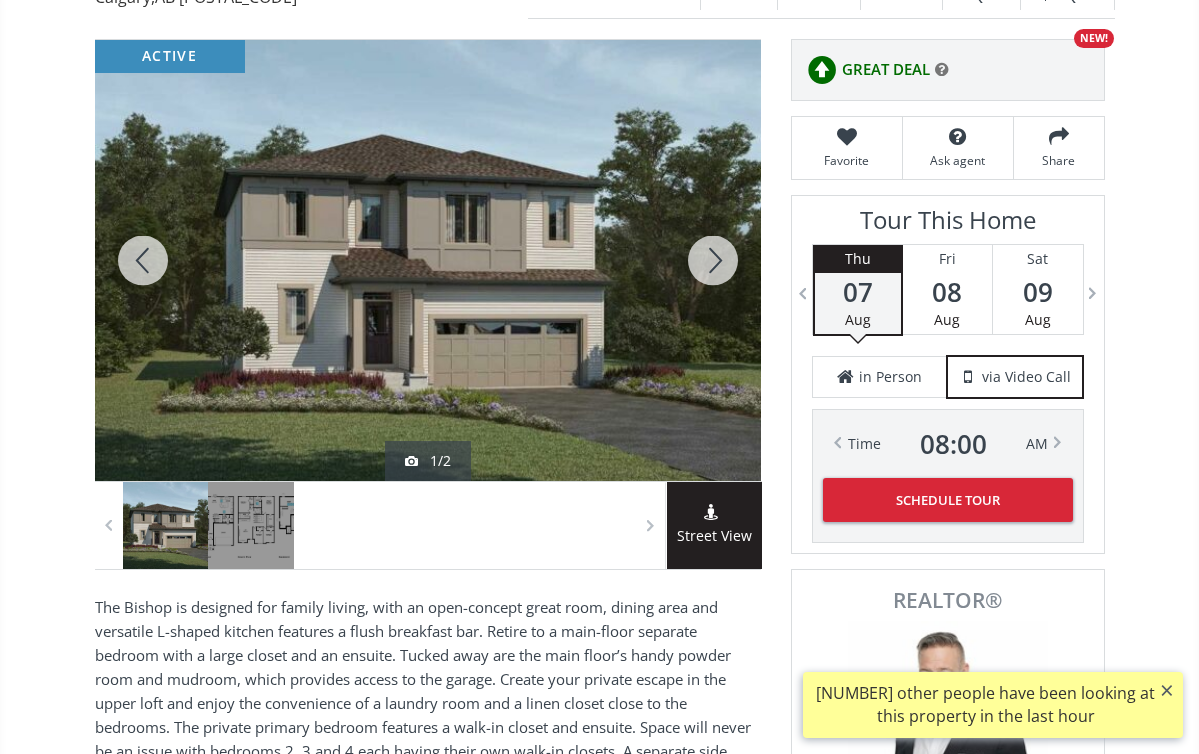 click at bounding box center [428, 260] 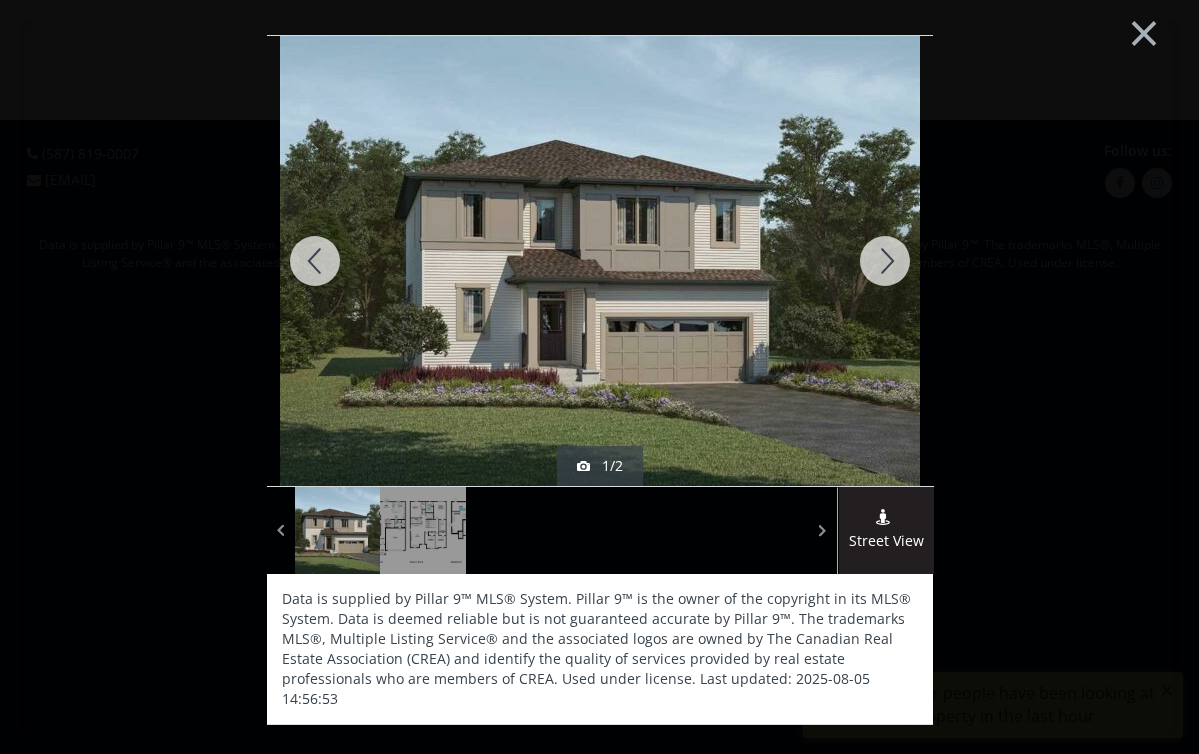 scroll, scrollTop: 0, scrollLeft: 0, axis: both 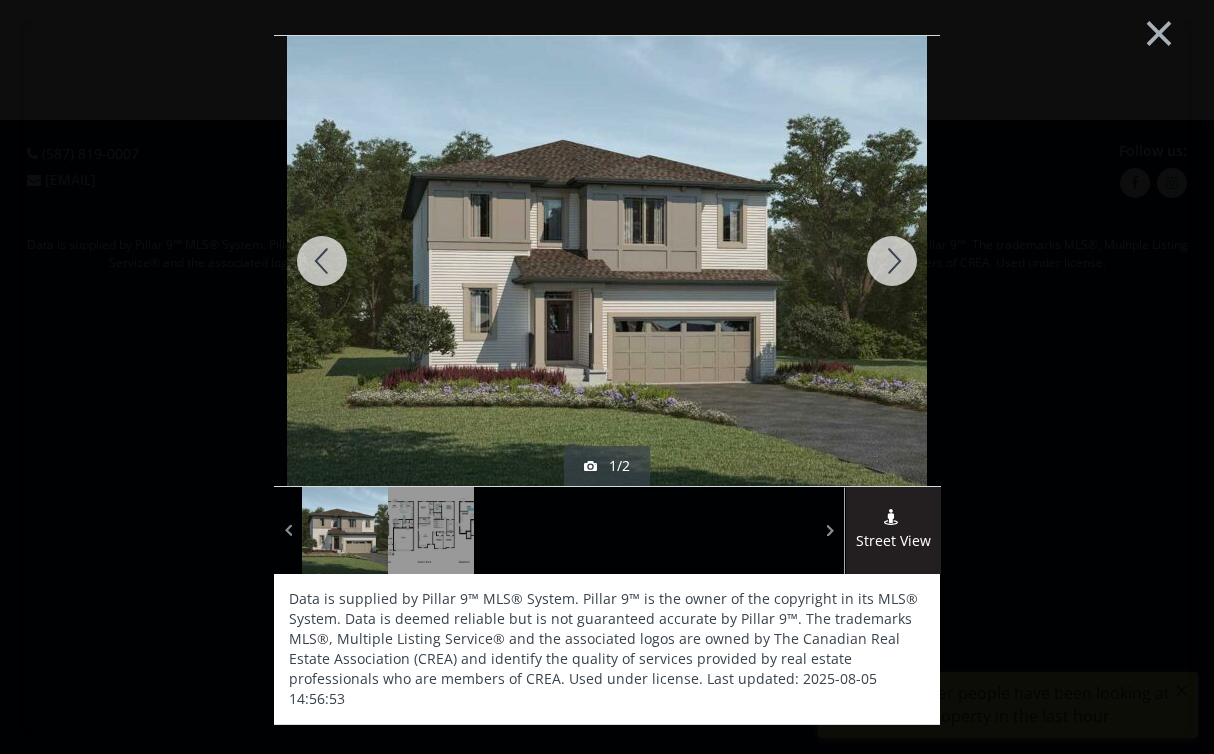 click at bounding box center (892, 261) 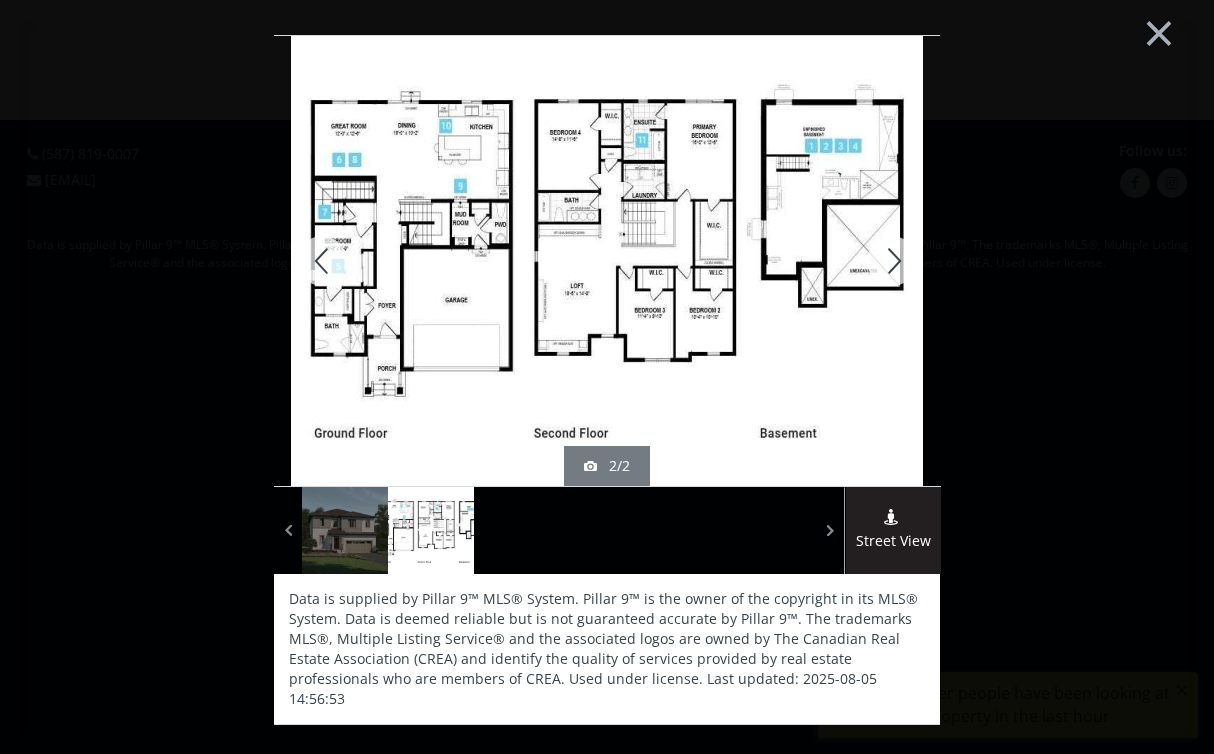 click at bounding box center [892, 261] 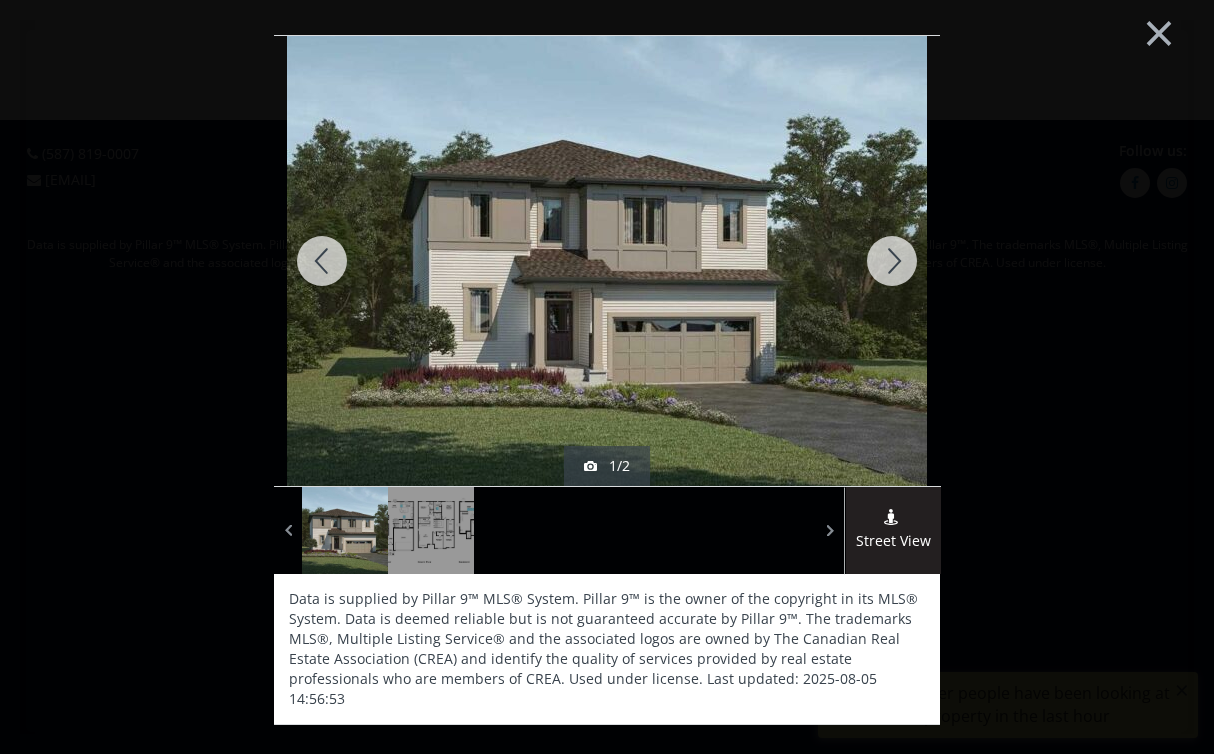 click at bounding box center (892, 261) 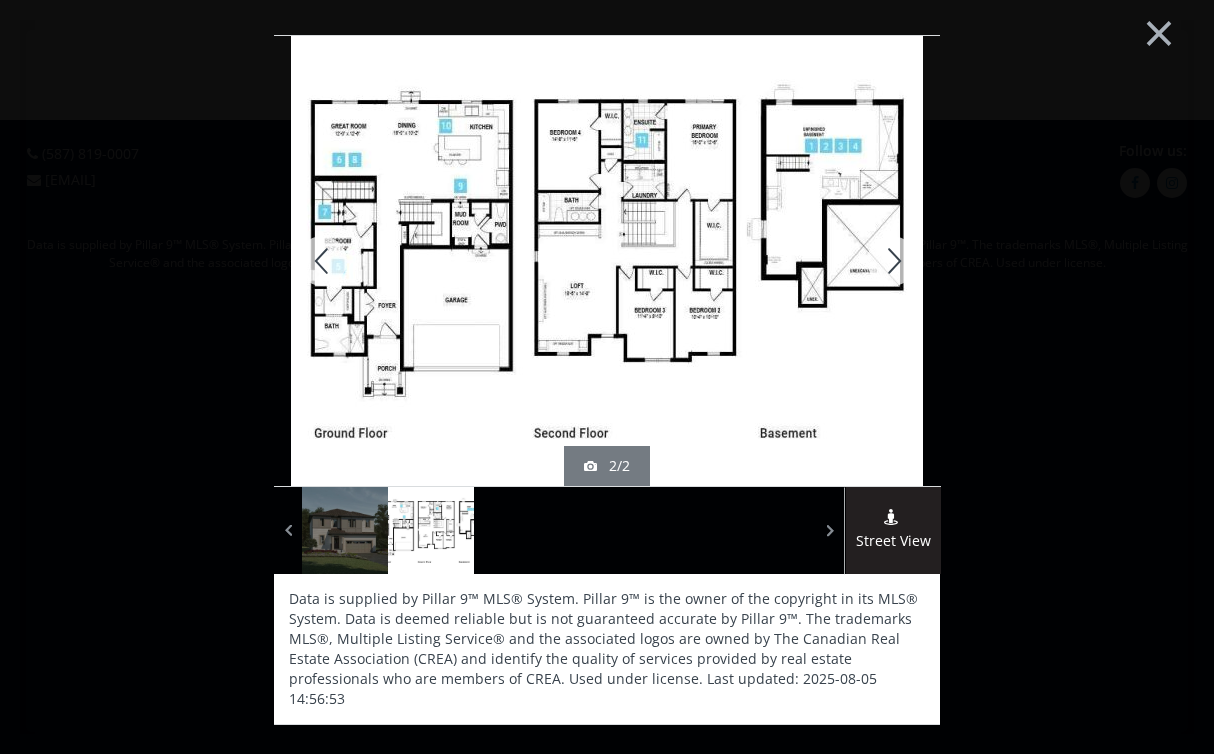 click at bounding box center (322, 261) 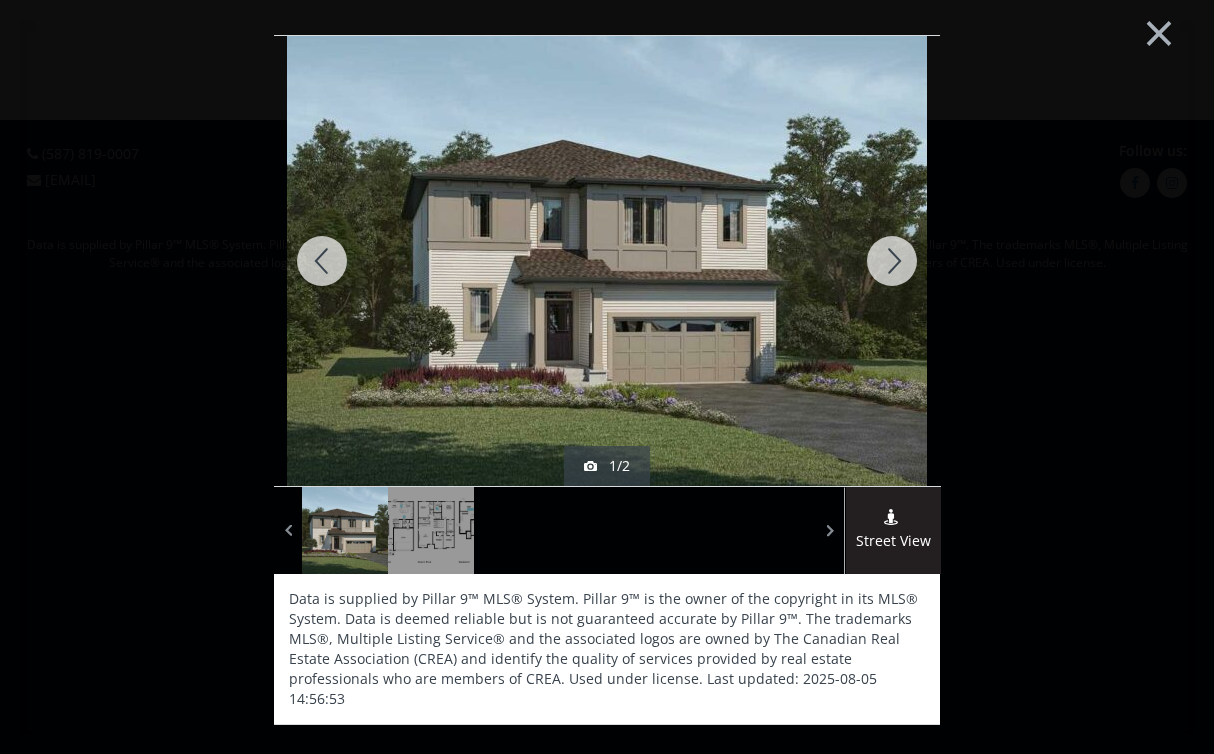 click at bounding box center [892, 261] 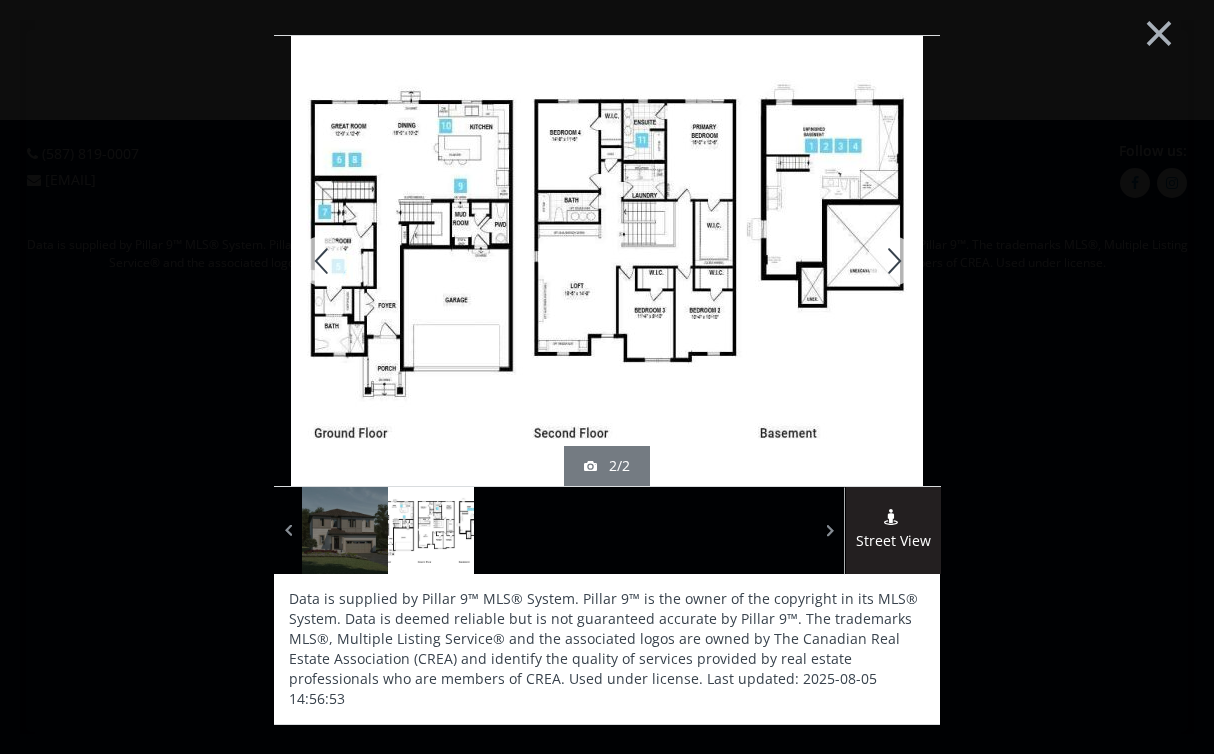 click at bounding box center [892, 261] 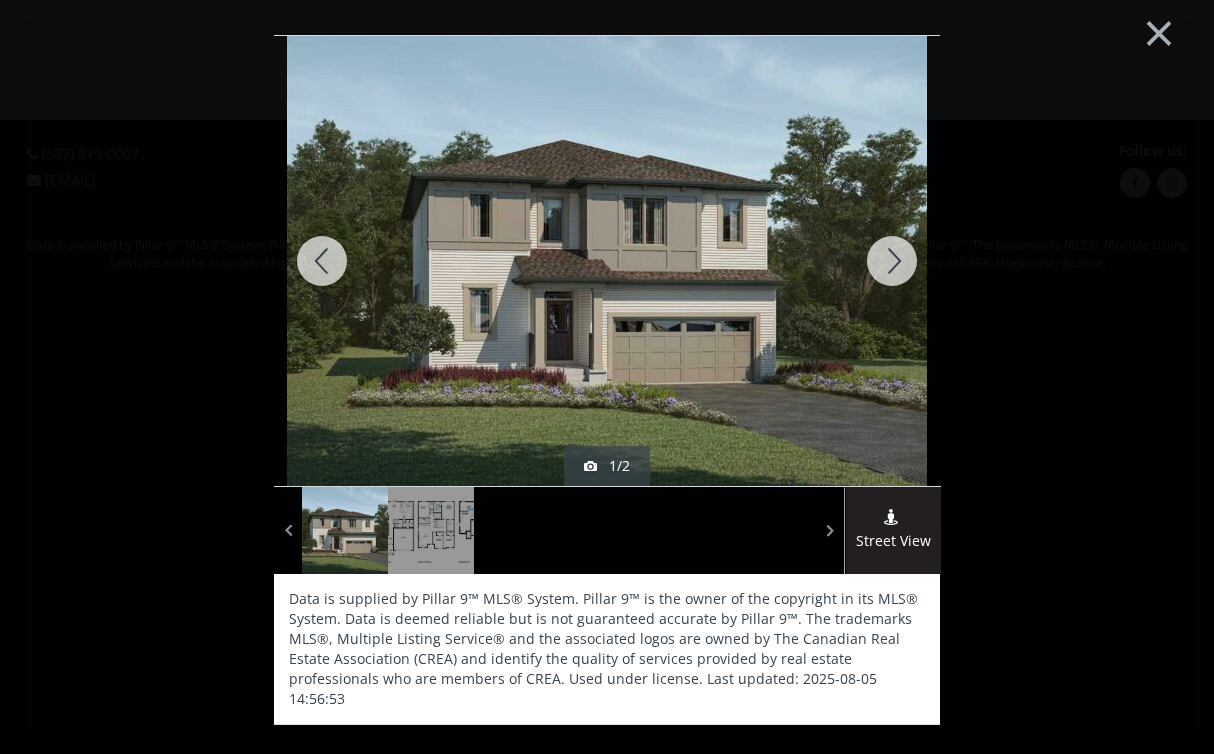click at bounding box center (892, 261) 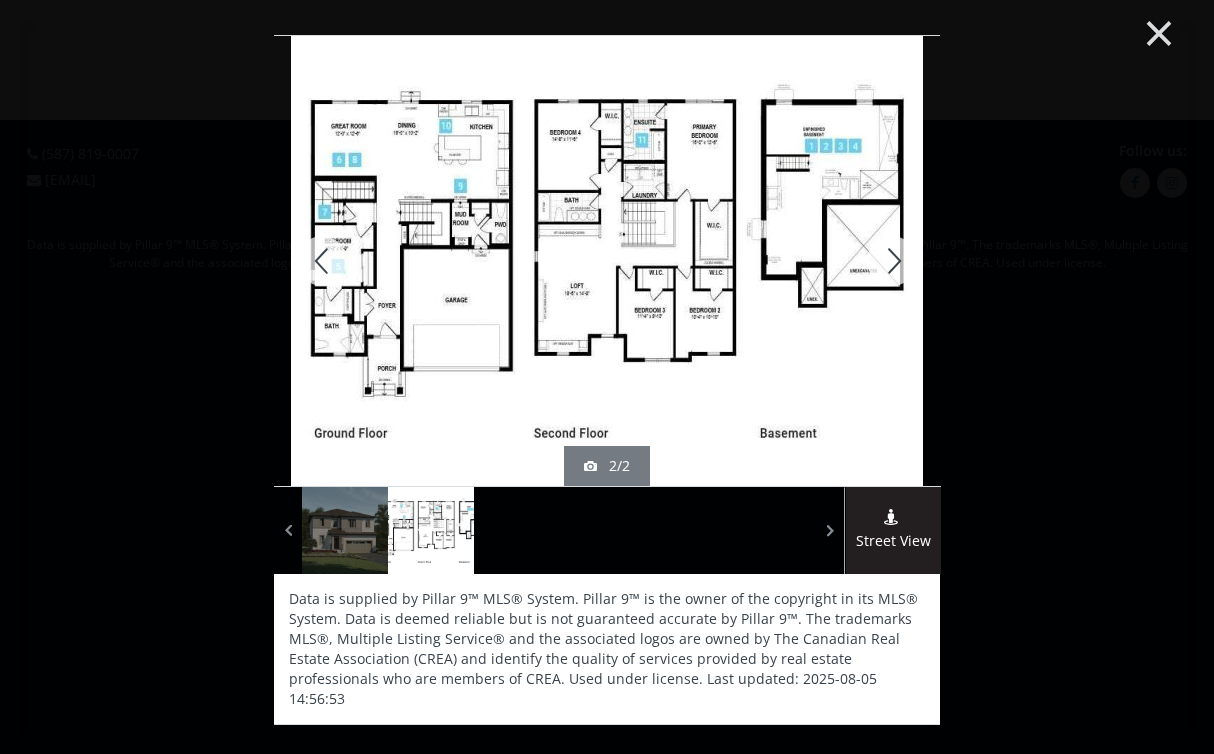 click on "×" at bounding box center (1159, 31) 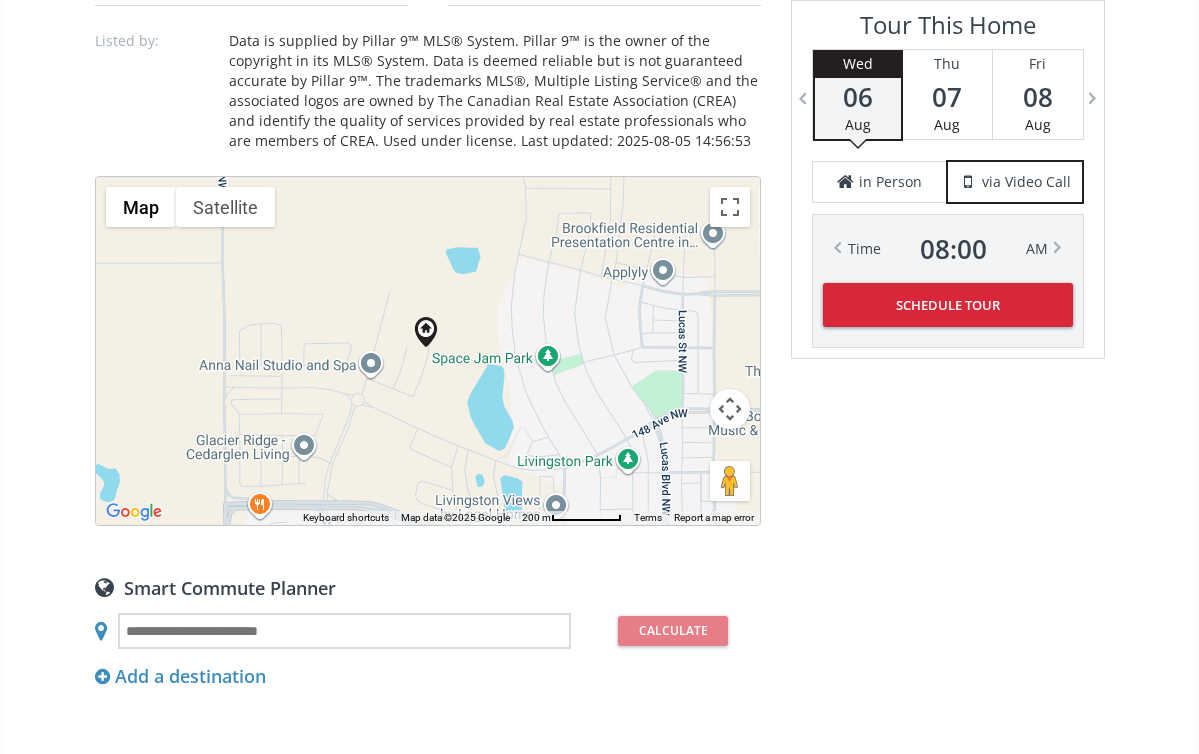 scroll, scrollTop: 1351, scrollLeft: 0, axis: vertical 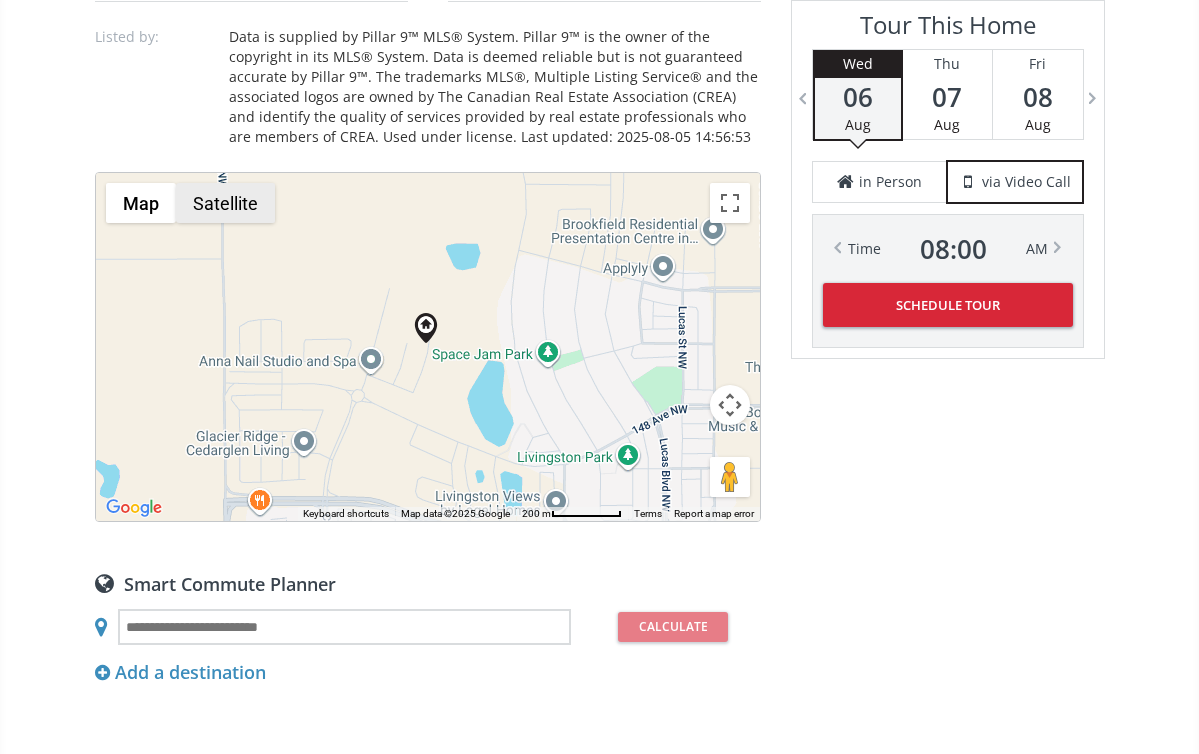 click on "Satellite" at bounding box center [225, 203] 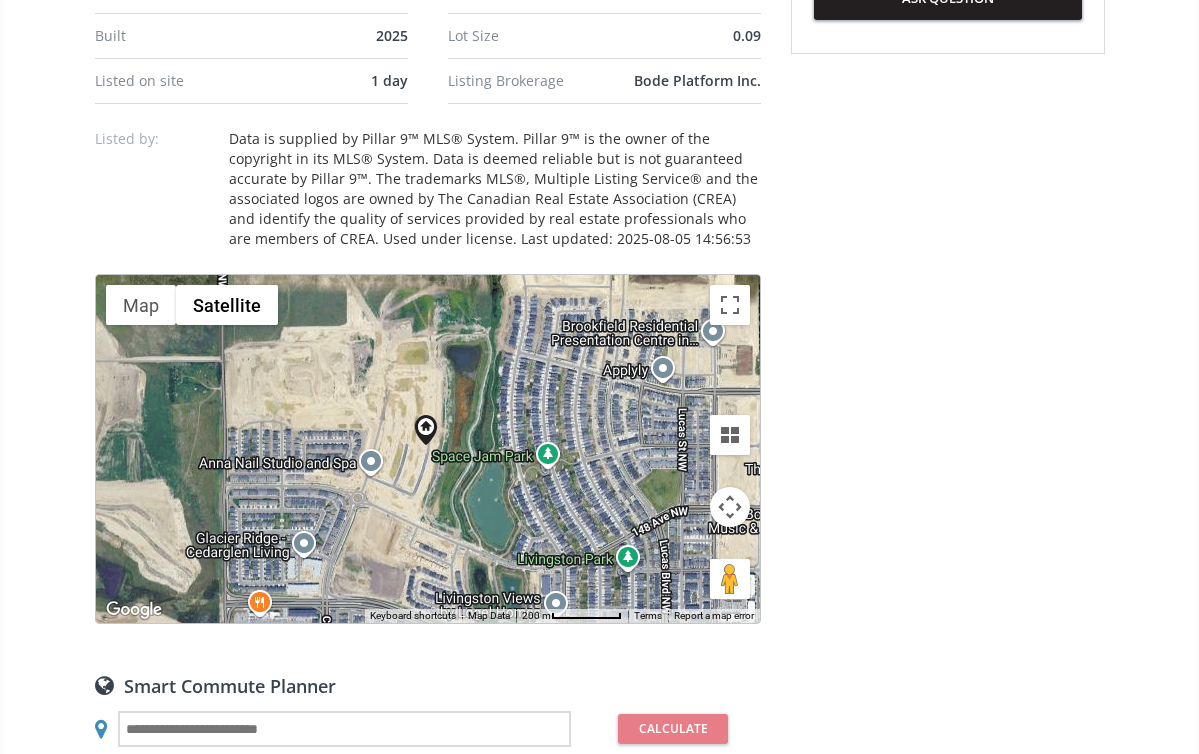 scroll, scrollTop: 1211, scrollLeft: 0, axis: vertical 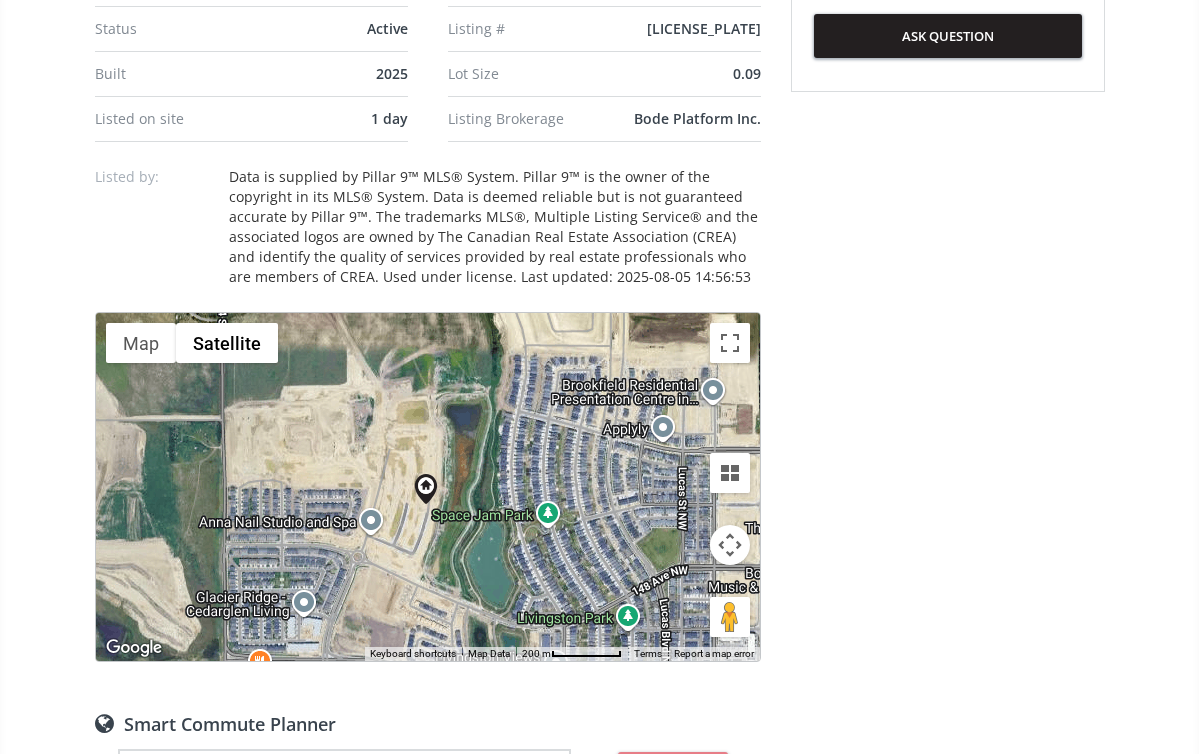 click on "To navigate, press the arrow keys." at bounding box center [428, 487] 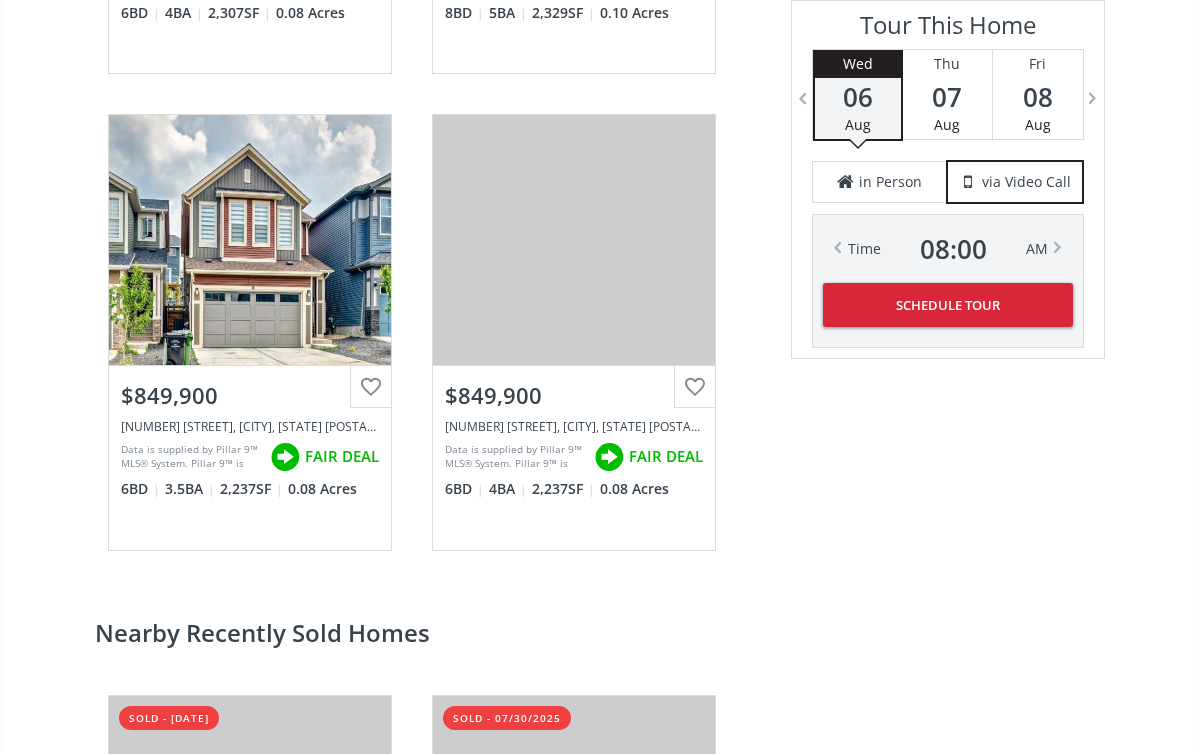 scroll, scrollTop: 3844, scrollLeft: 0, axis: vertical 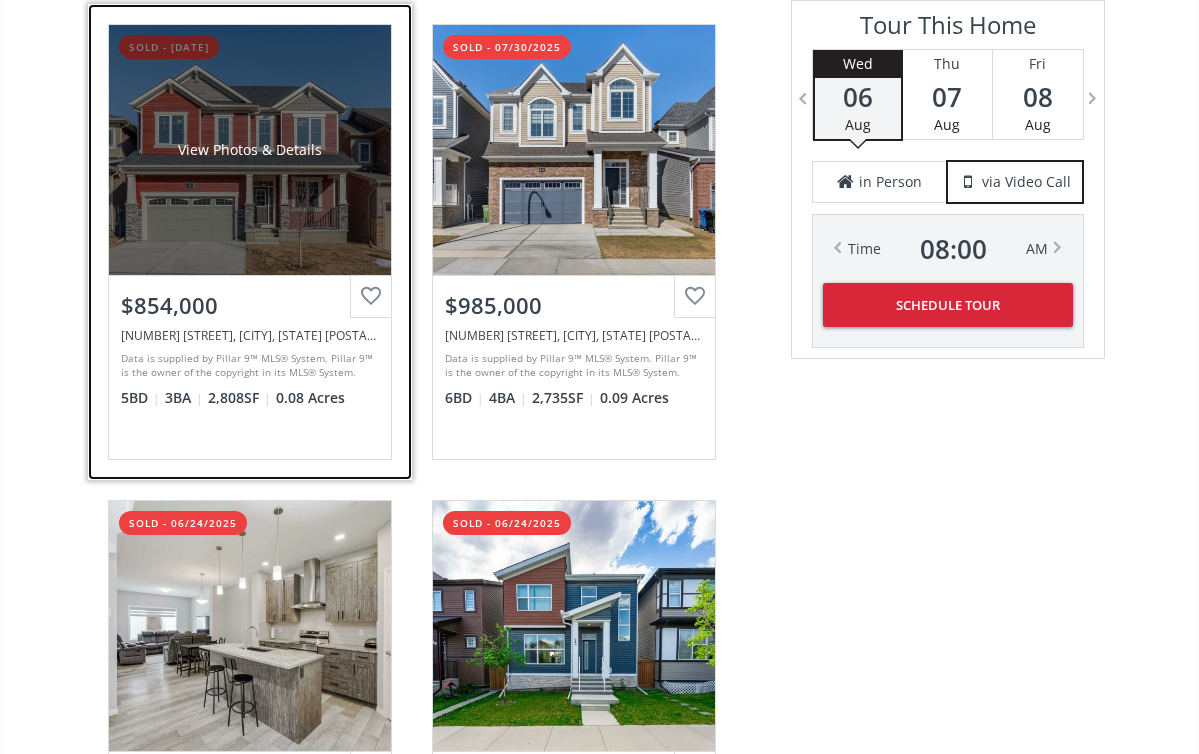 click on "View Photos & Details" at bounding box center [250, 150] 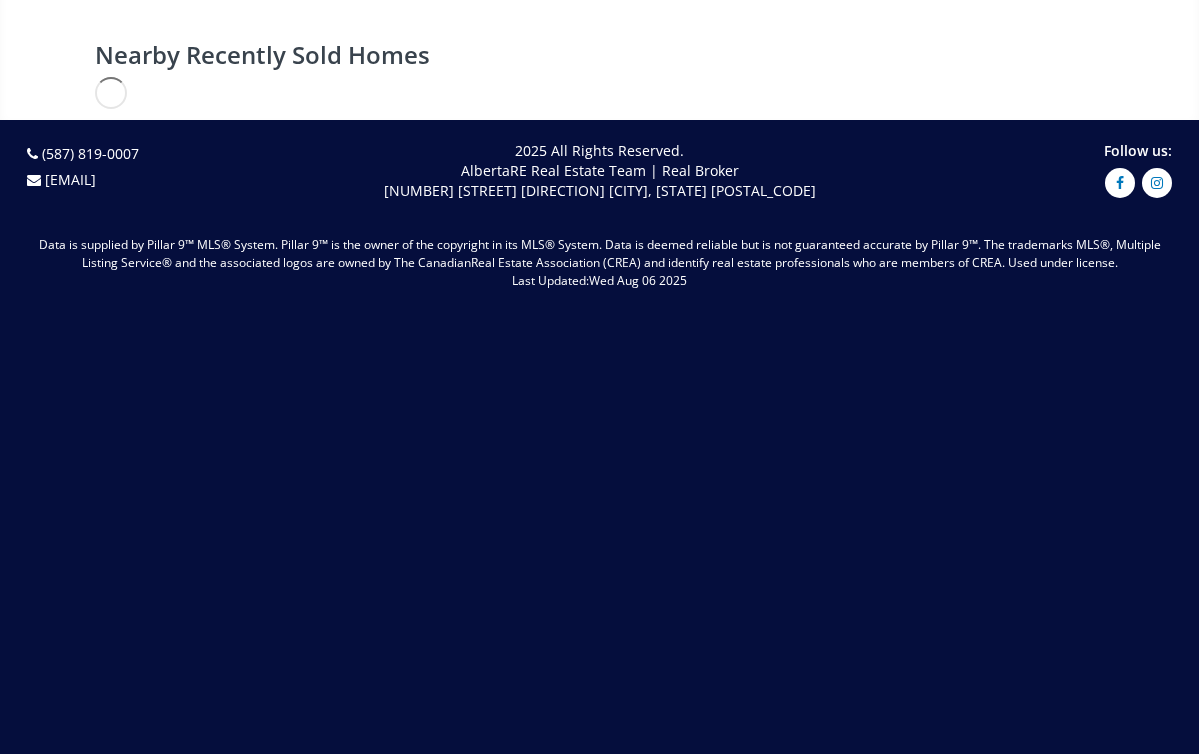 scroll, scrollTop: 0, scrollLeft: 0, axis: both 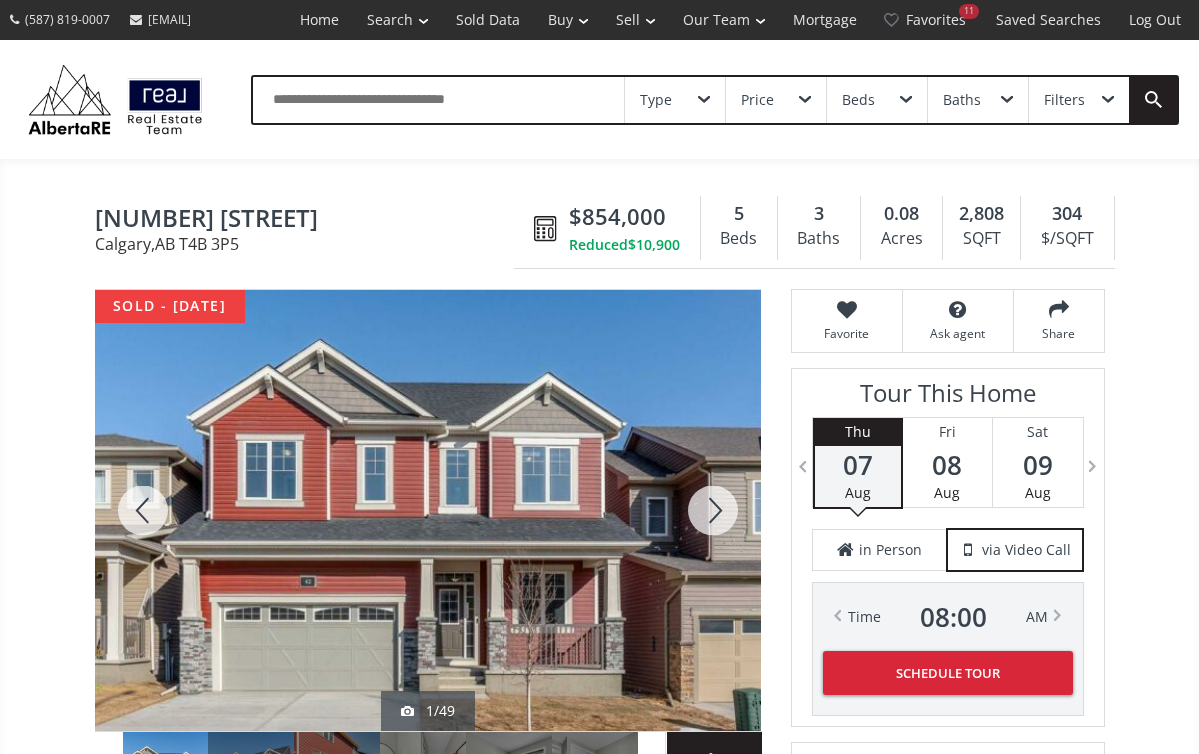 click at bounding box center (713, 510) 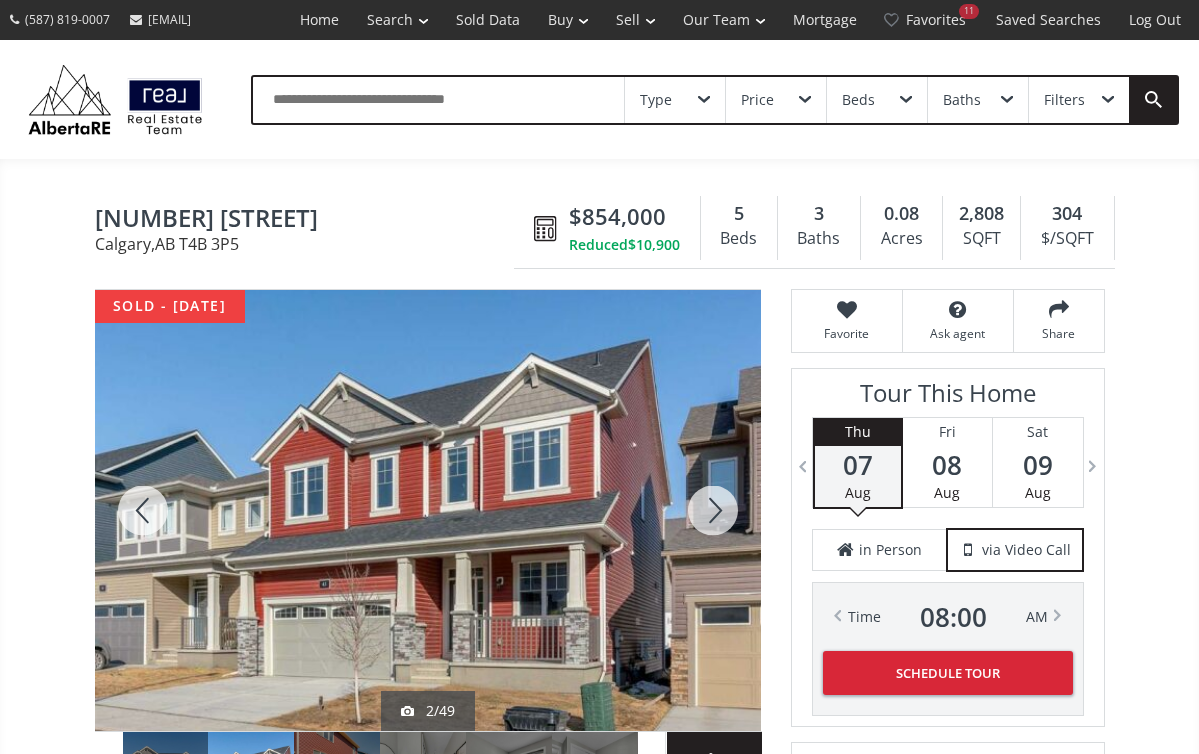 click at bounding box center [713, 510] 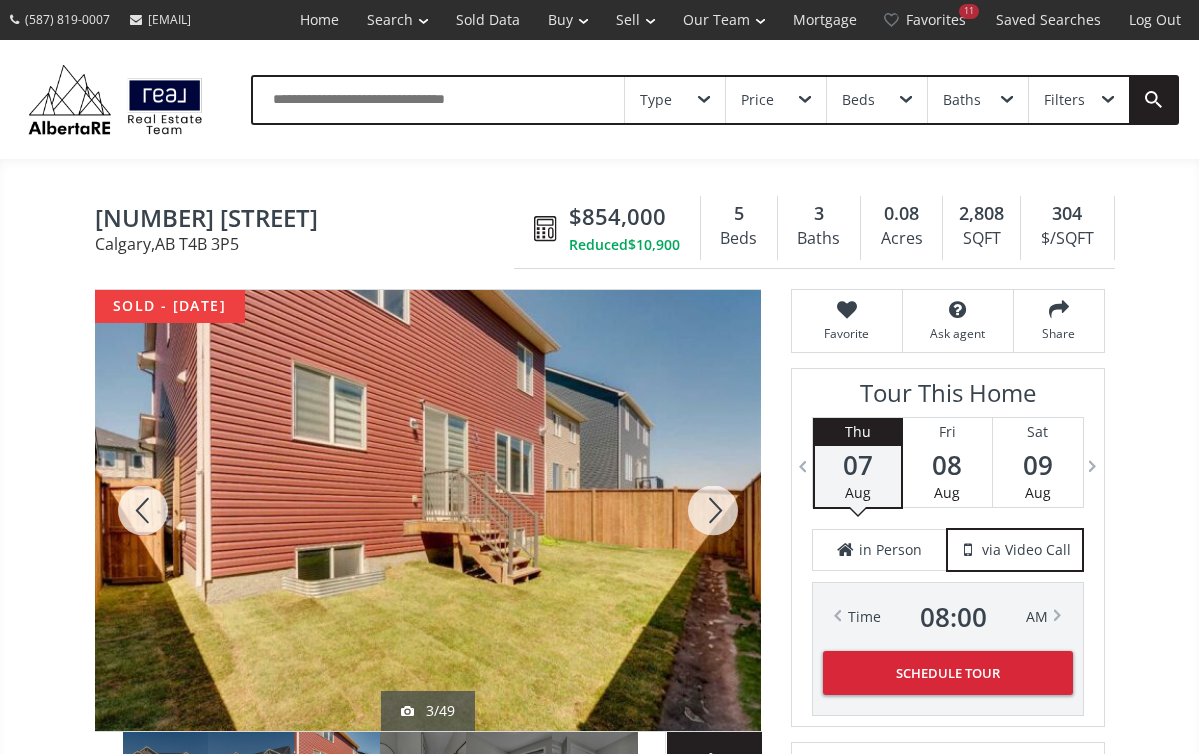 click at bounding box center [713, 510] 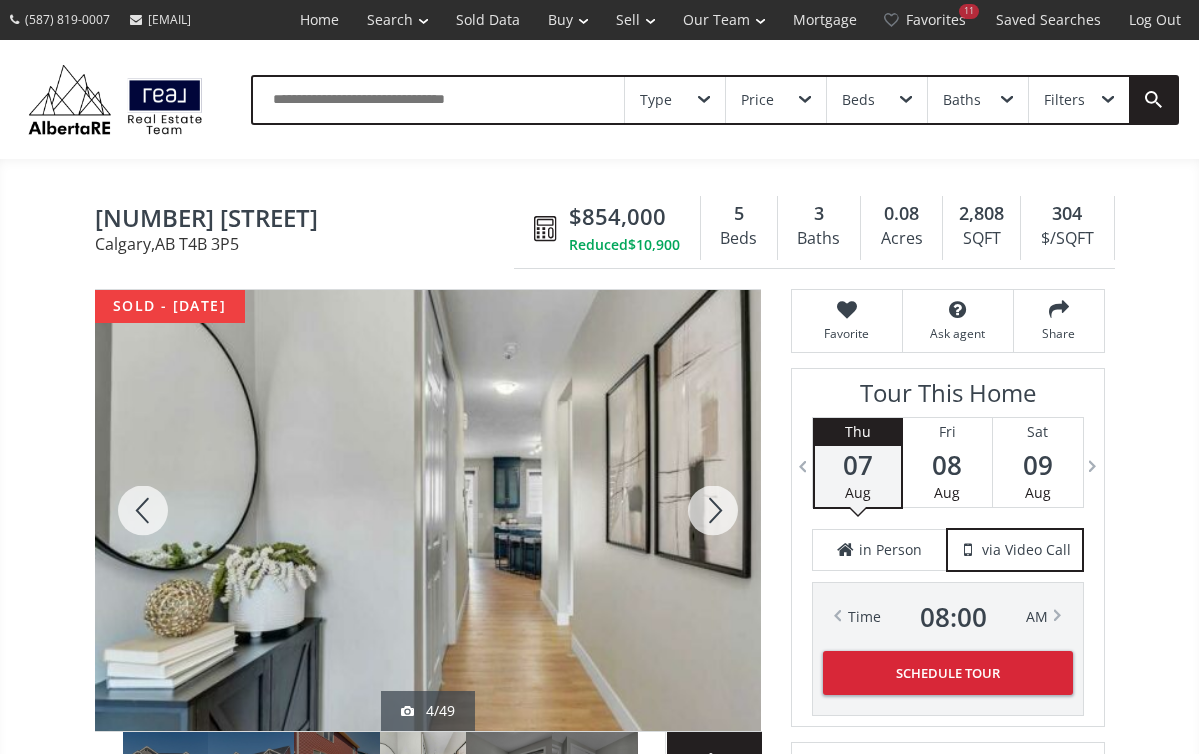 click at bounding box center [713, 510] 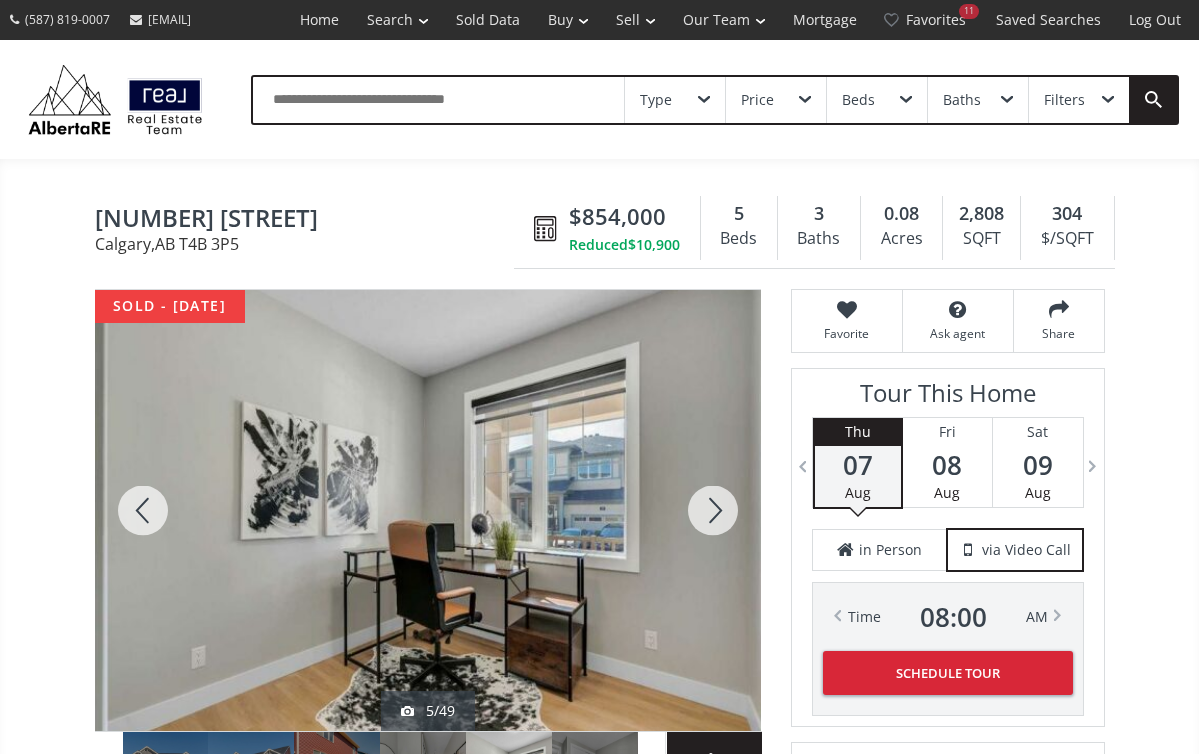 click at bounding box center (713, 510) 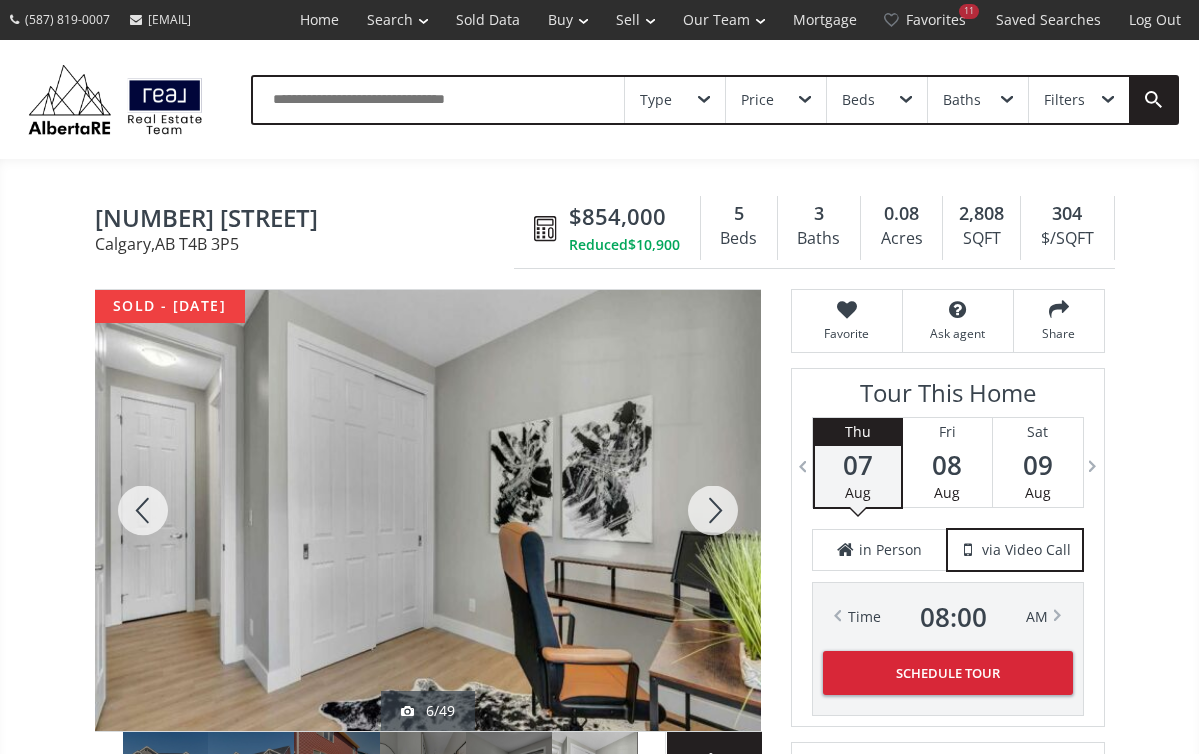 click at bounding box center [713, 510] 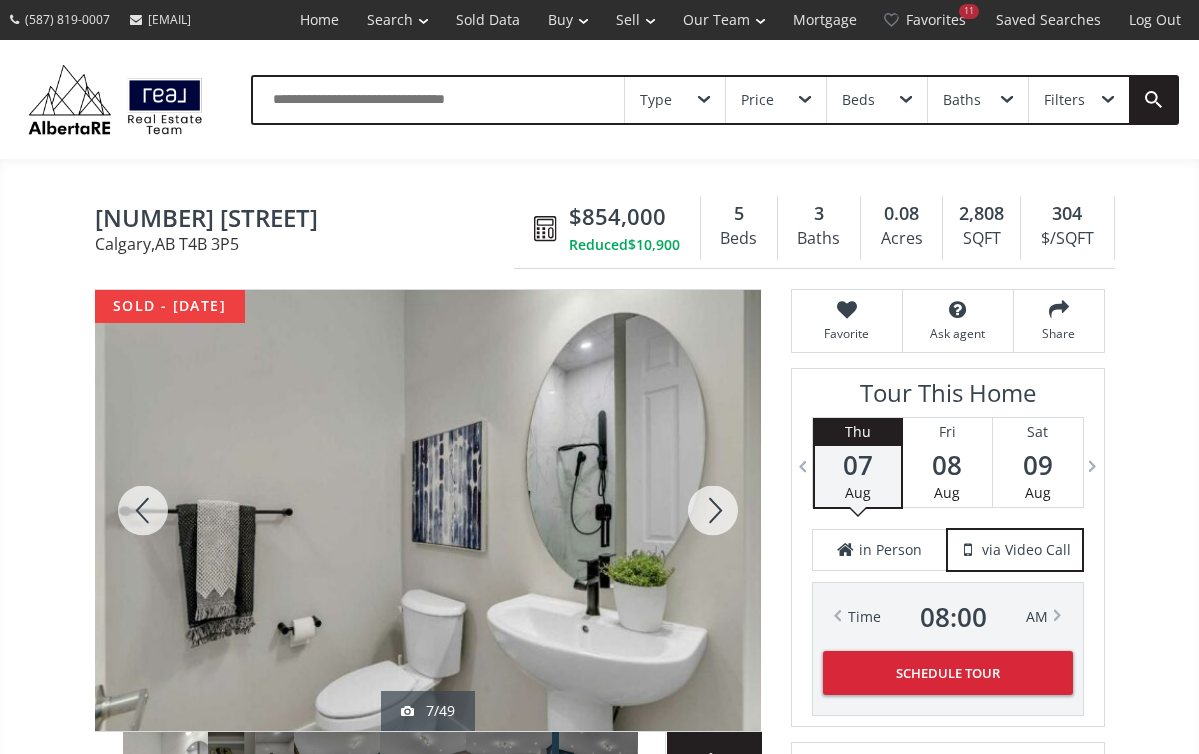 click at bounding box center [713, 510] 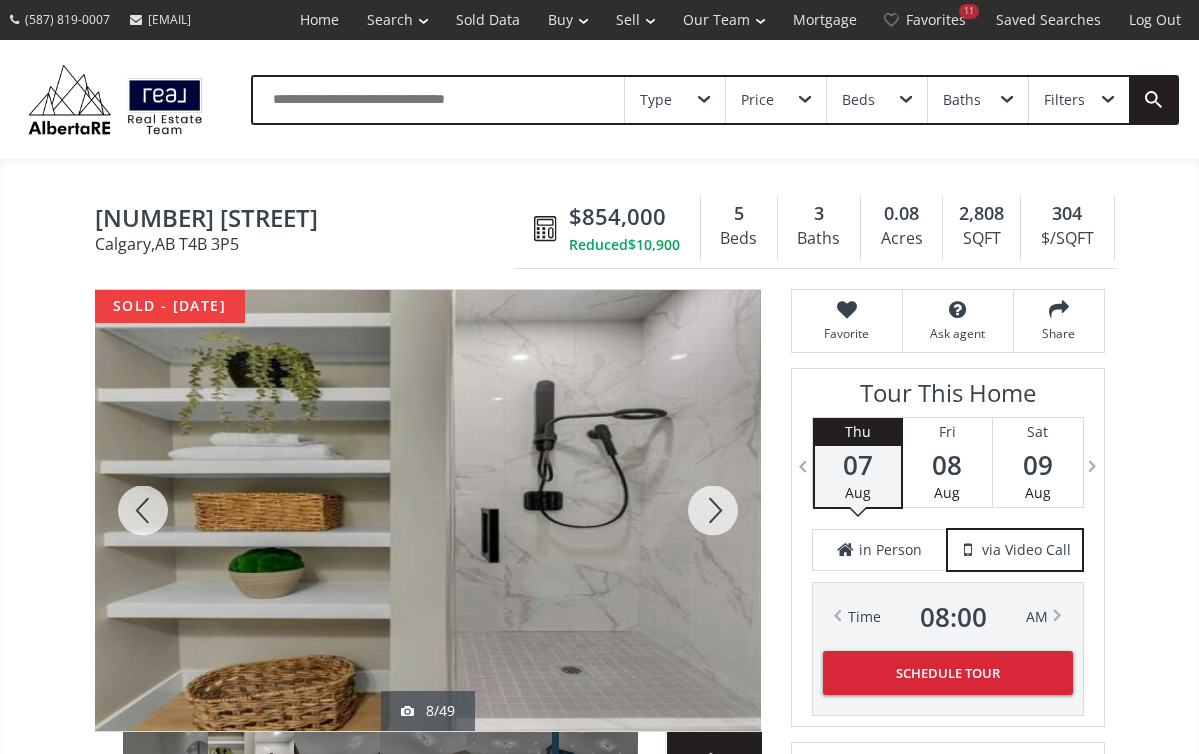 click at bounding box center [713, 510] 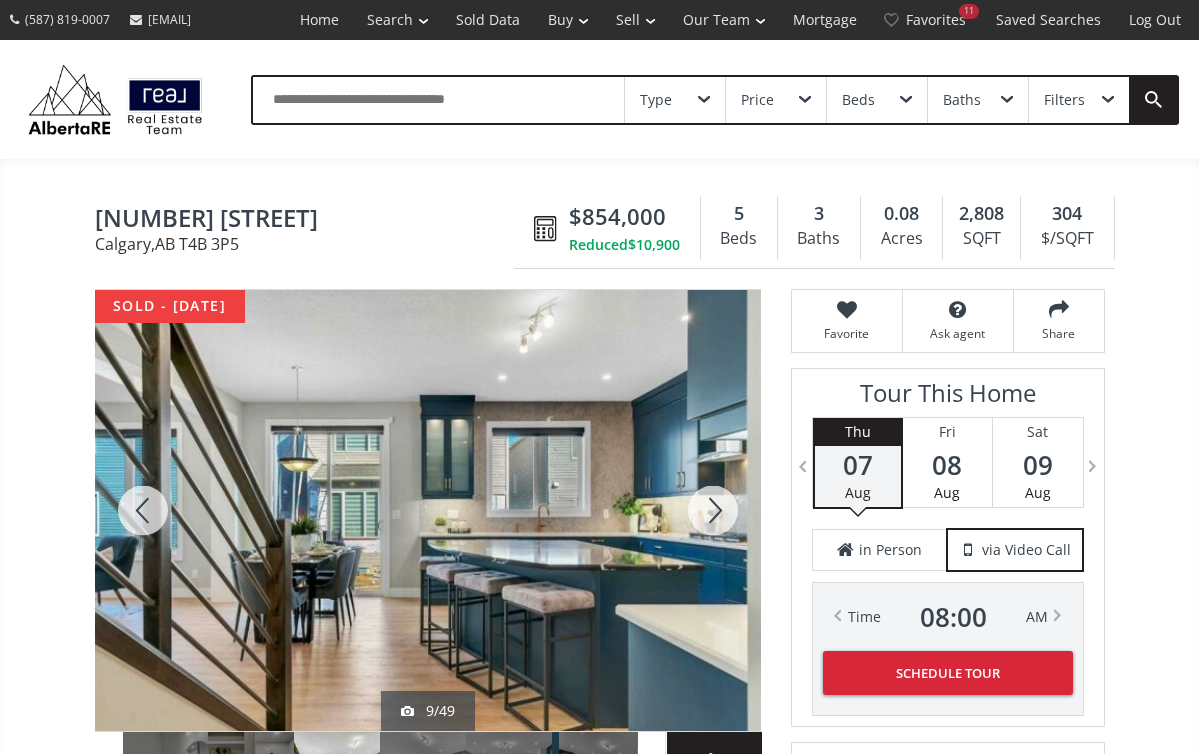 click at bounding box center (713, 510) 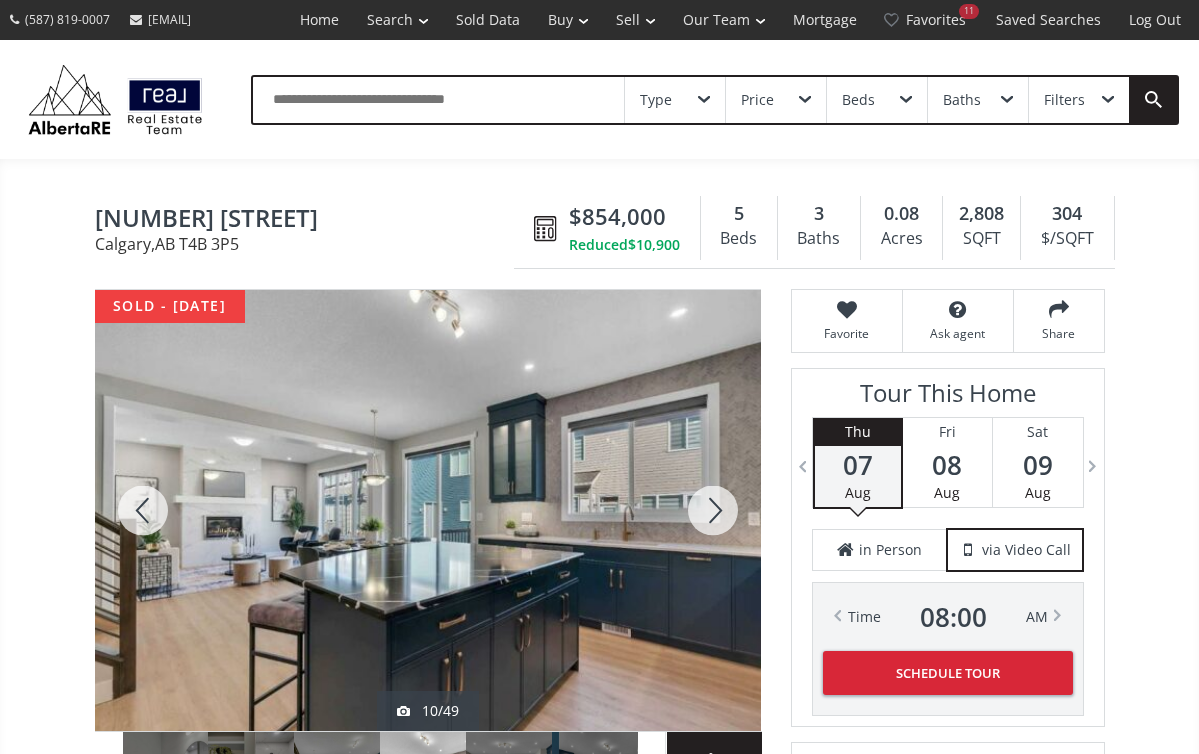 click at bounding box center [713, 510] 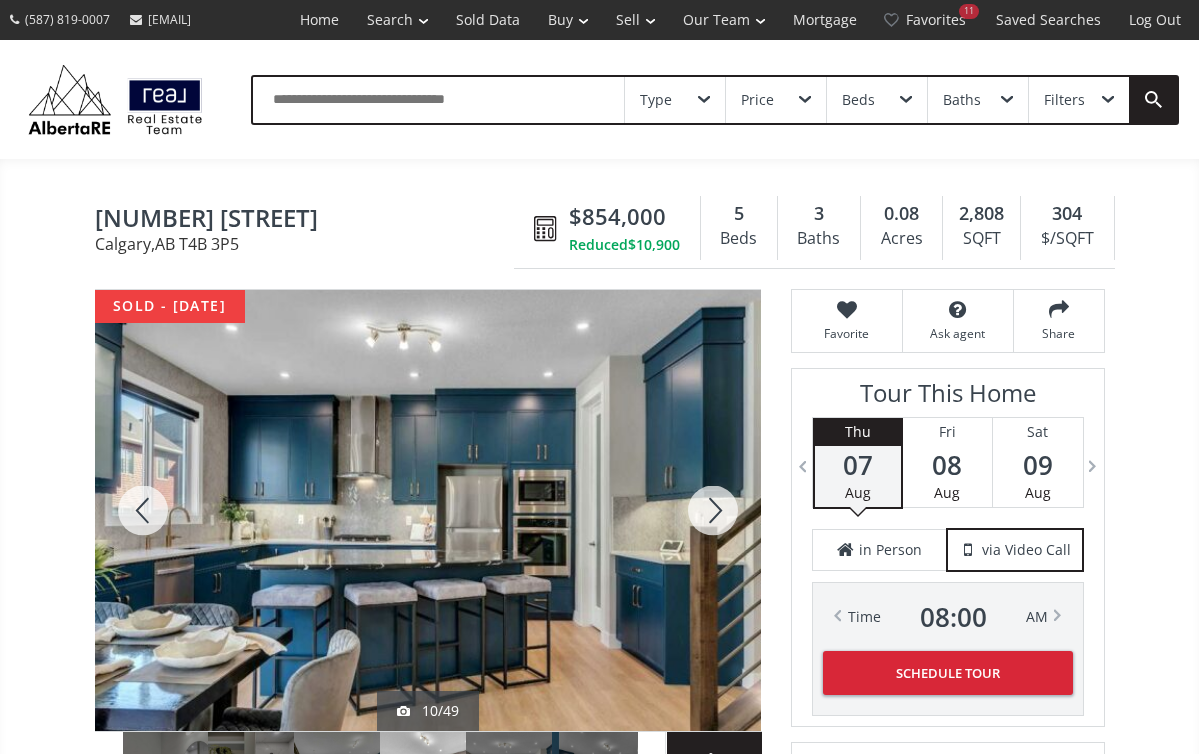 click at bounding box center (713, 510) 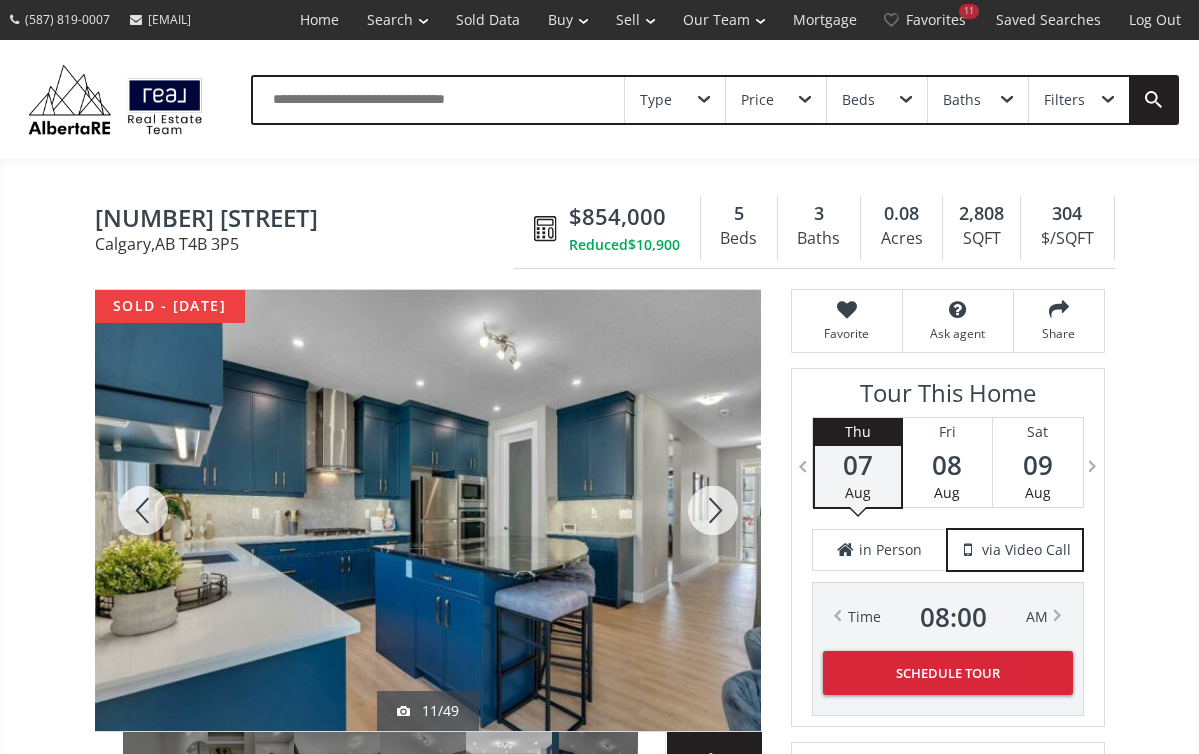click at bounding box center [713, 510] 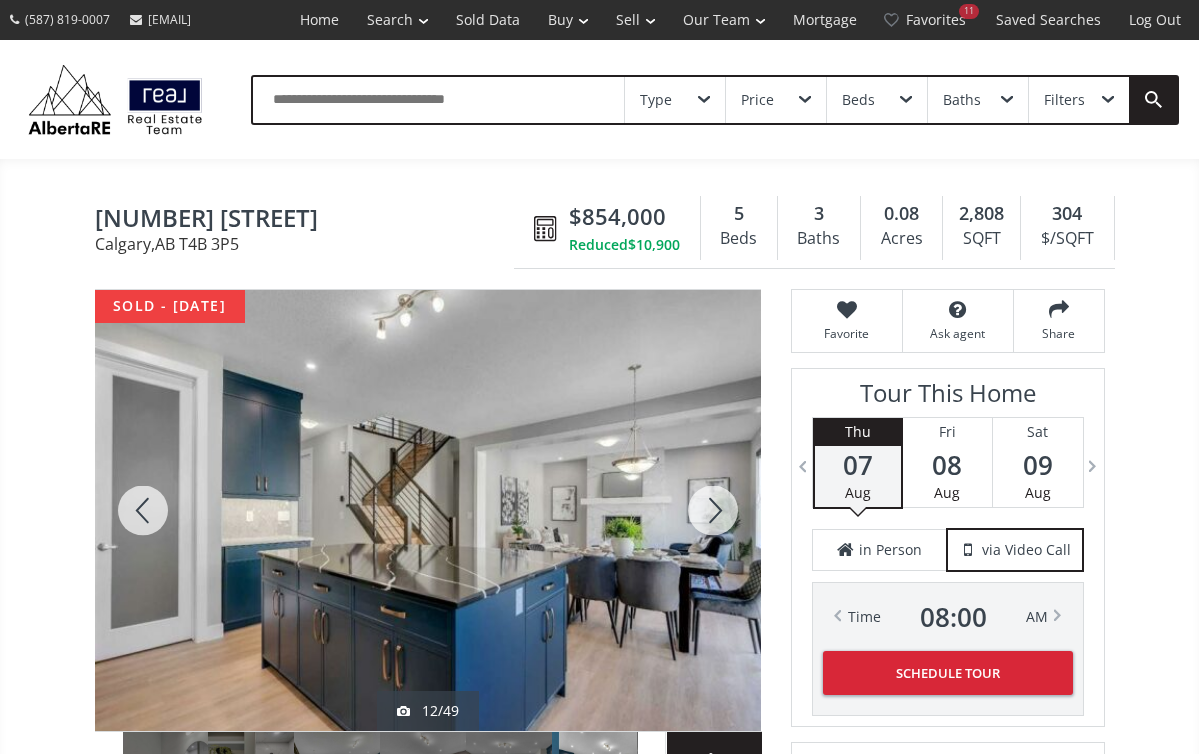 click at bounding box center (713, 510) 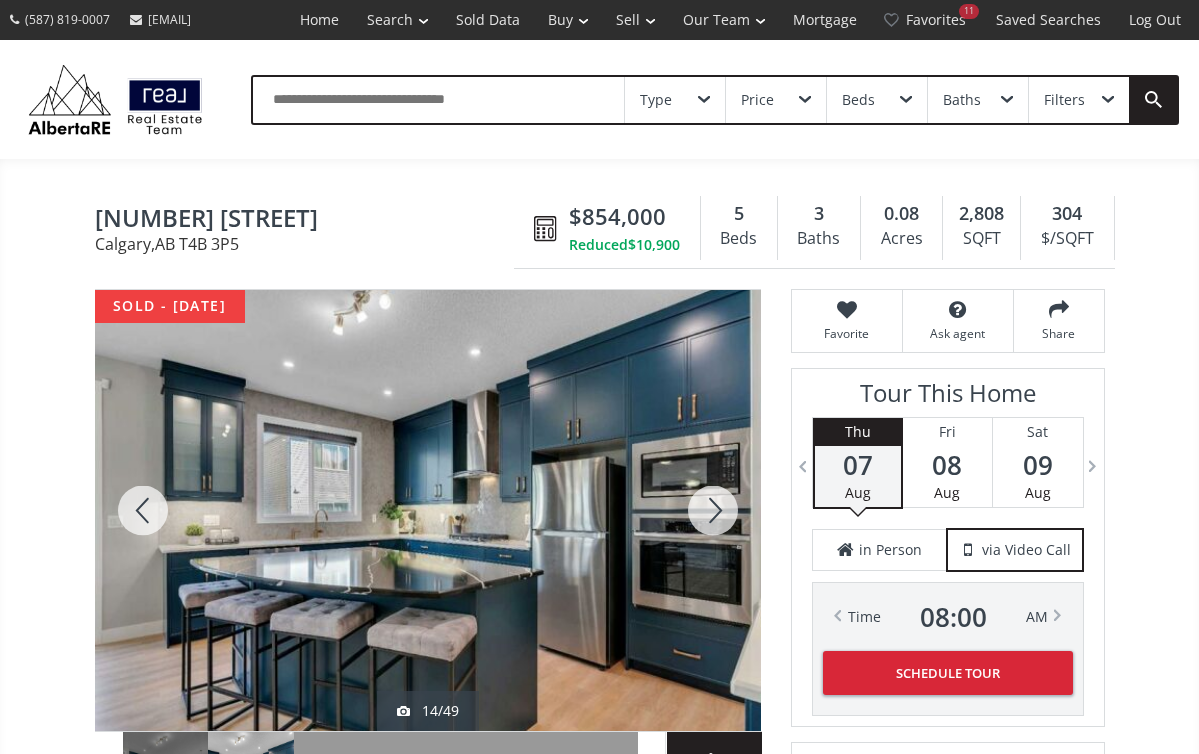 click at bounding box center (713, 510) 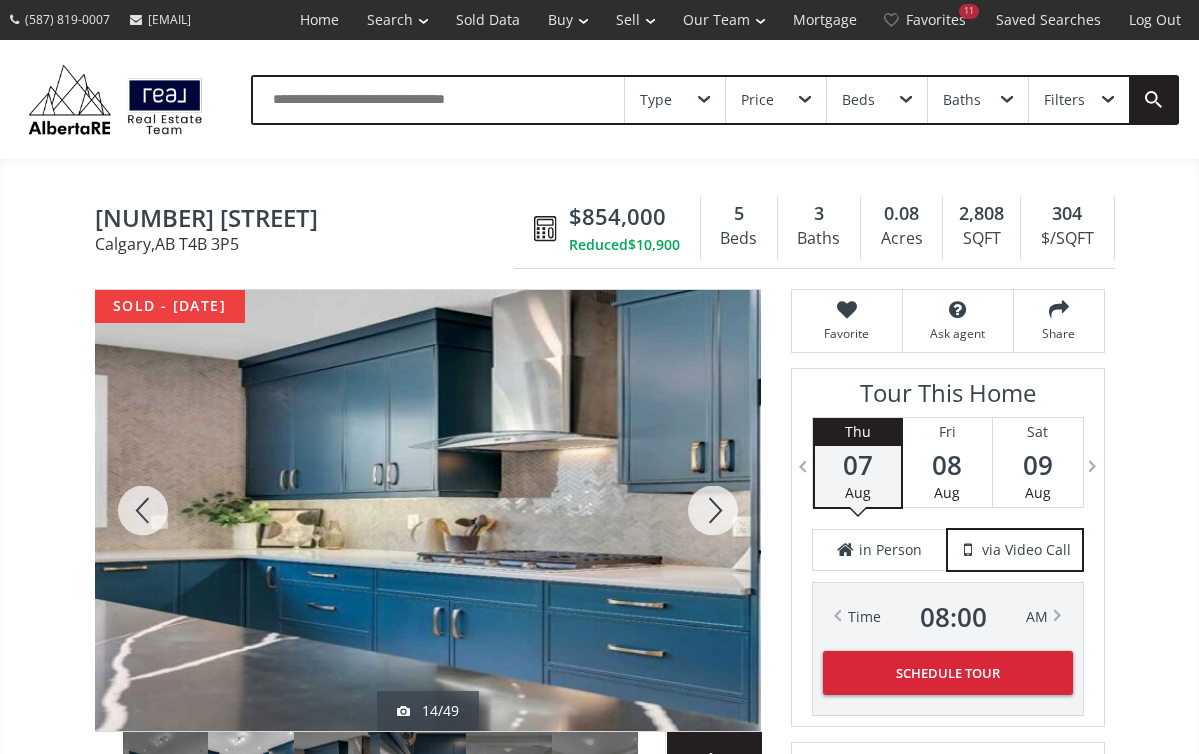 click at bounding box center [713, 510] 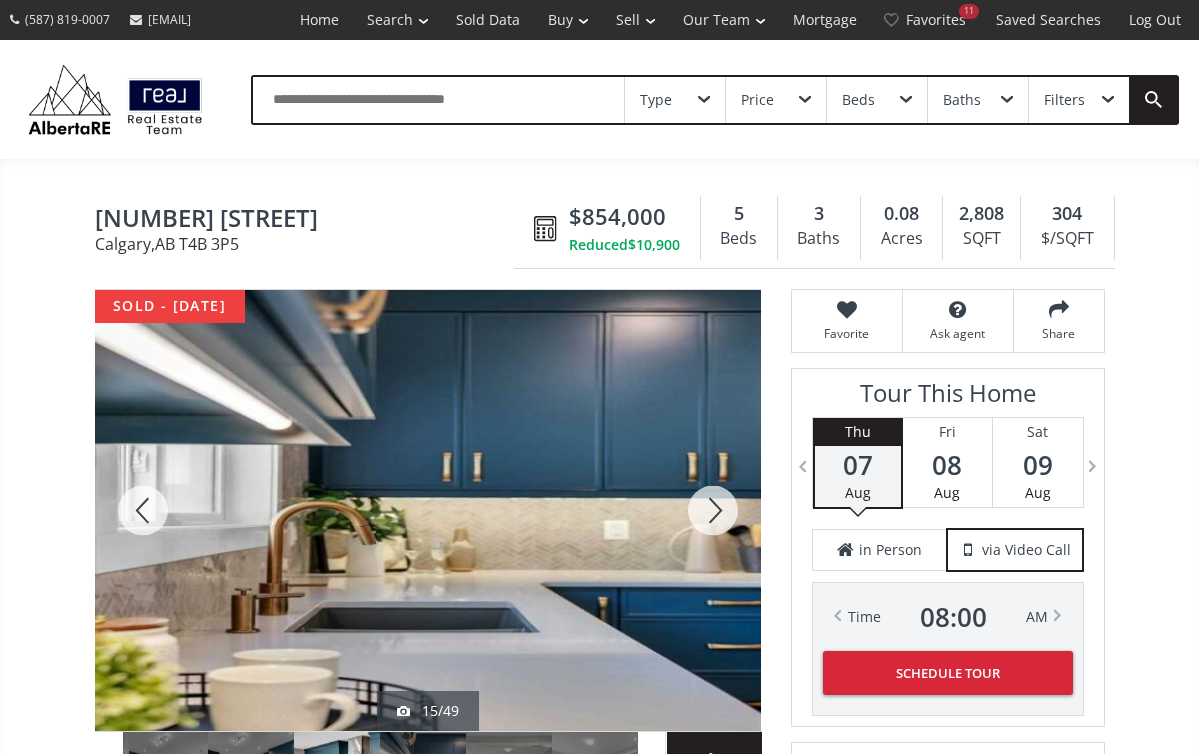click at bounding box center (713, 510) 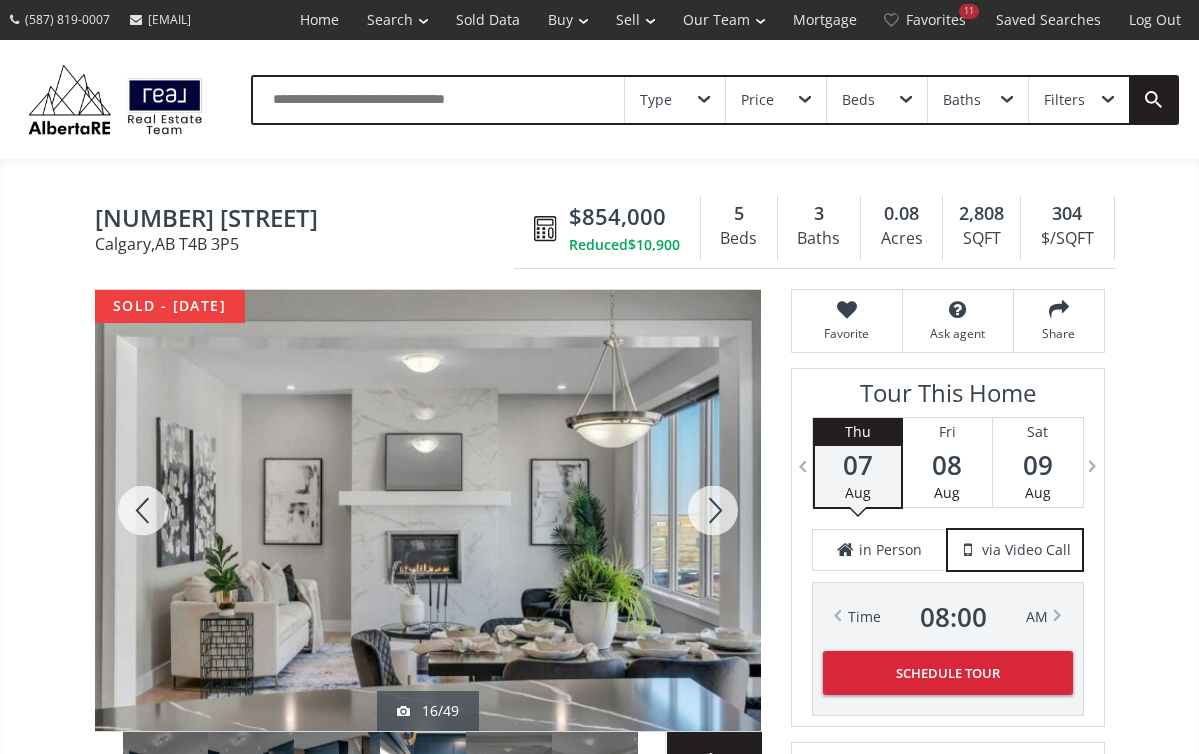 click at bounding box center [713, 510] 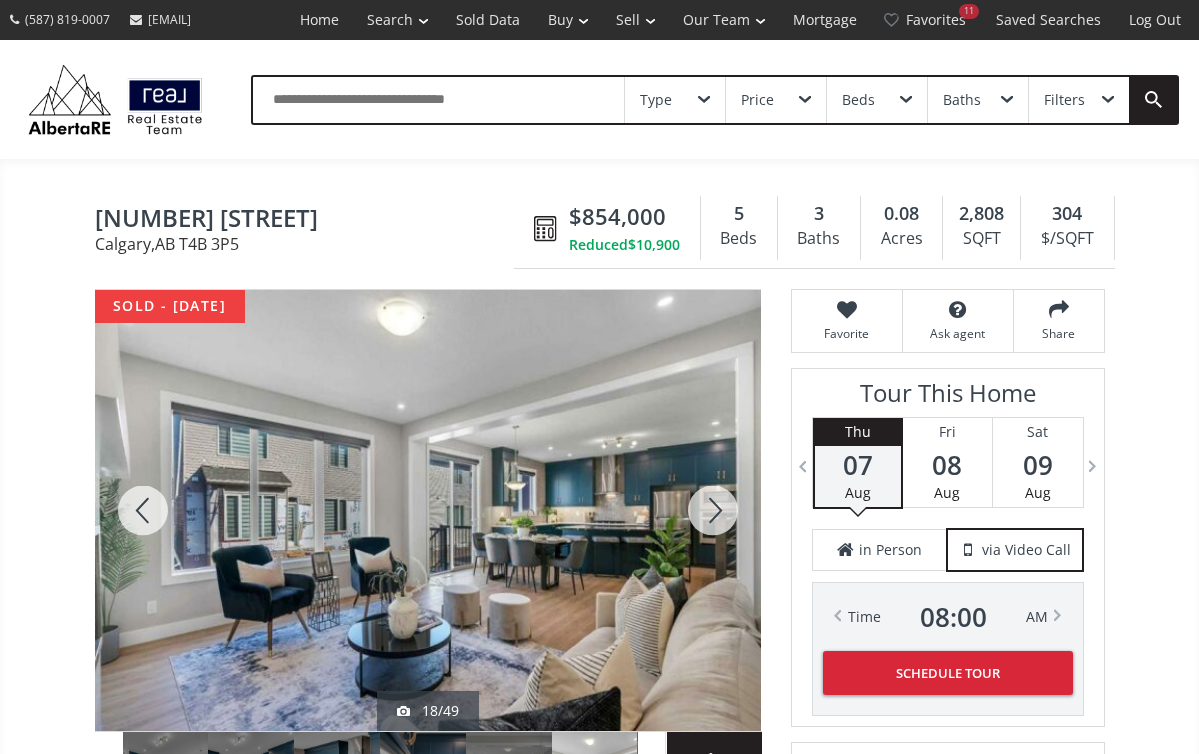 click at bounding box center [713, 510] 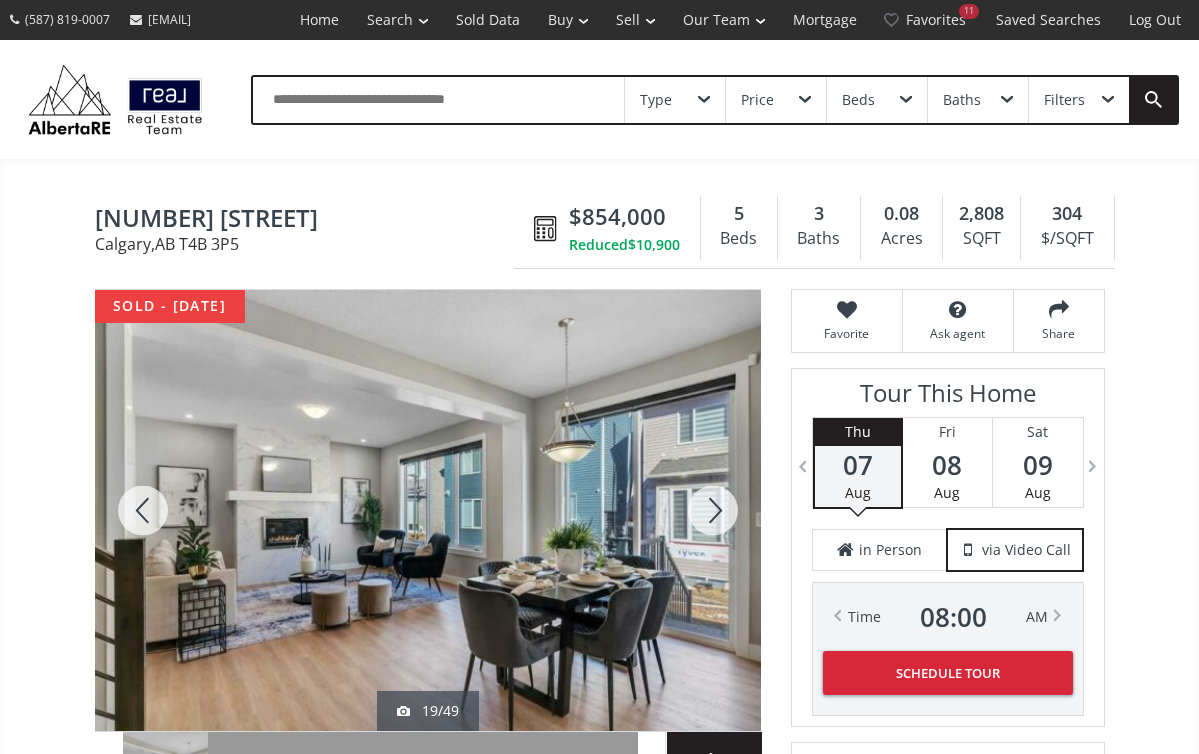 click at bounding box center [713, 510] 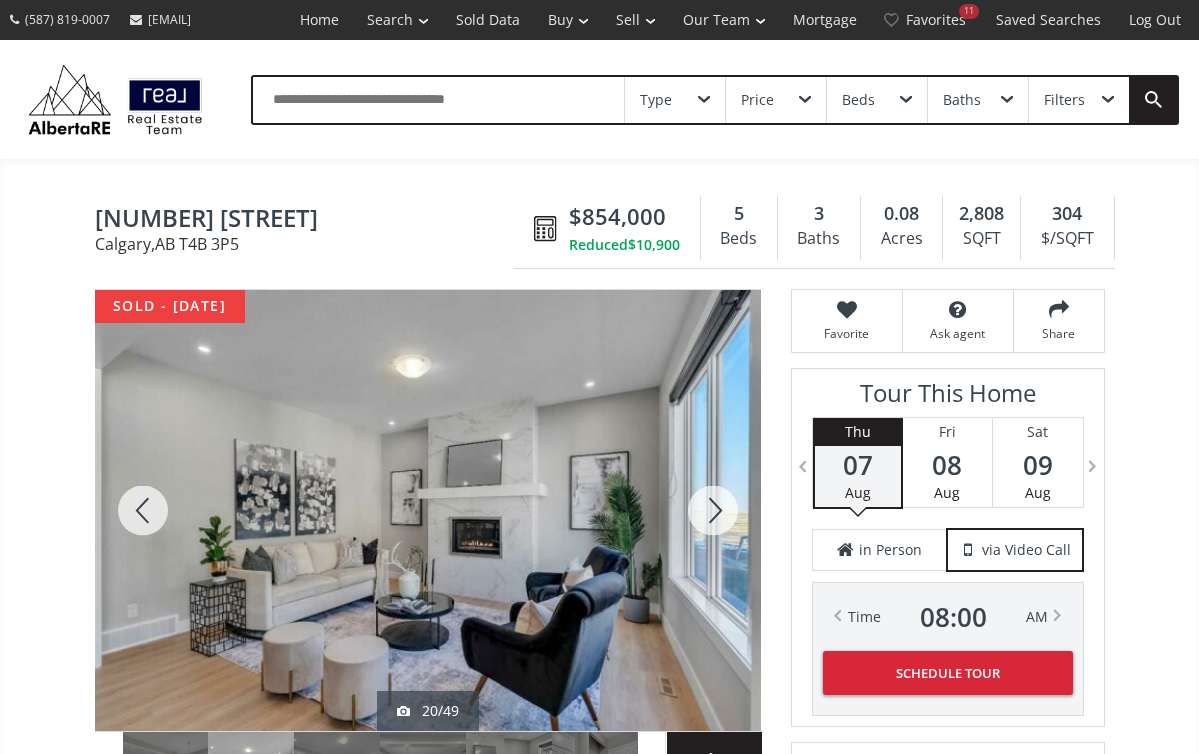 click at bounding box center (713, 510) 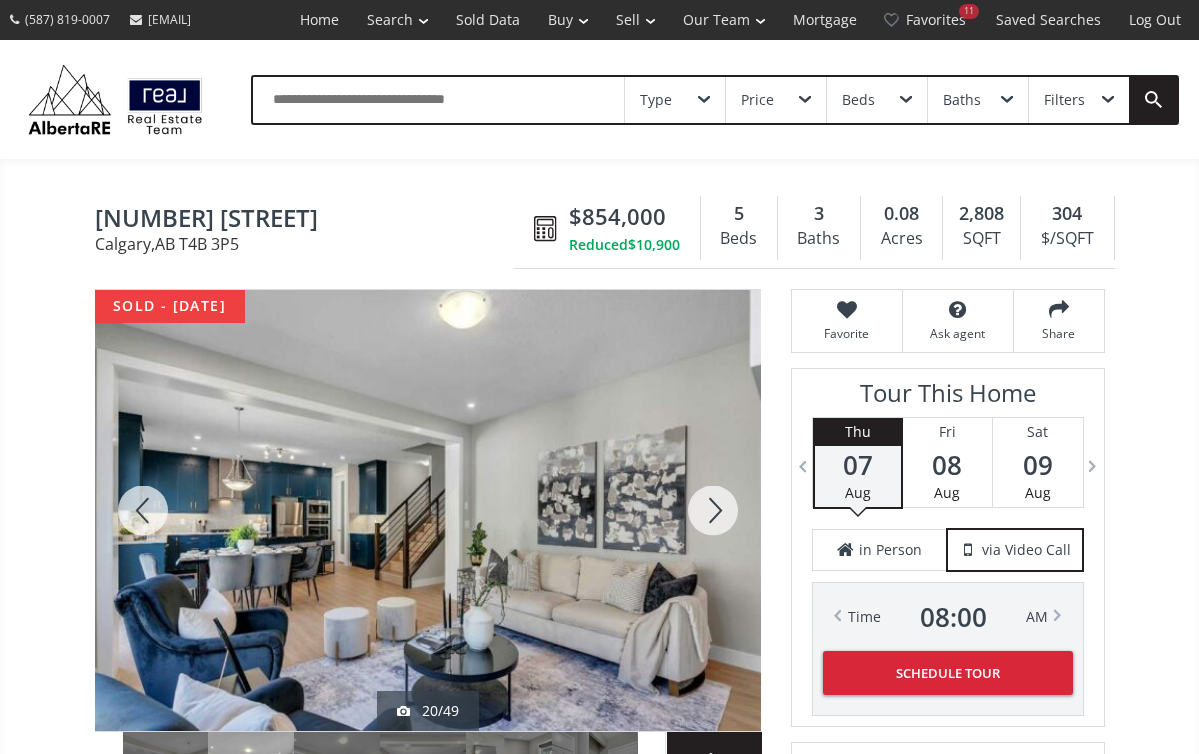 click at bounding box center (713, 510) 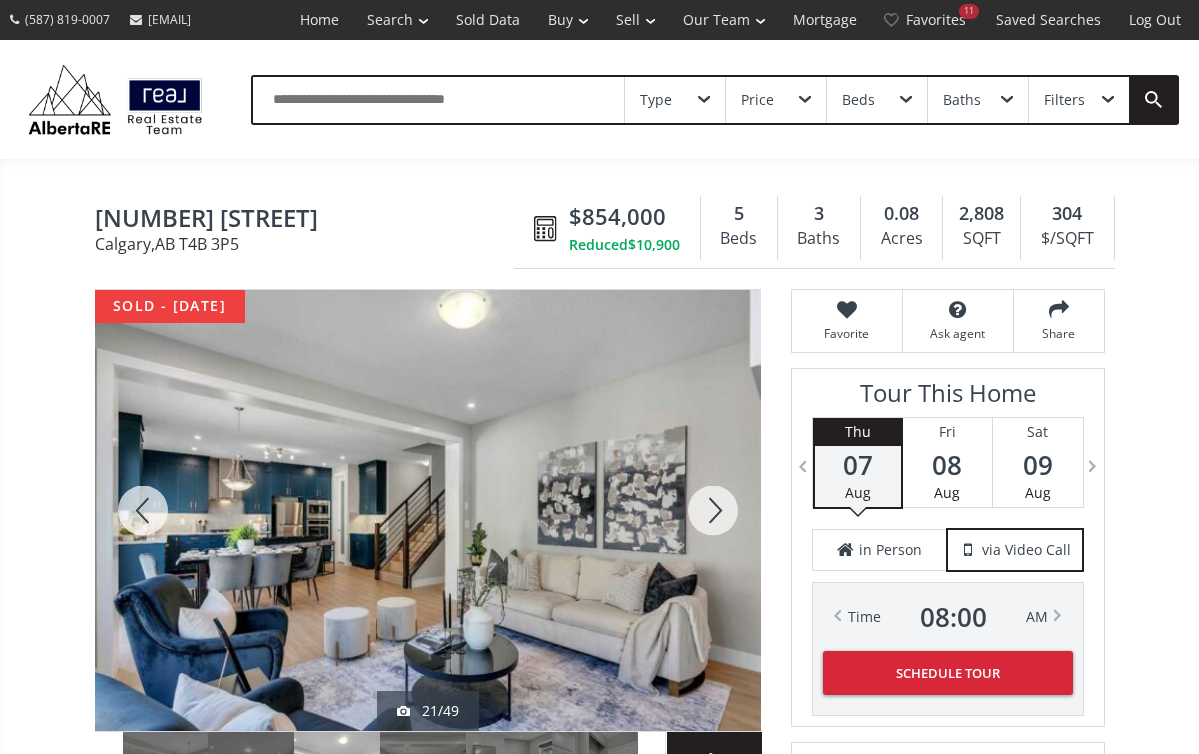 click at bounding box center [713, 510] 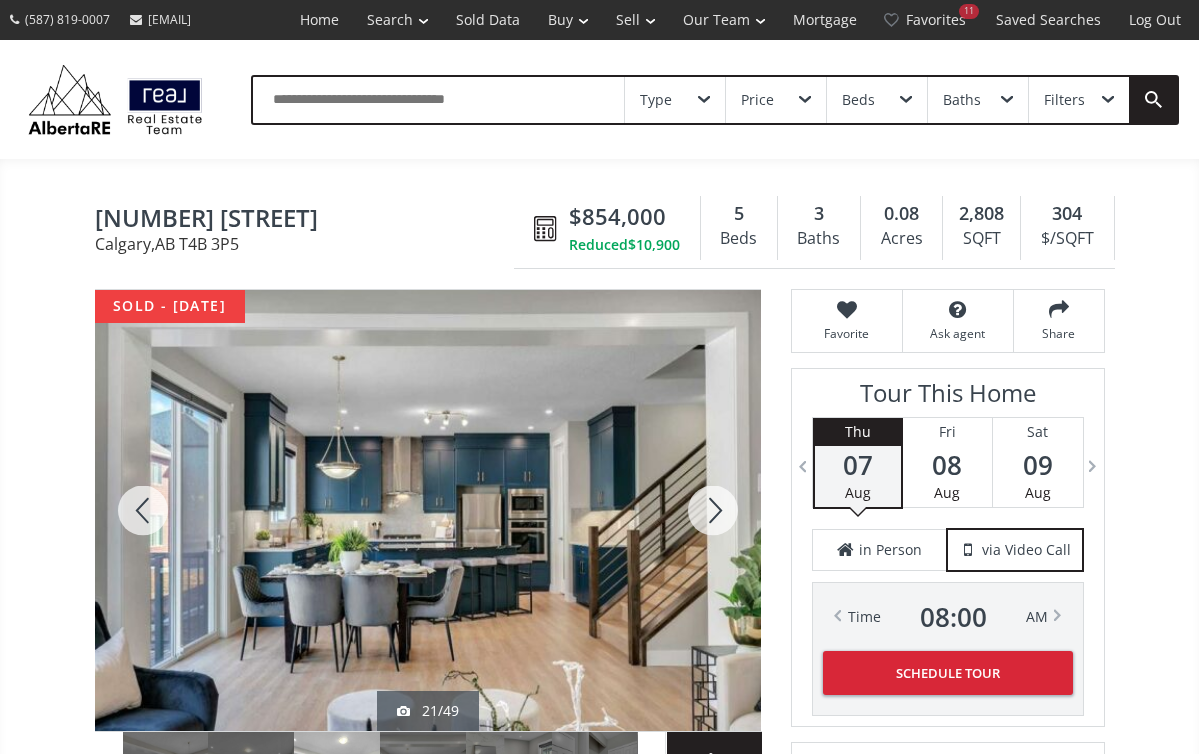 click at bounding box center (713, 510) 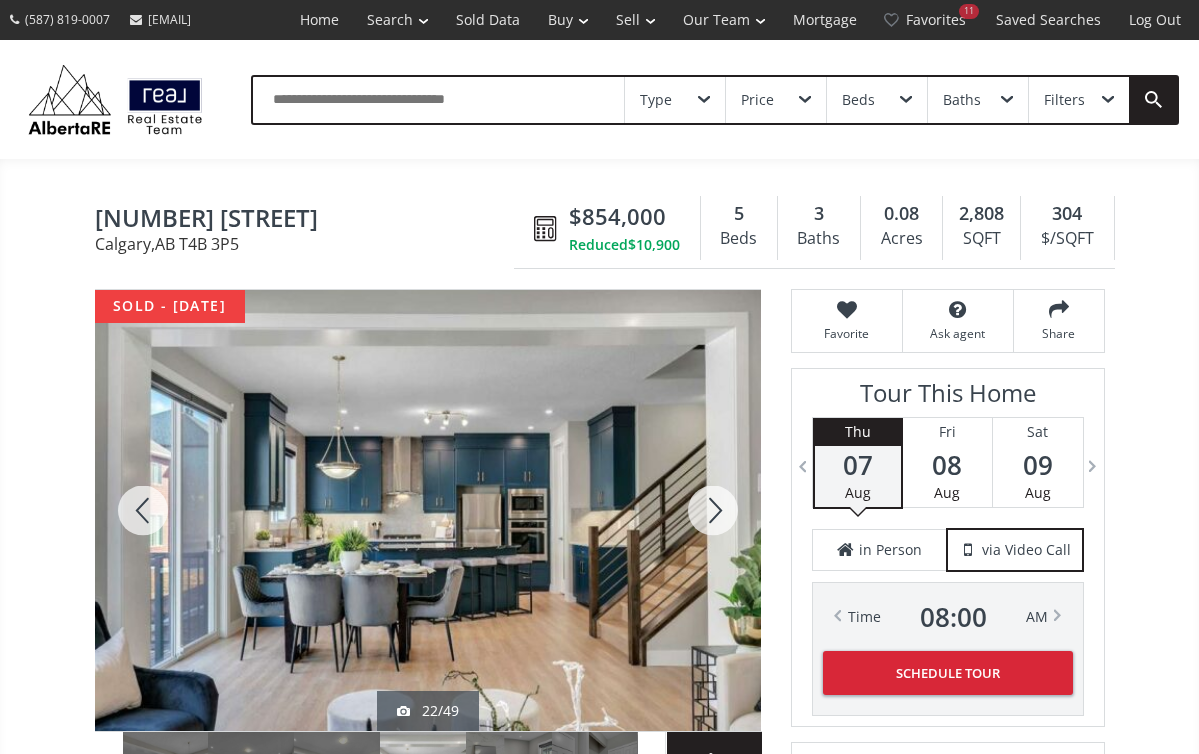 click at bounding box center (713, 510) 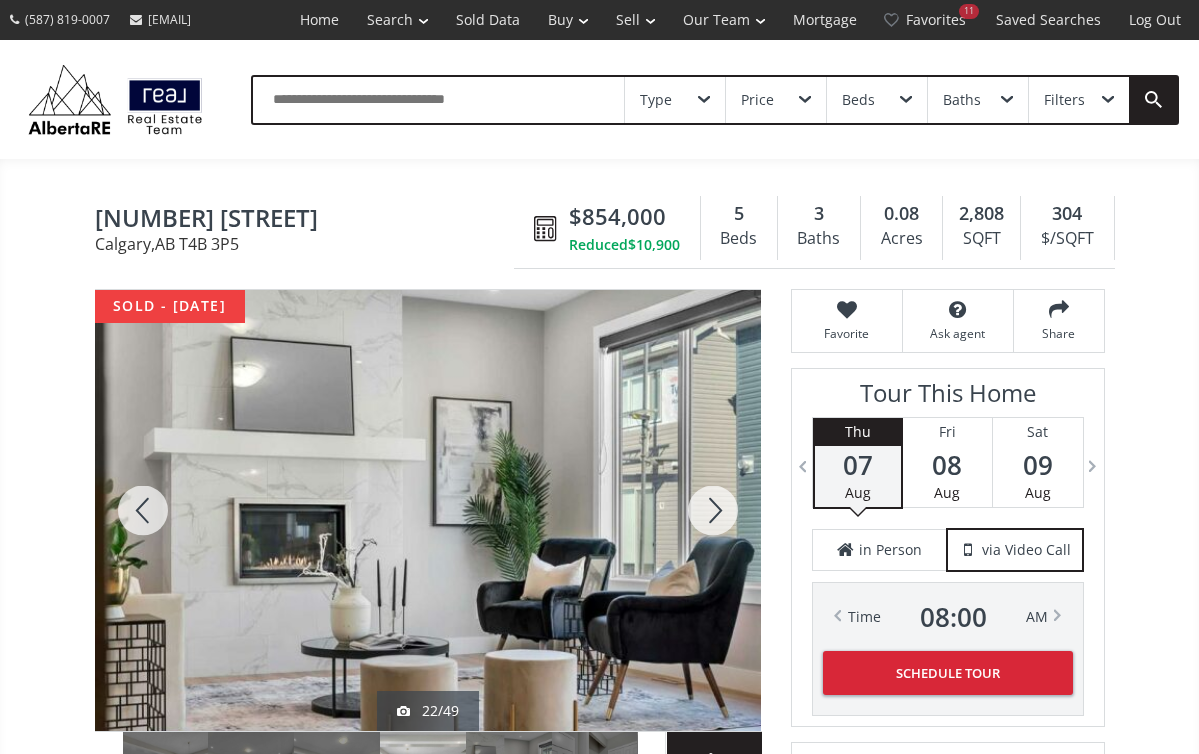 click at bounding box center [713, 510] 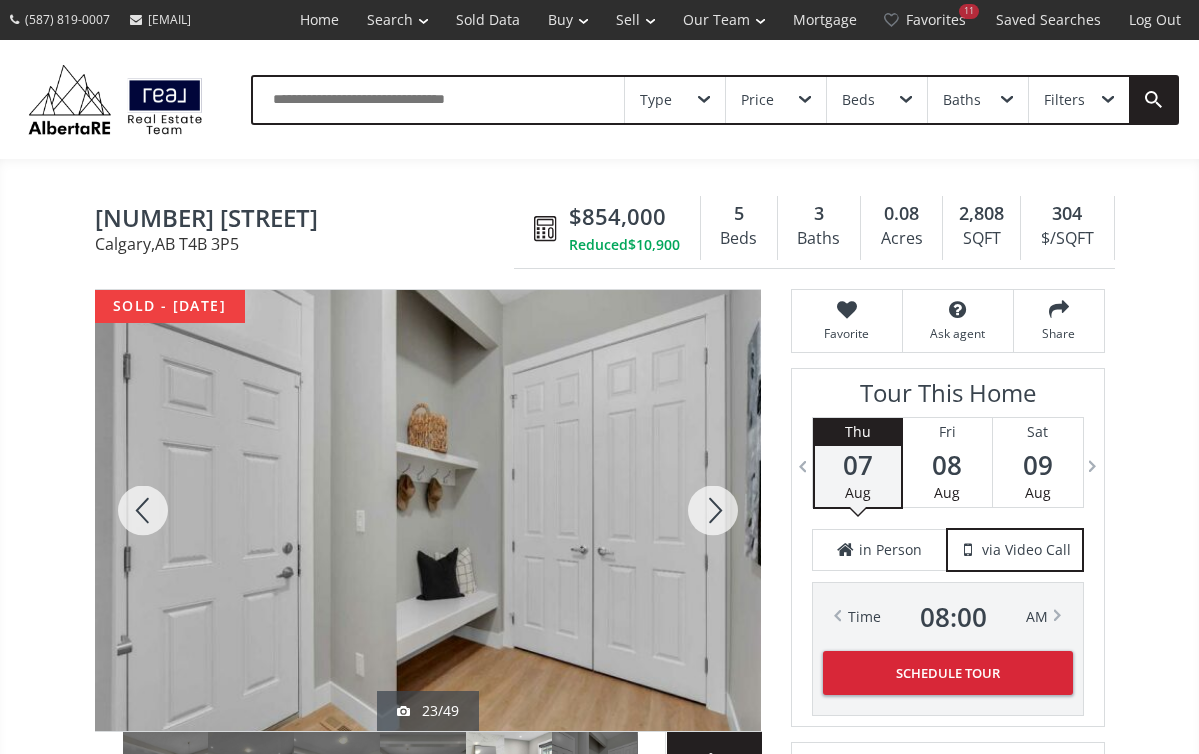 click at bounding box center [713, 510] 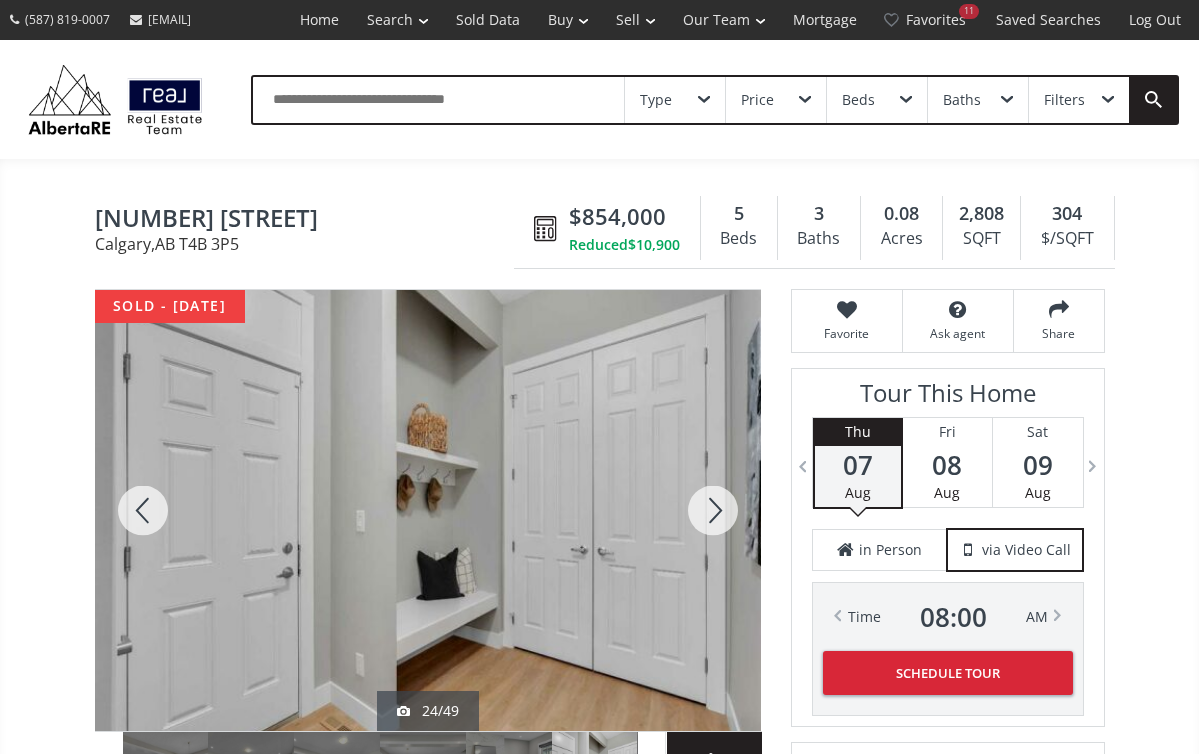 click at bounding box center (713, 510) 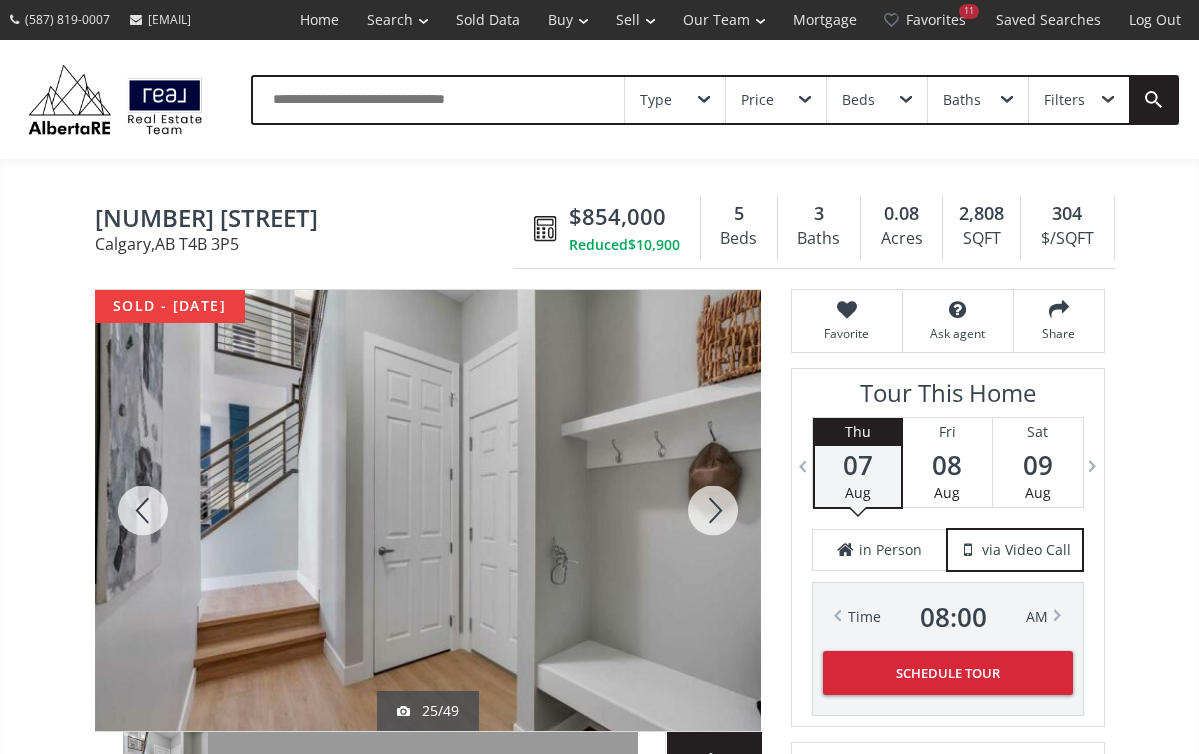 click on "Type   Price Beds Baths Filters" at bounding box center [599, 99] 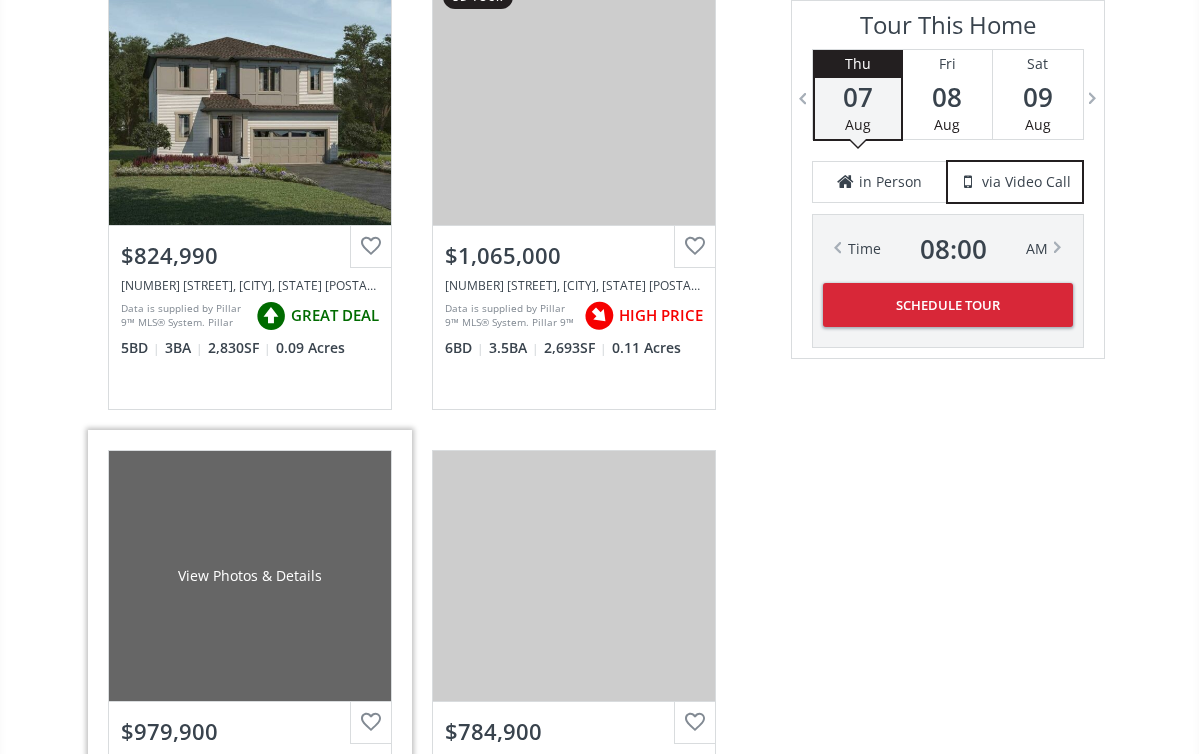 scroll, scrollTop: 3337, scrollLeft: 0, axis: vertical 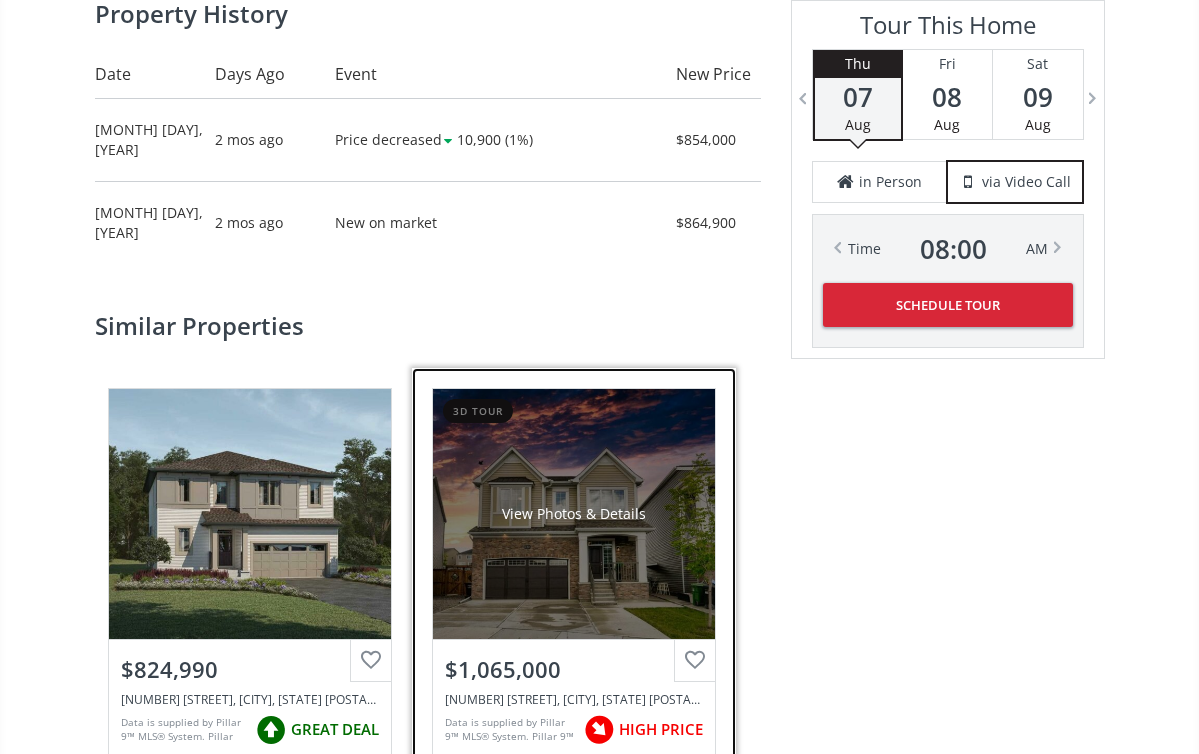 click on "View Photos & Details" at bounding box center [574, 514] 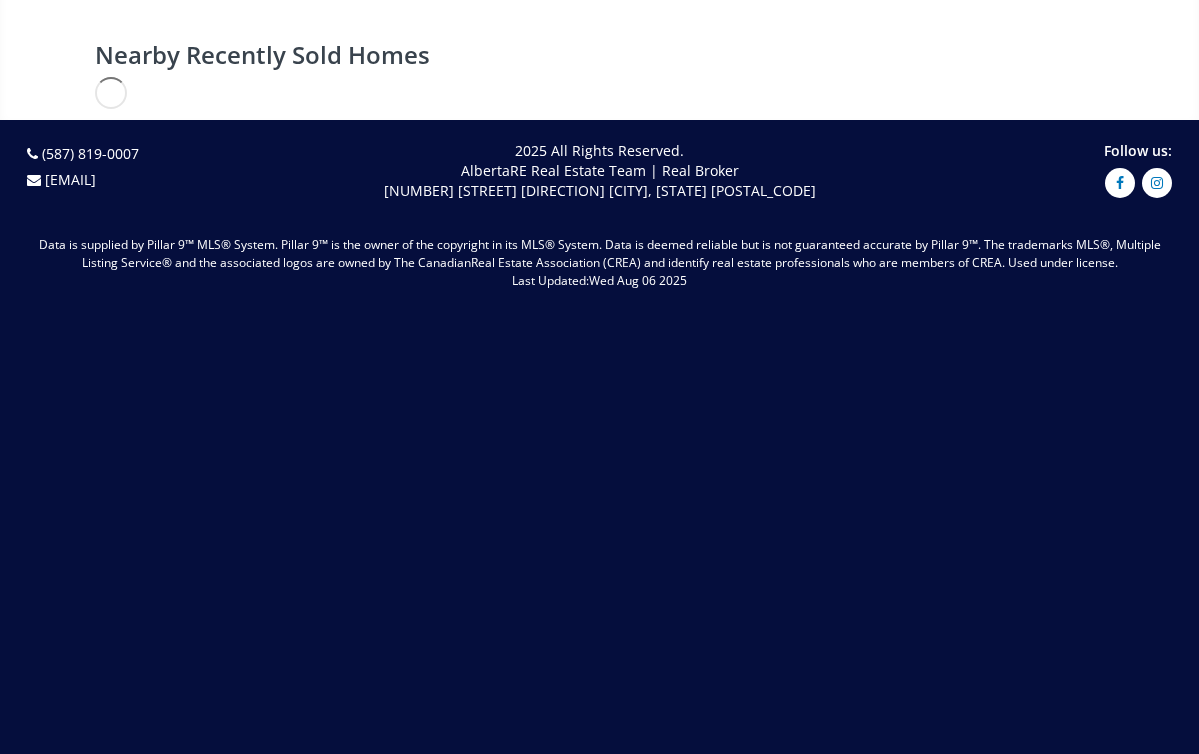 scroll, scrollTop: 0, scrollLeft: 0, axis: both 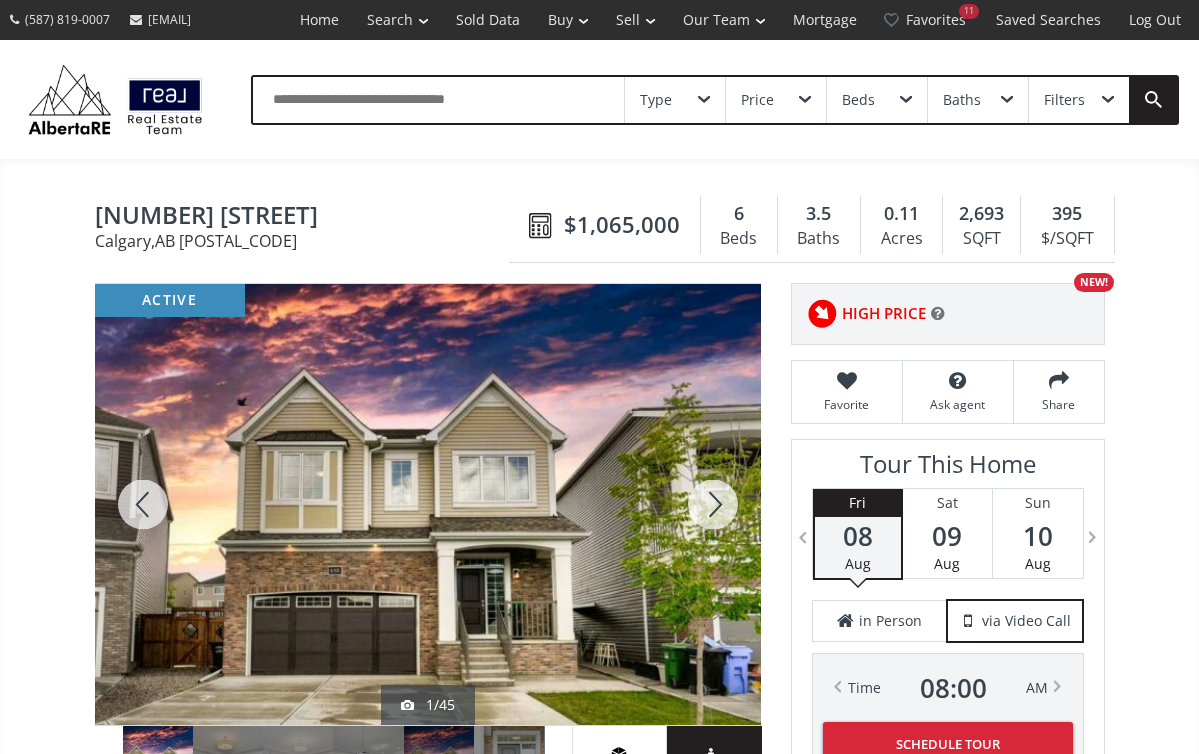 click at bounding box center (713, 504) 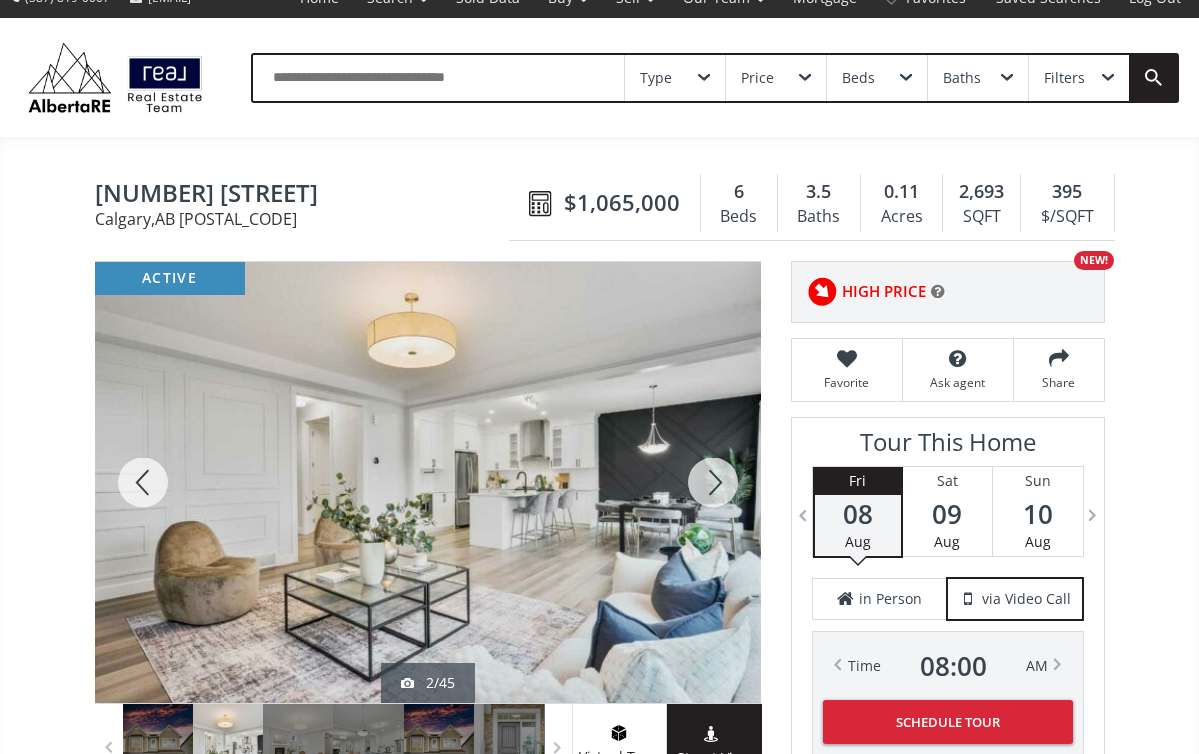 scroll, scrollTop: 50, scrollLeft: 0, axis: vertical 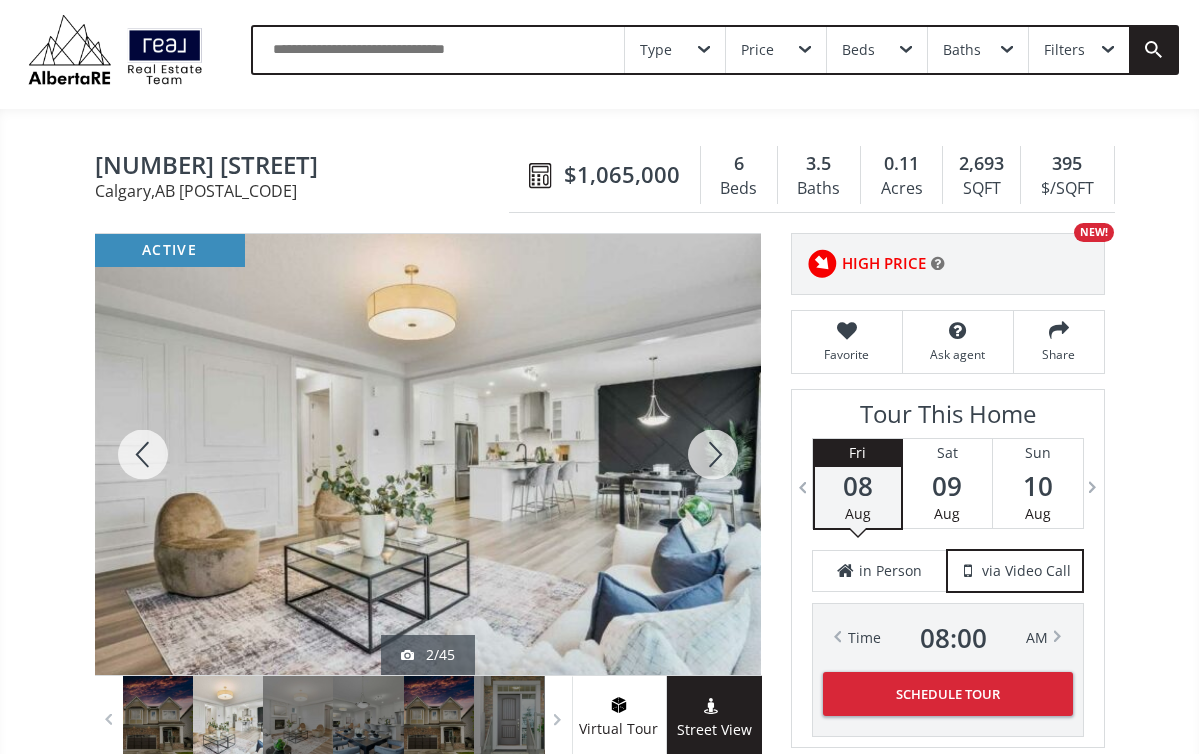 click at bounding box center [713, 454] 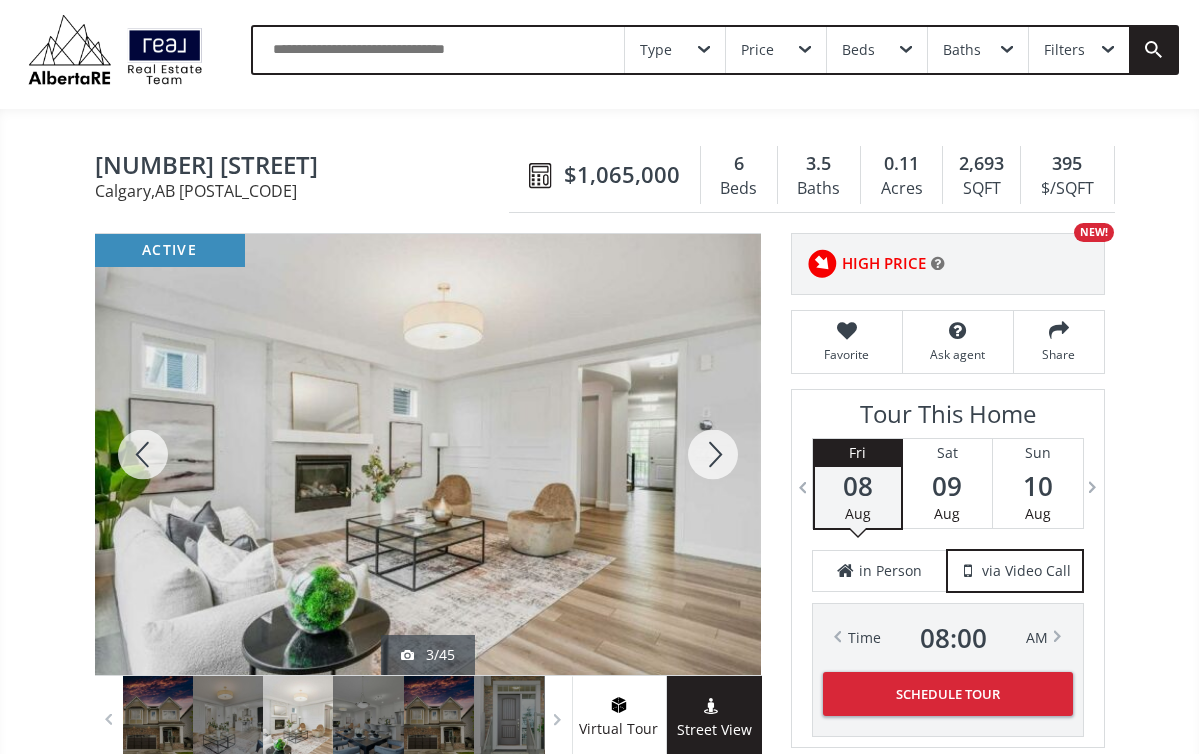 scroll, scrollTop: 95, scrollLeft: 0, axis: vertical 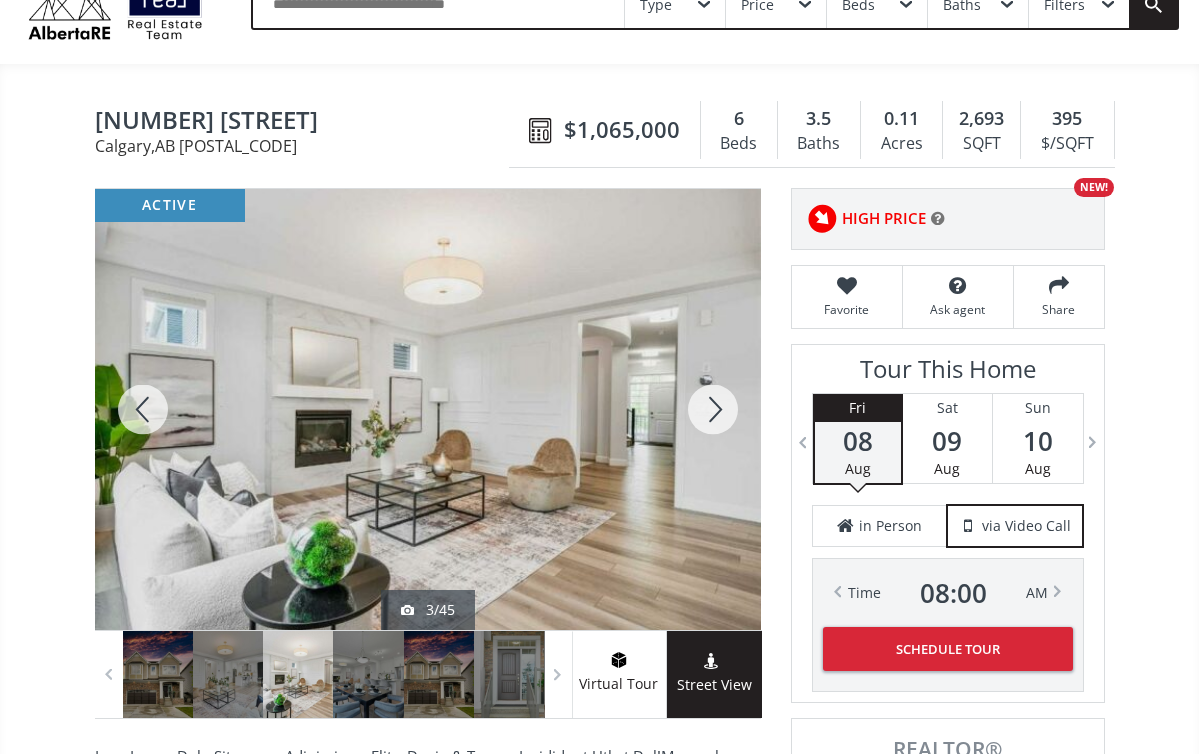 click at bounding box center (713, 409) 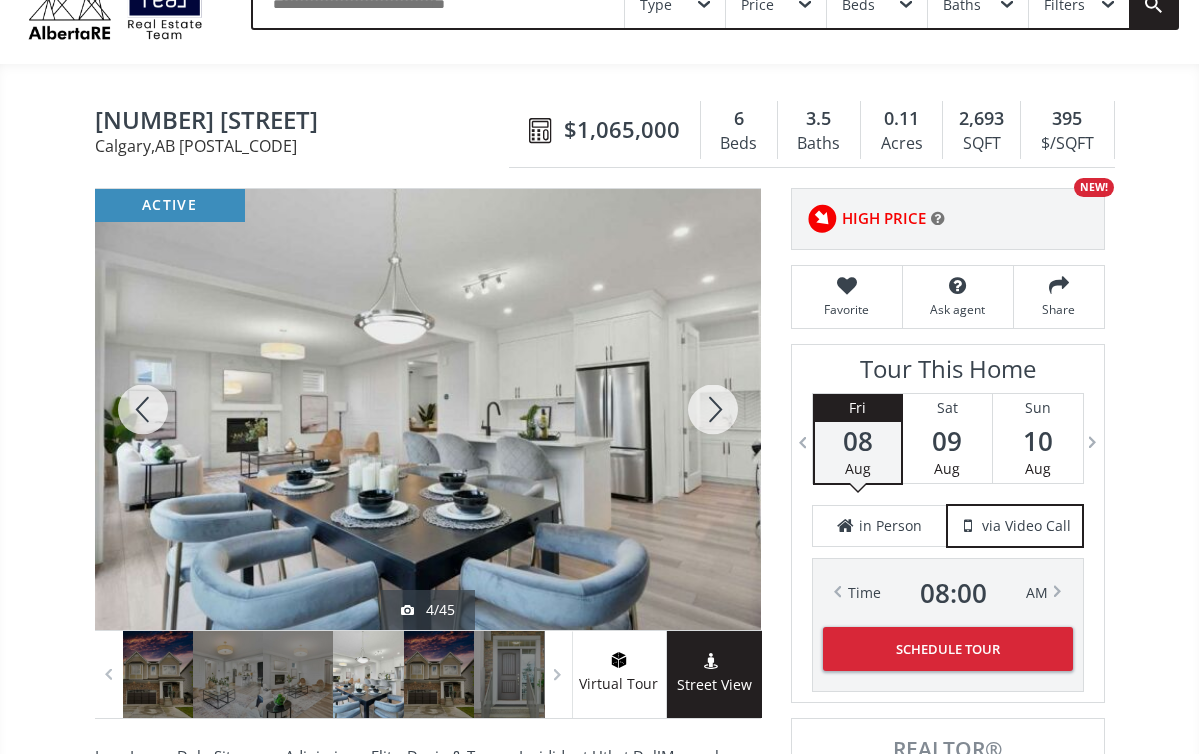 click at bounding box center [713, 409] 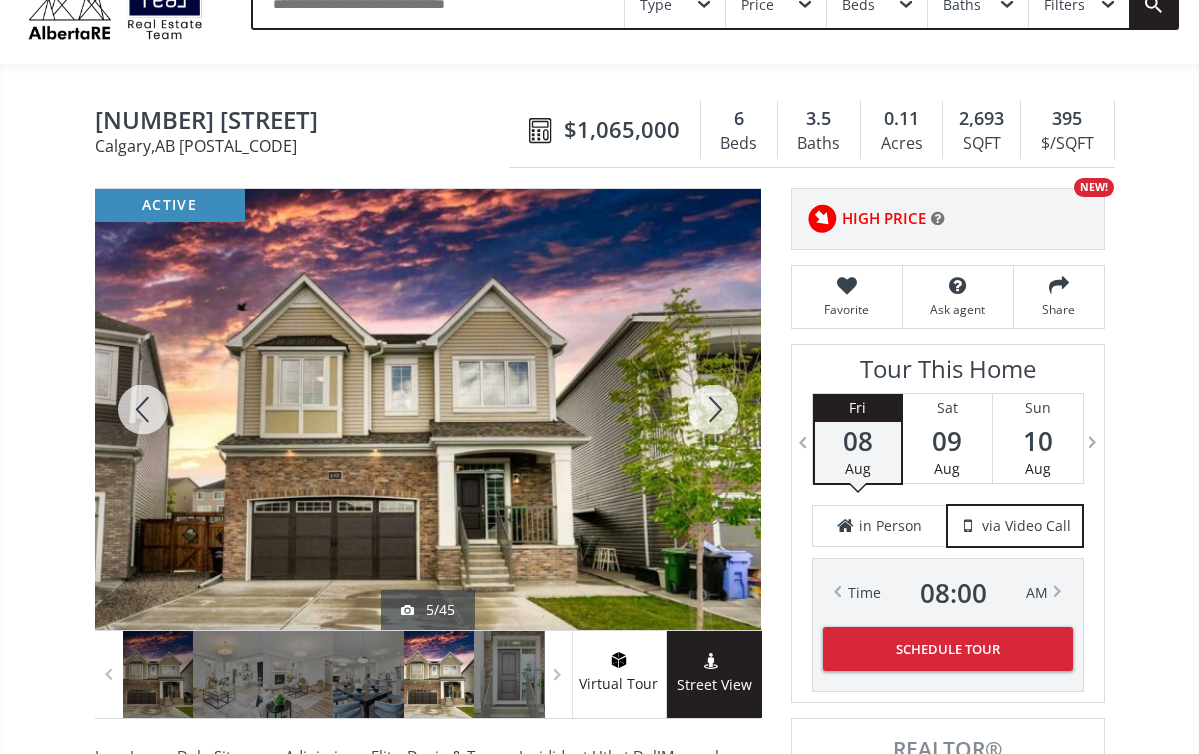 click at bounding box center [713, 409] 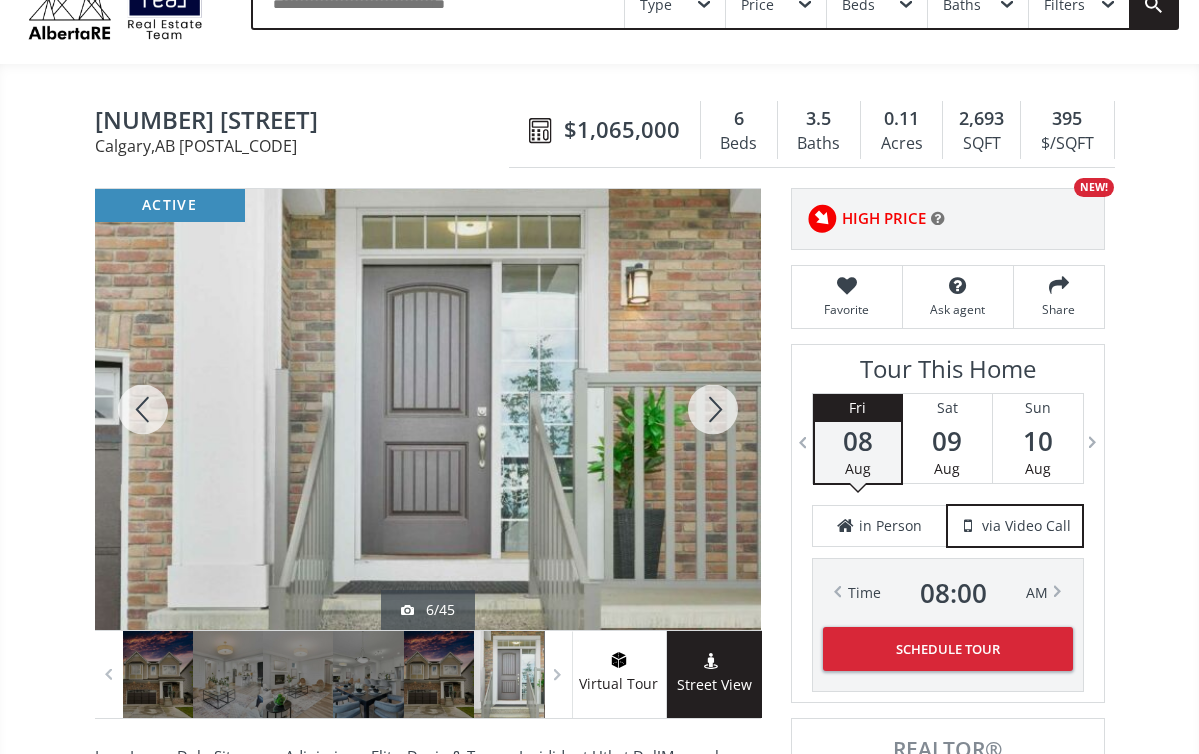 click at bounding box center (713, 409) 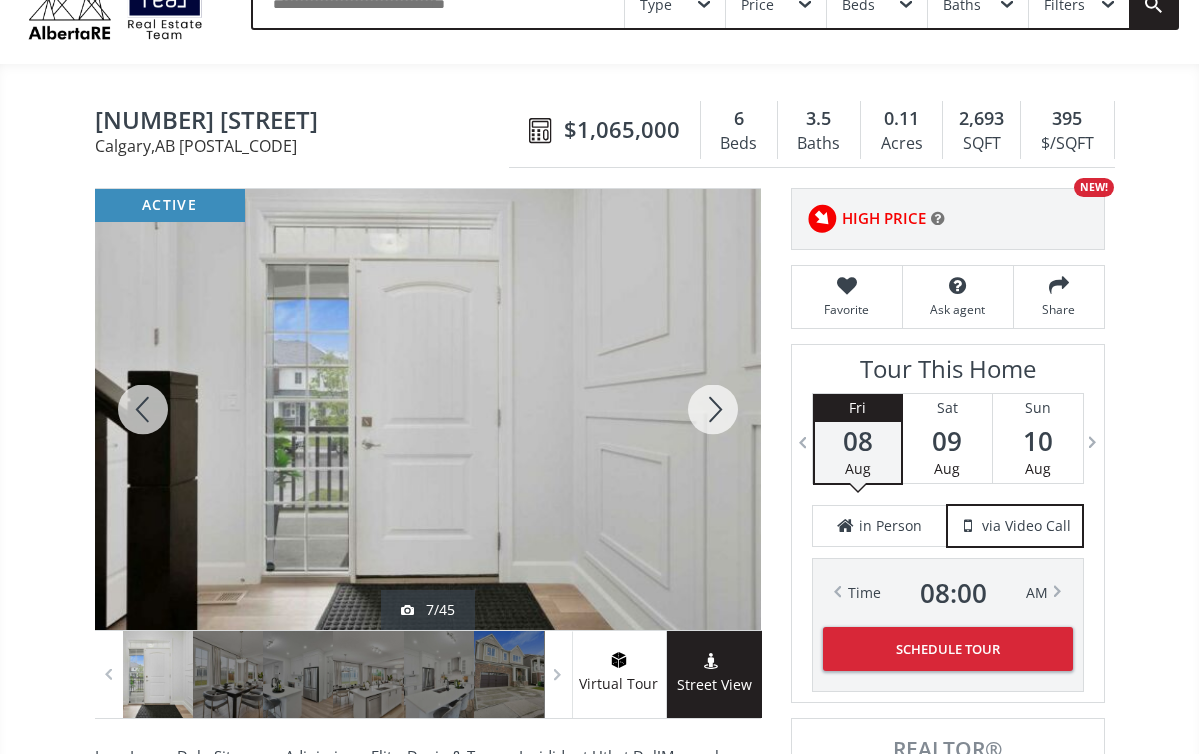 click at bounding box center (713, 409) 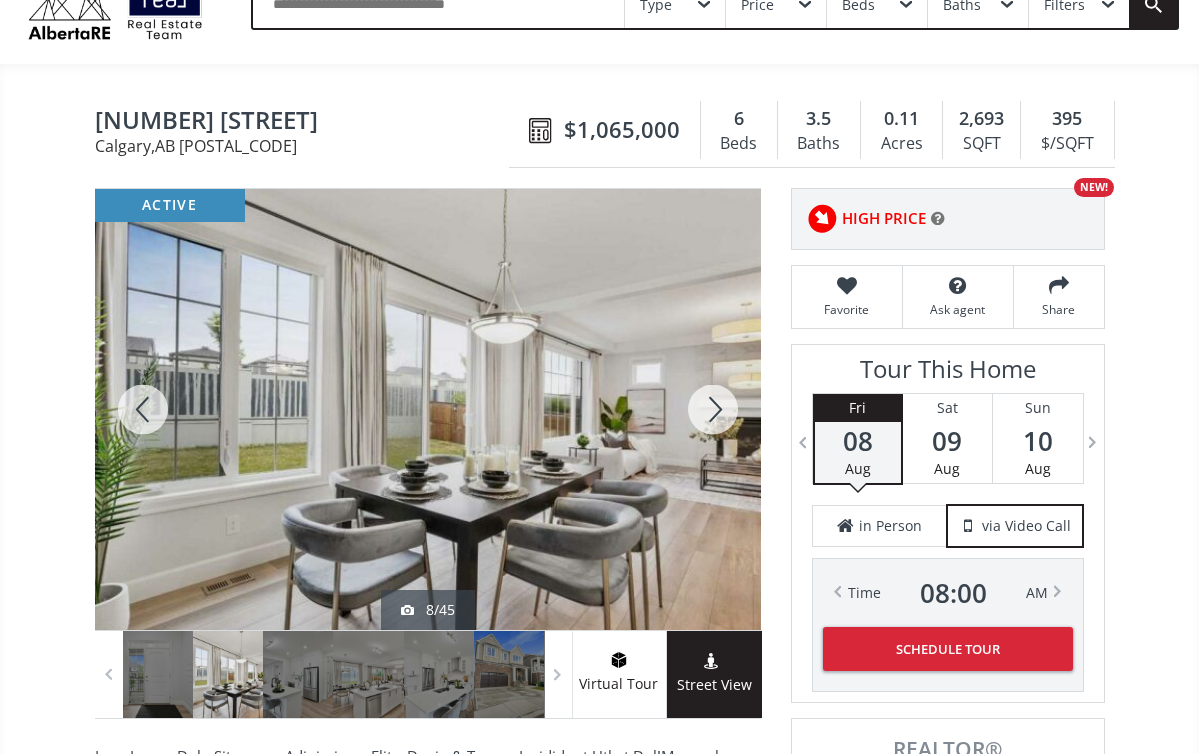 click at bounding box center [713, 409] 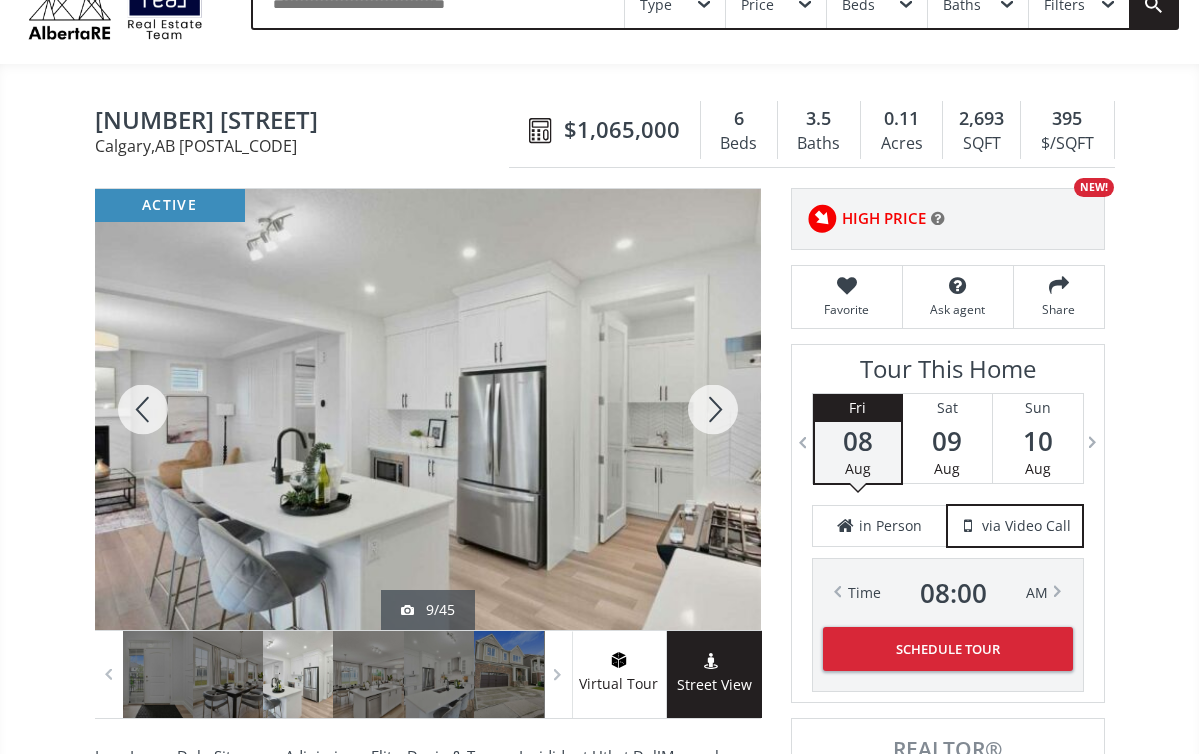 click at bounding box center [713, 409] 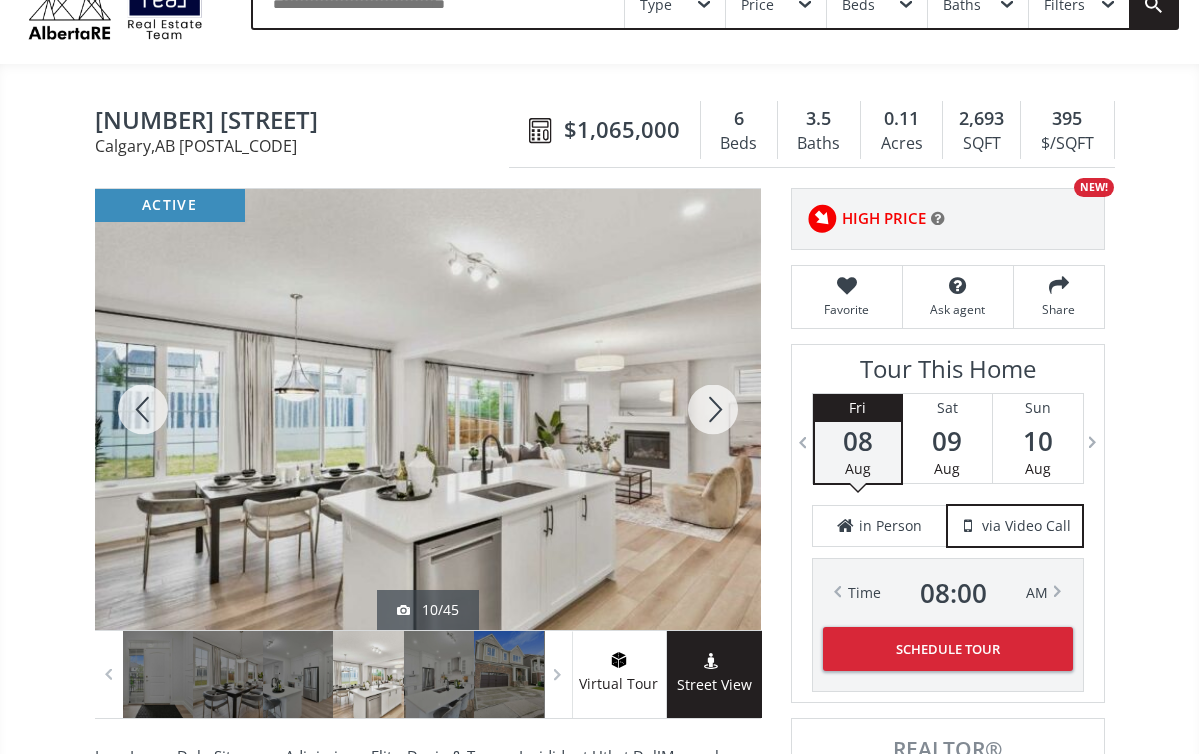 click at bounding box center (713, 409) 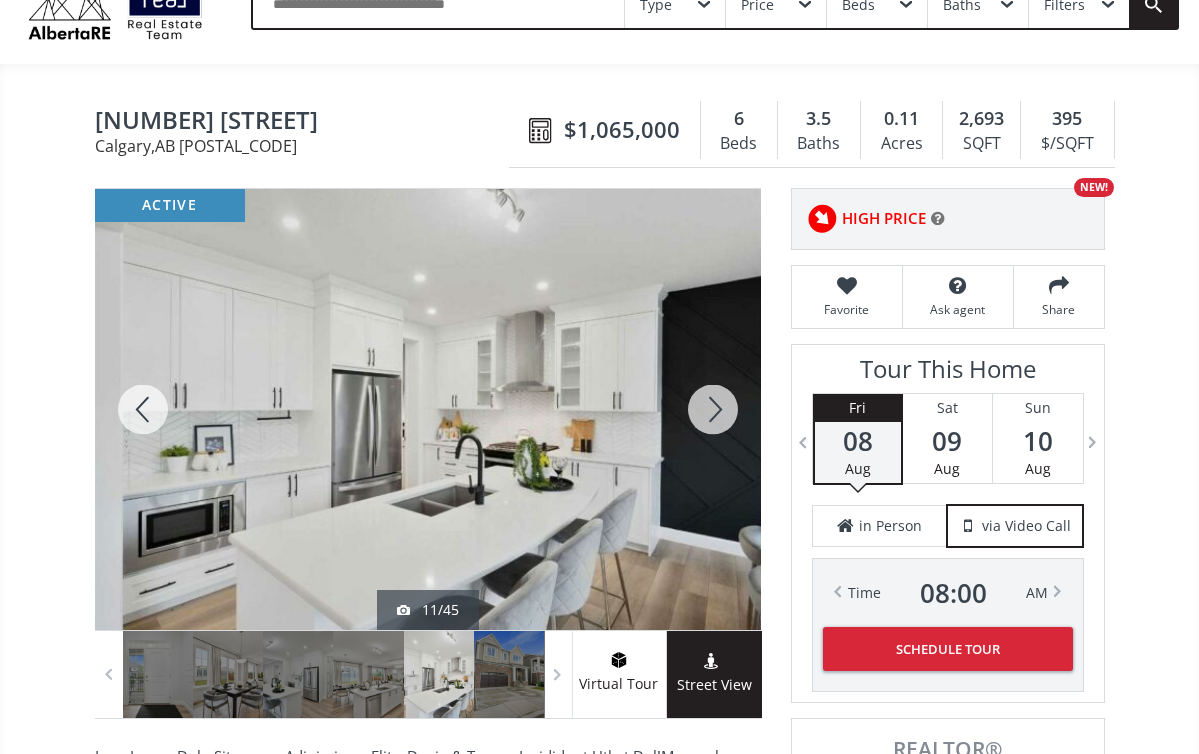click at bounding box center (713, 409) 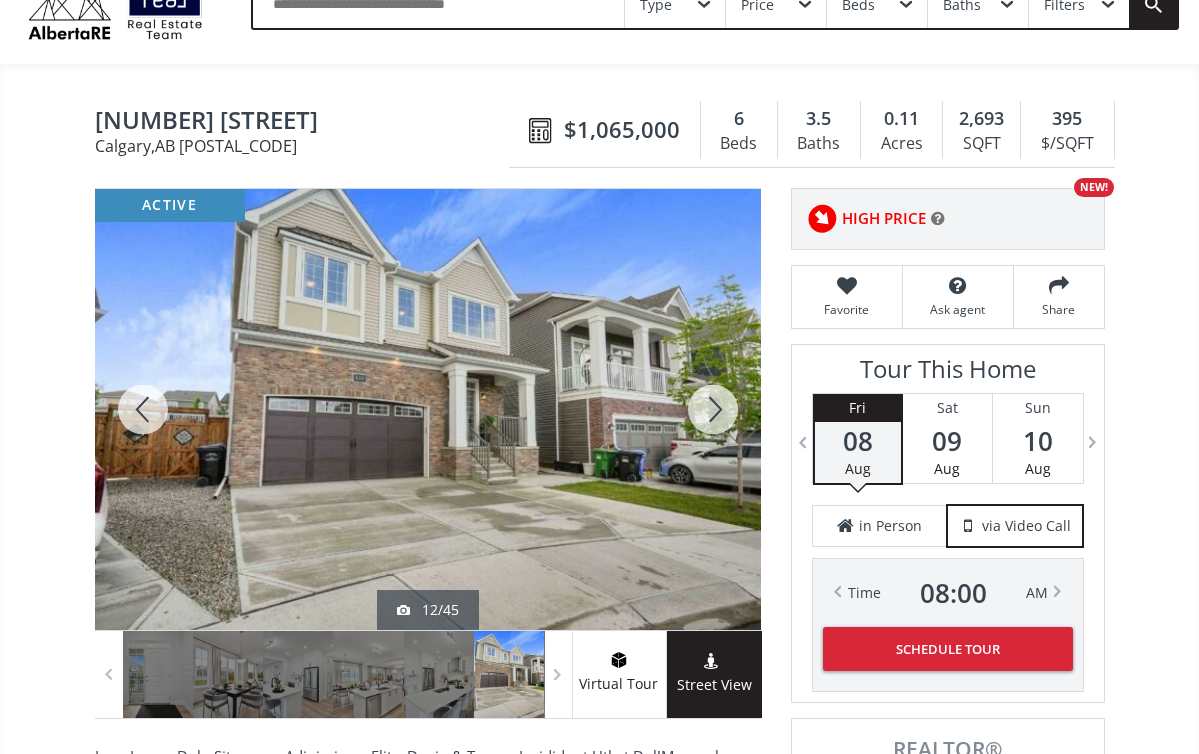 click at bounding box center (713, 409) 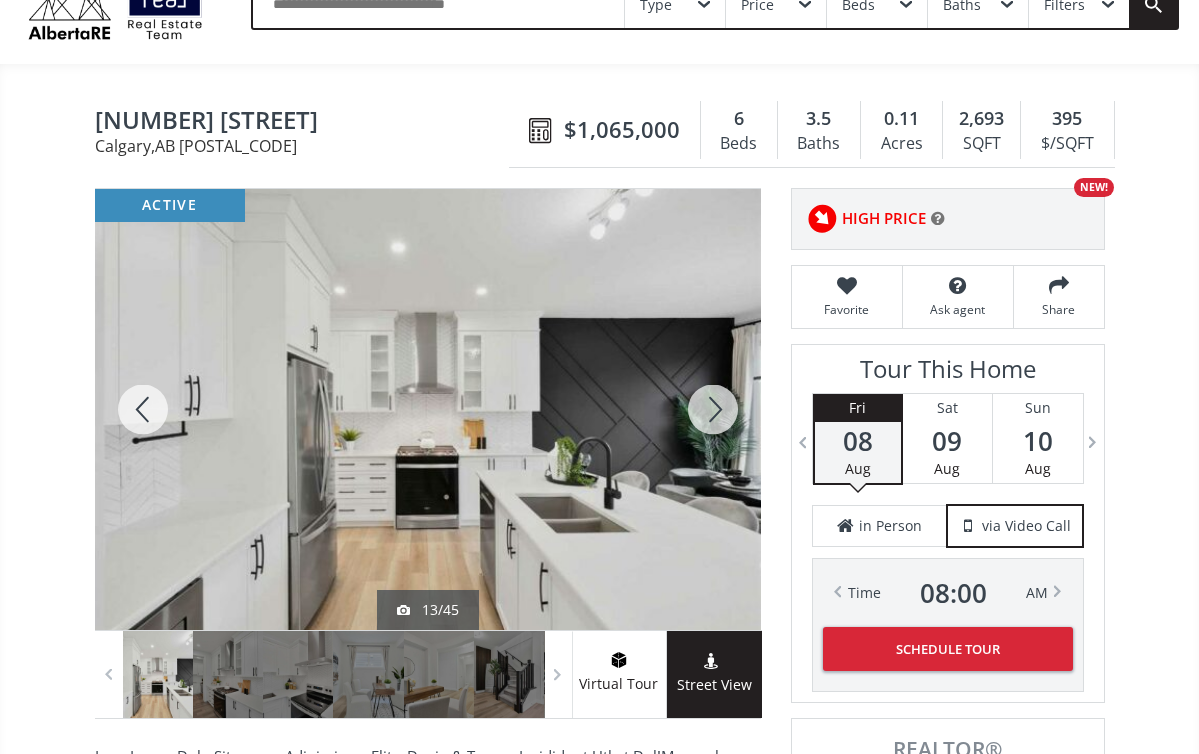 click at bounding box center (713, 409) 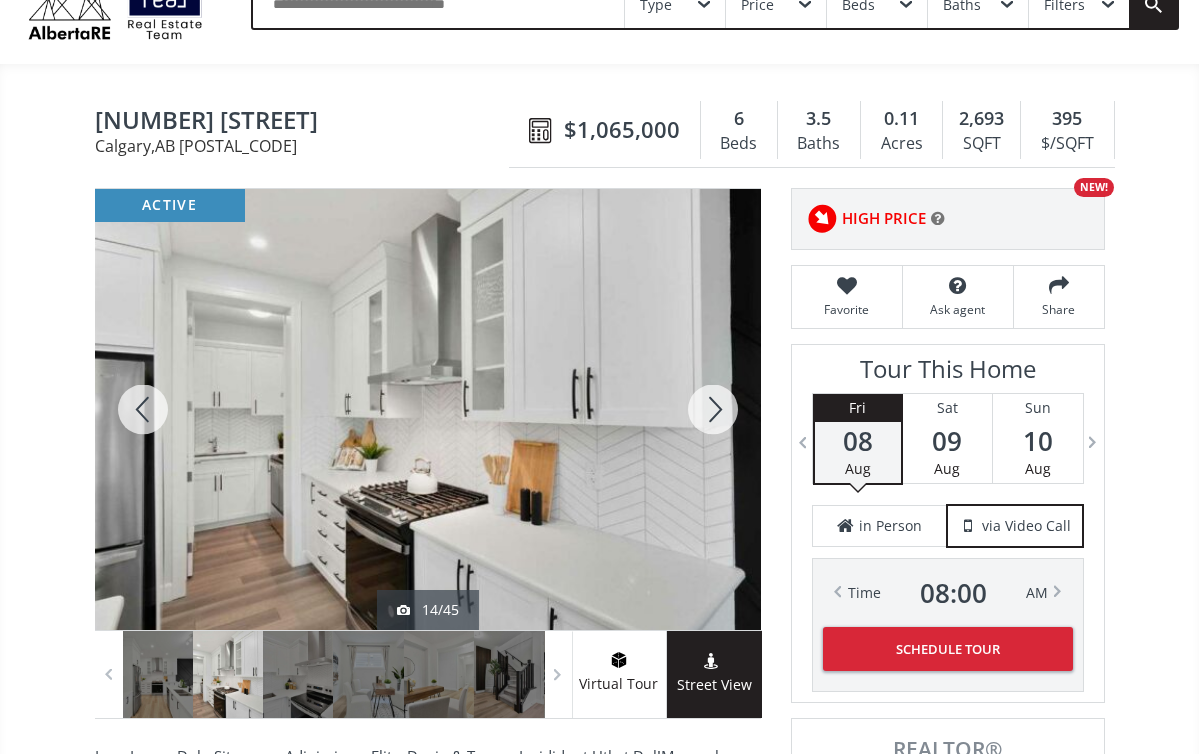 click at bounding box center (713, 409) 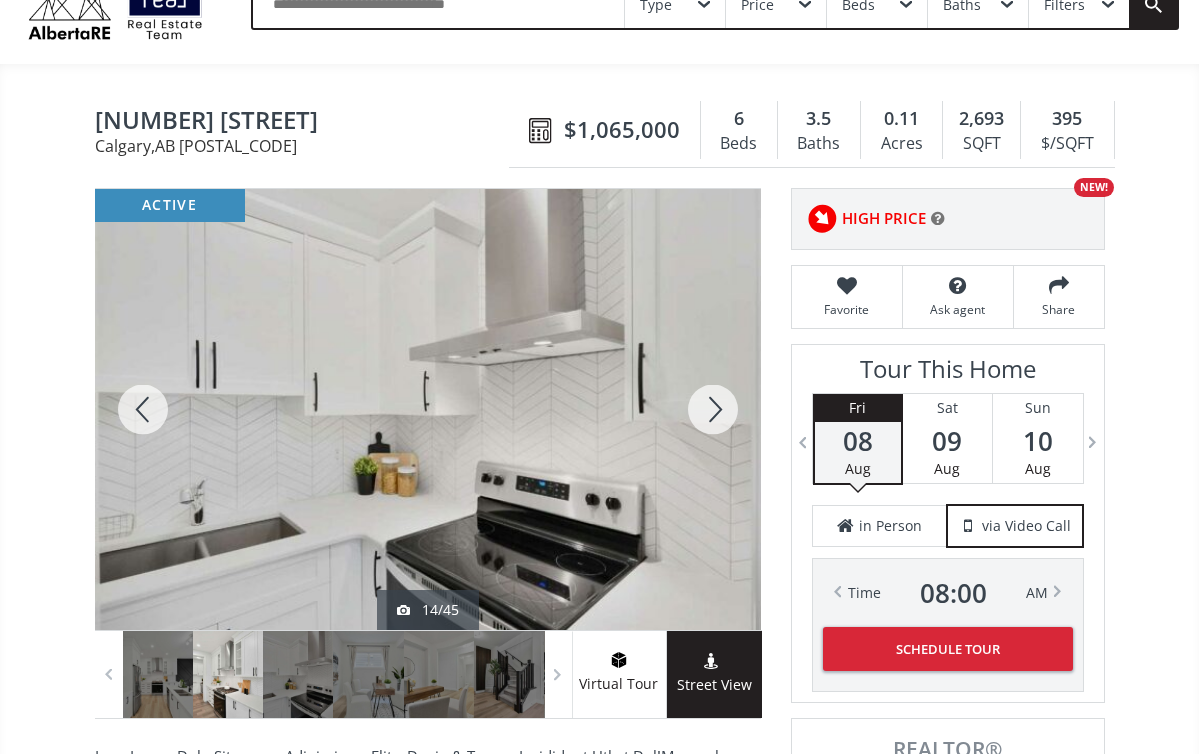 click at bounding box center (713, 409) 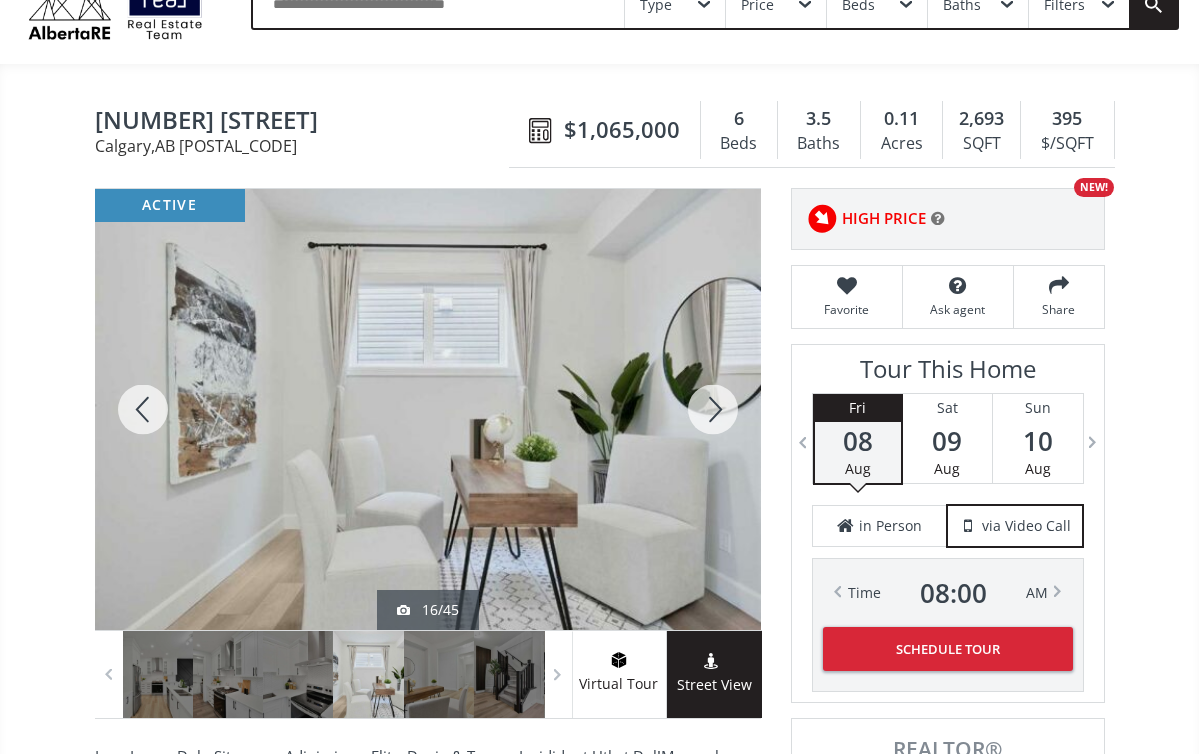 click at bounding box center [713, 409] 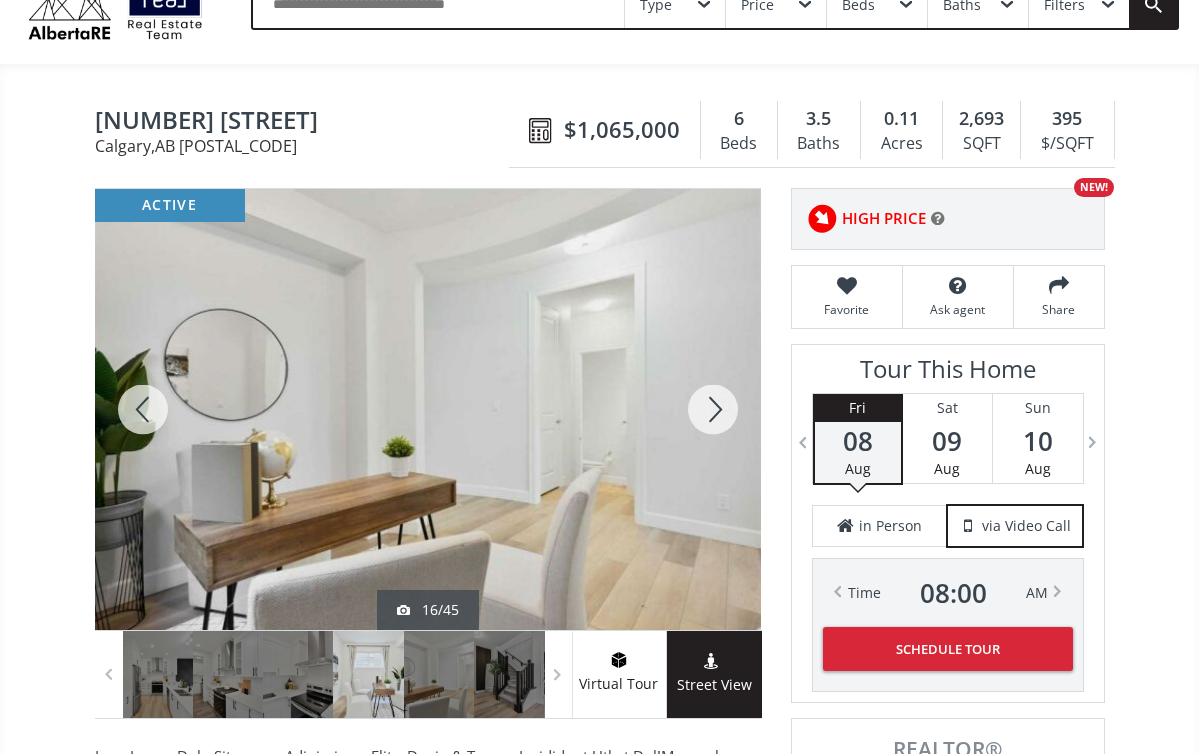 click at bounding box center (713, 409) 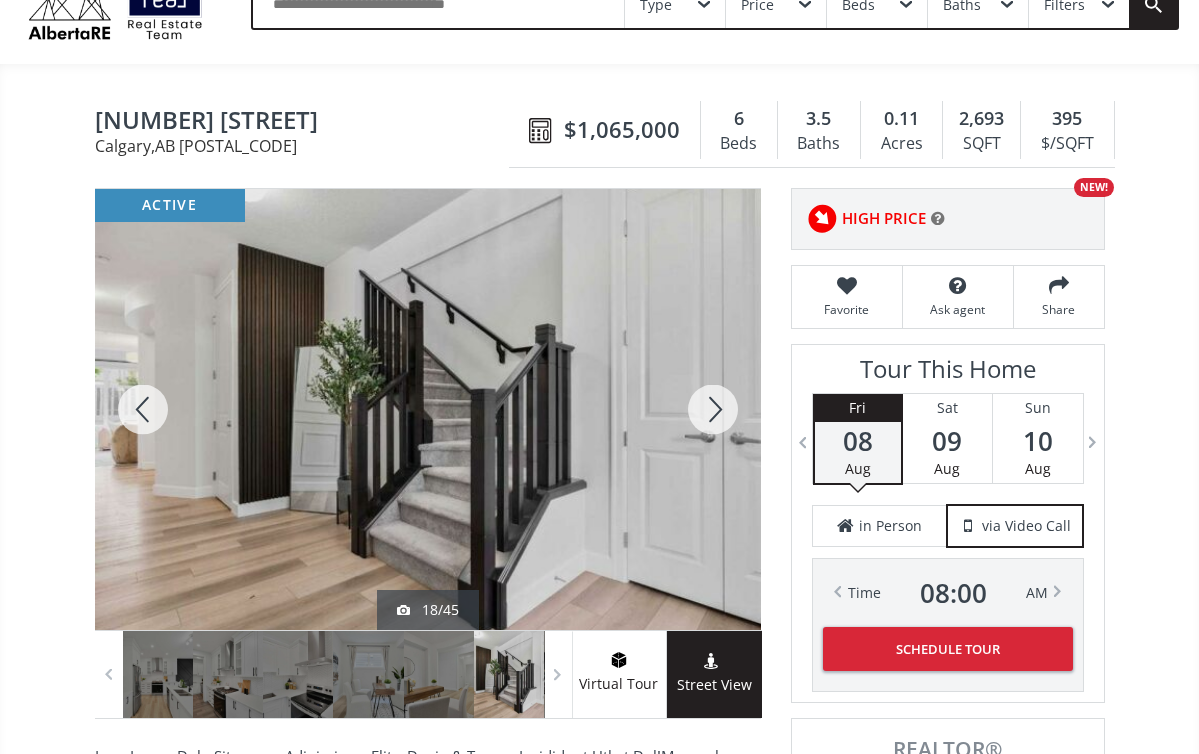 click at bounding box center (713, 409) 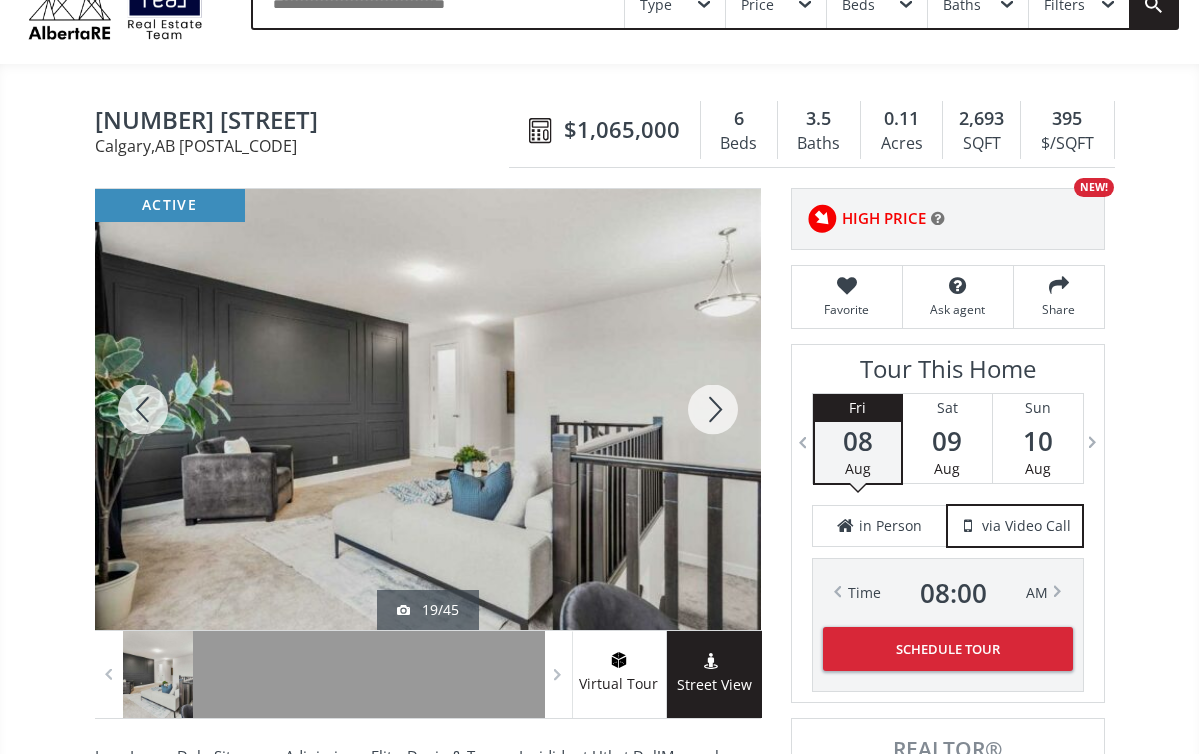 click at bounding box center [713, 409] 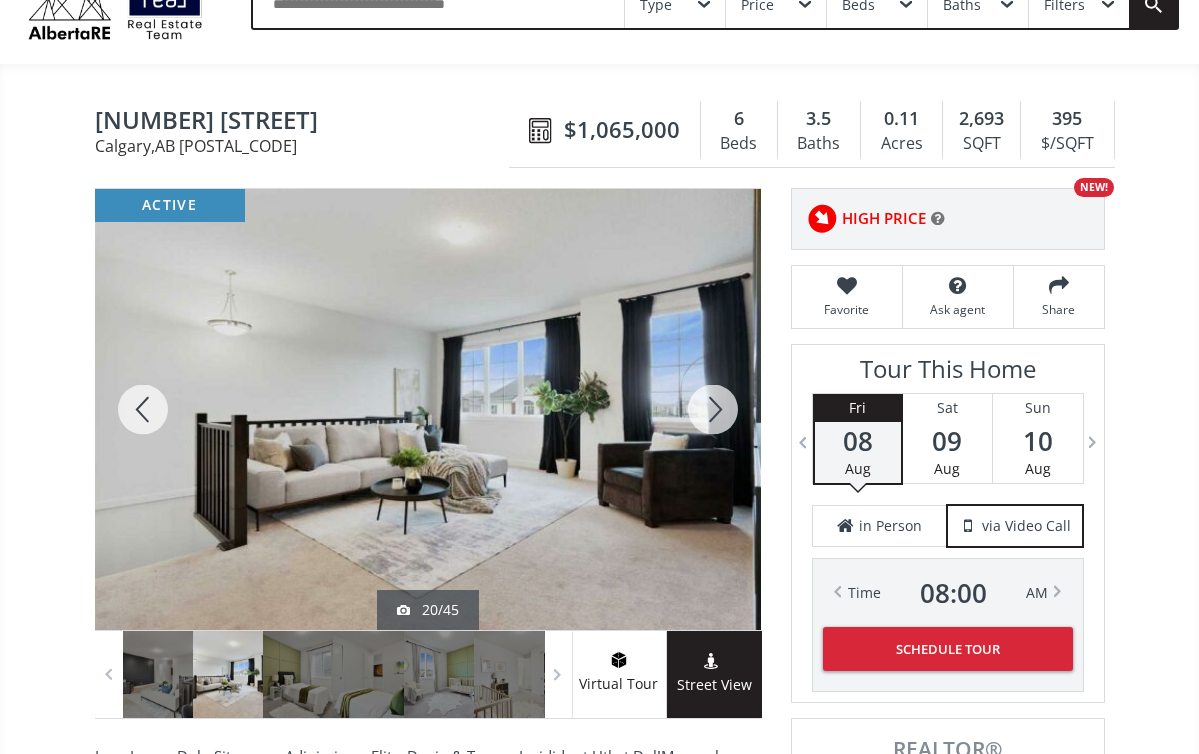 click at bounding box center (713, 409) 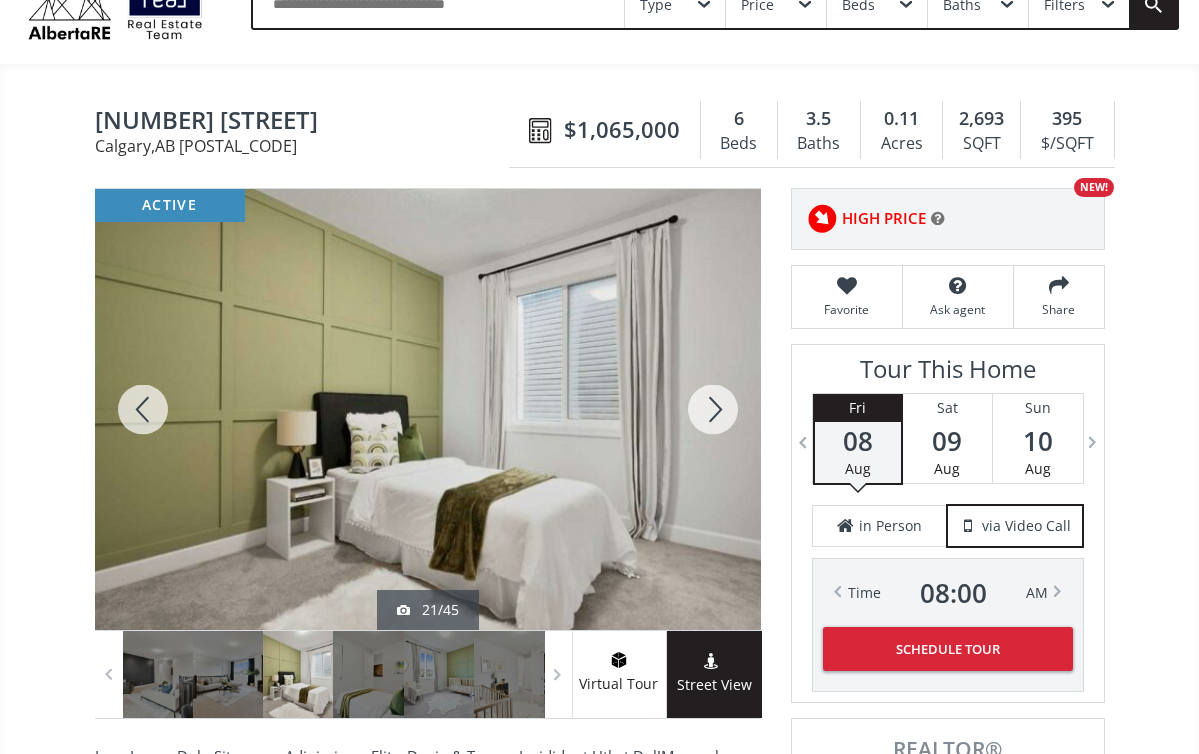 click at bounding box center [713, 409] 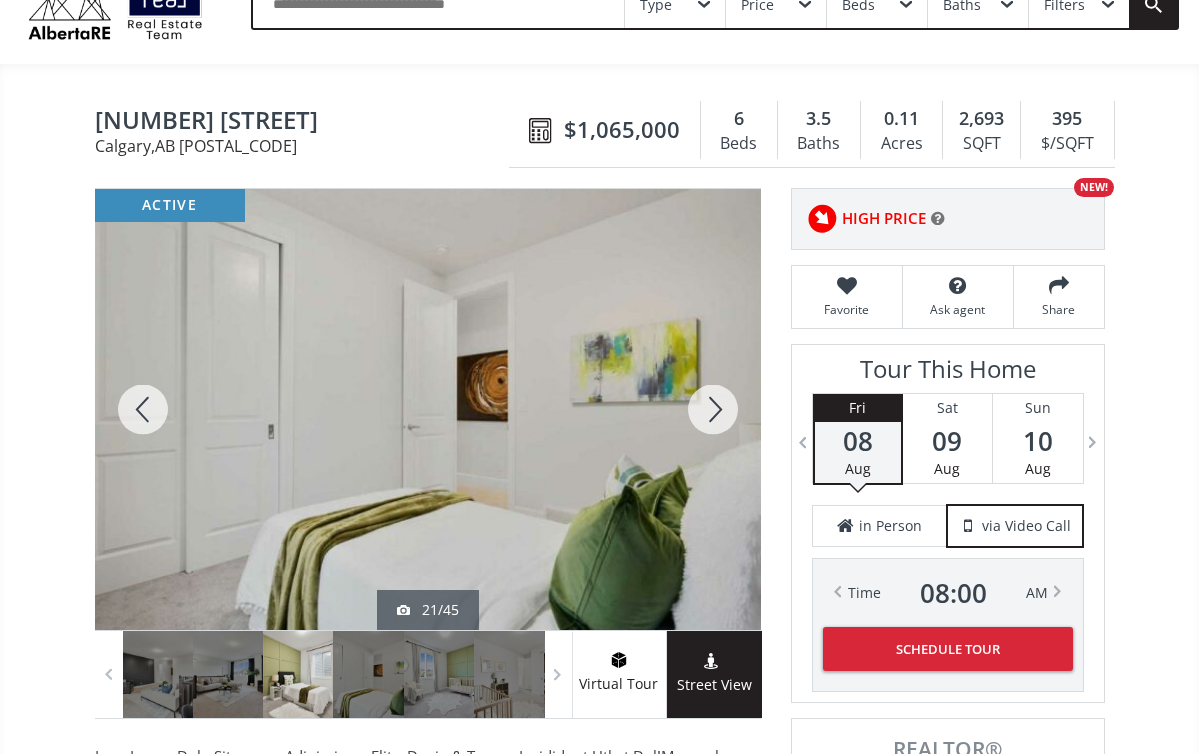 click at bounding box center (713, 409) 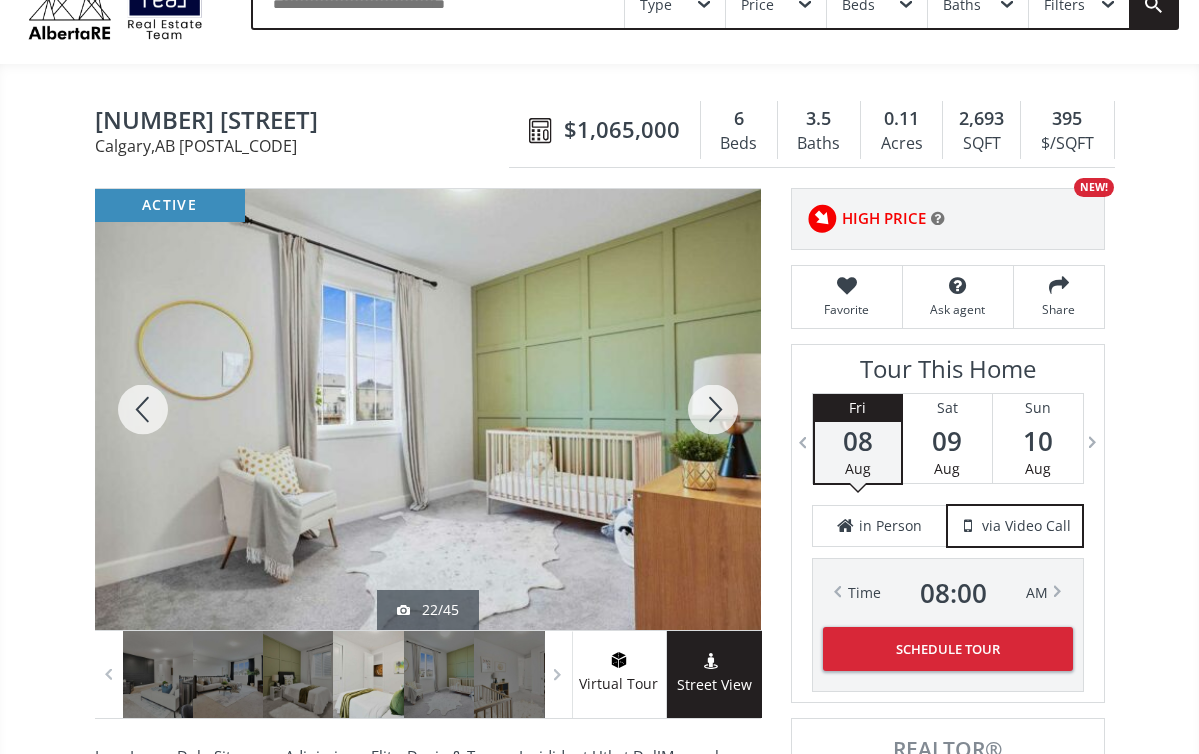click at bounding box center [713, 409] 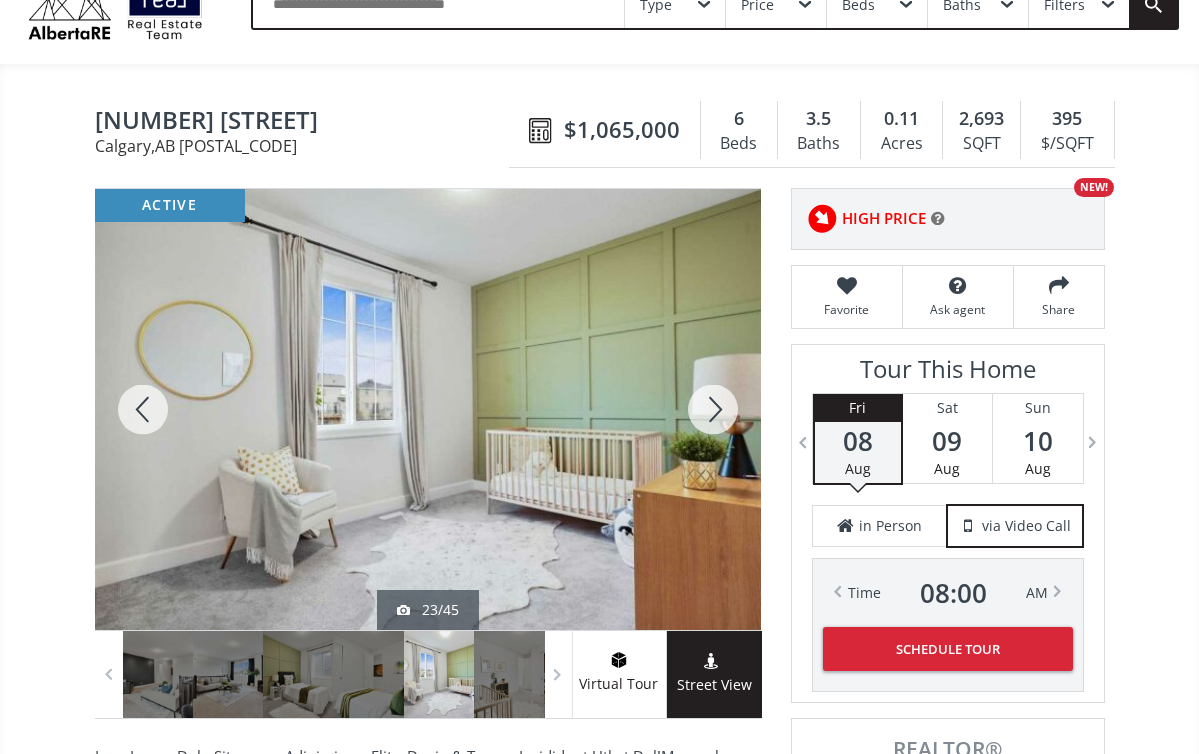 click at bounding box center (713, 409) 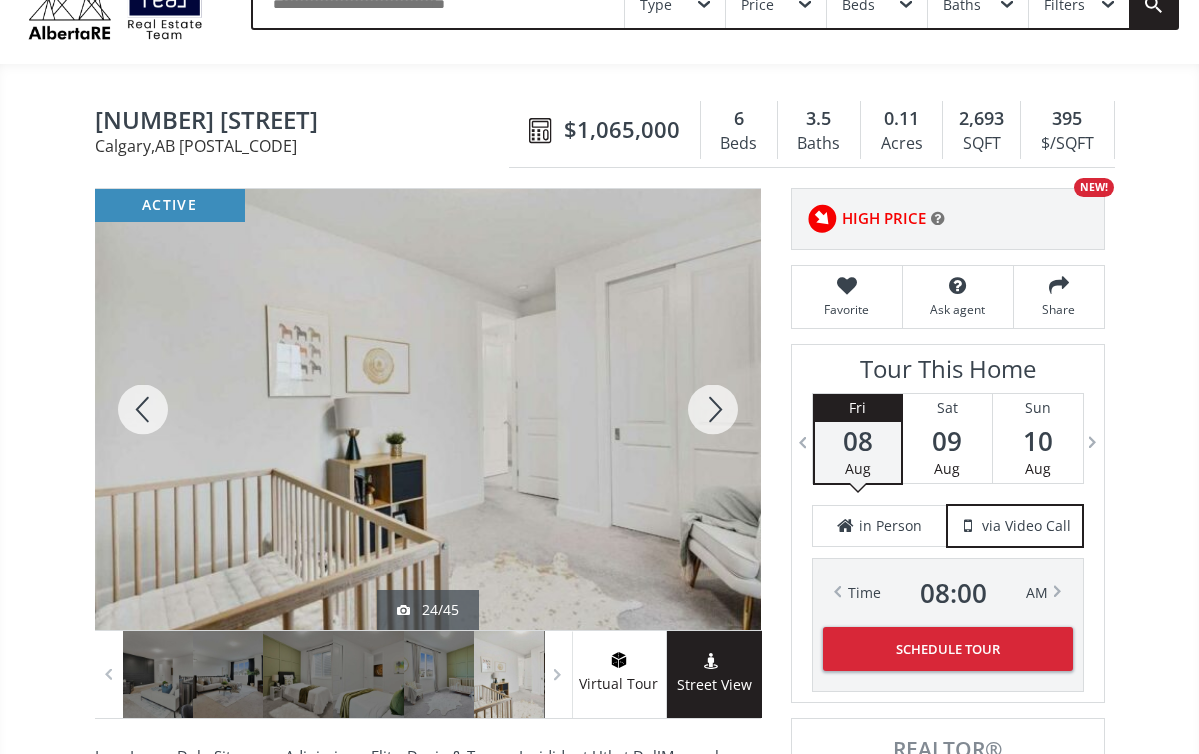 click at bounding box center [713, 409] 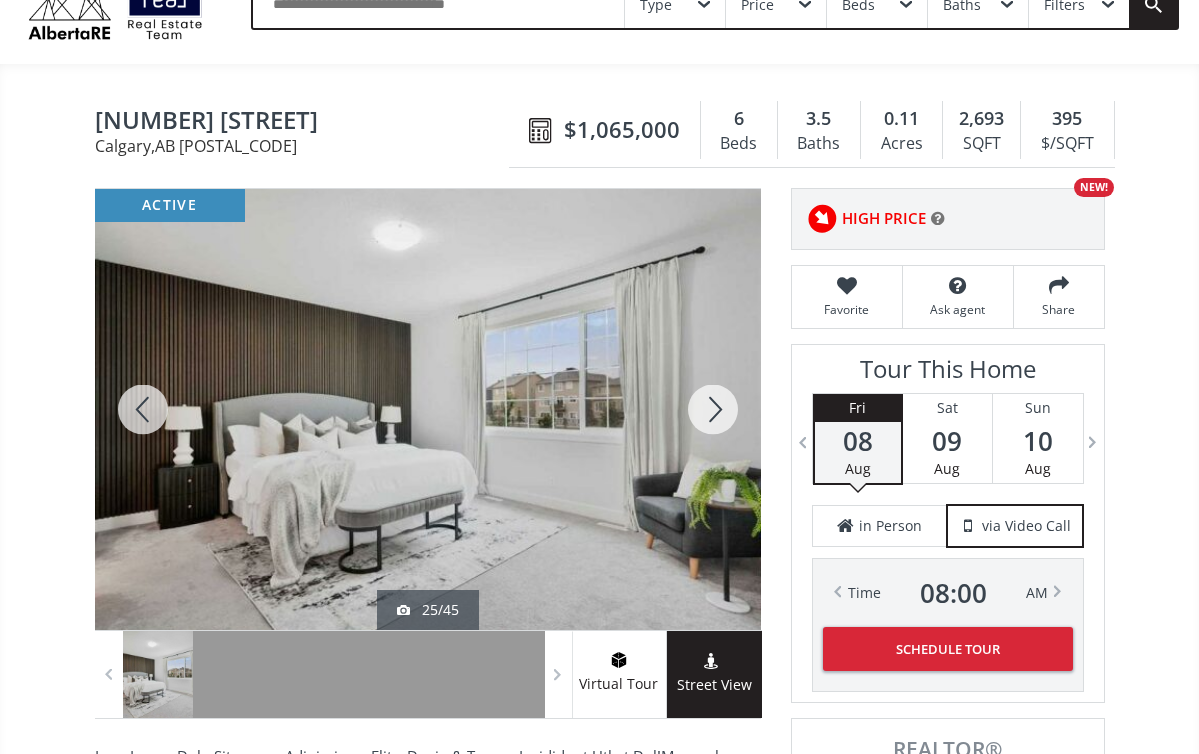 click at bounding box center (713, 409) 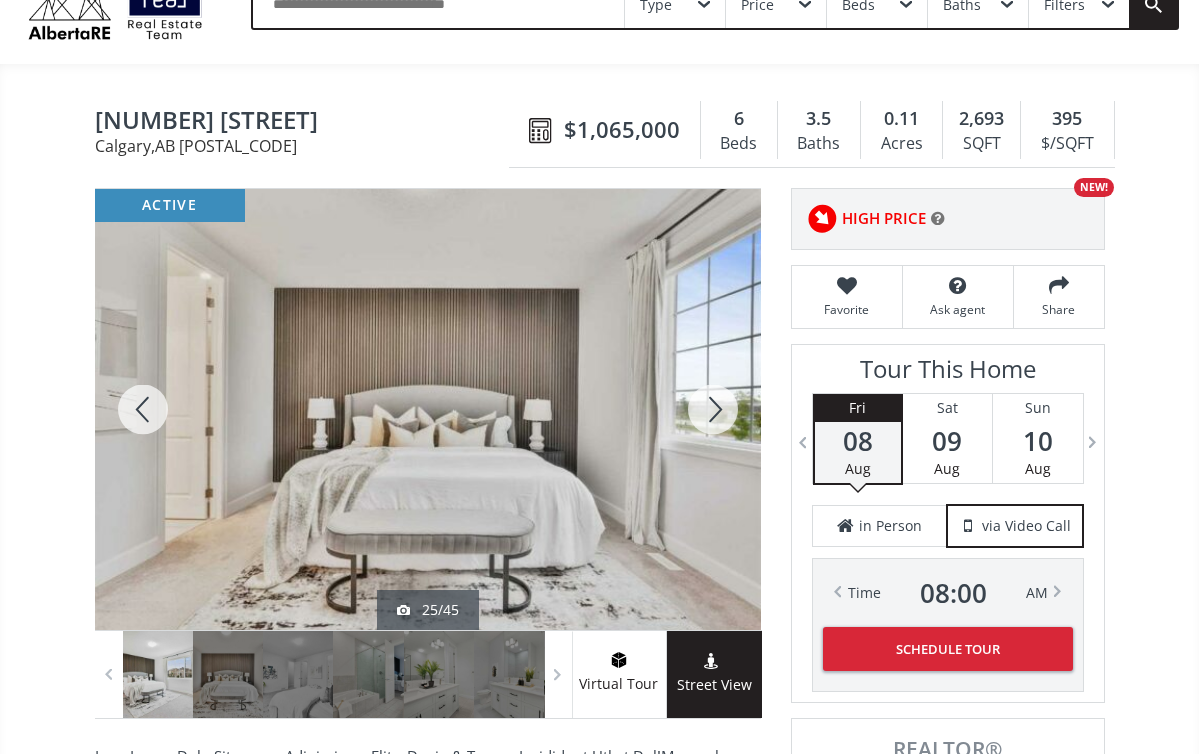 click at bounding box center [713, 409] 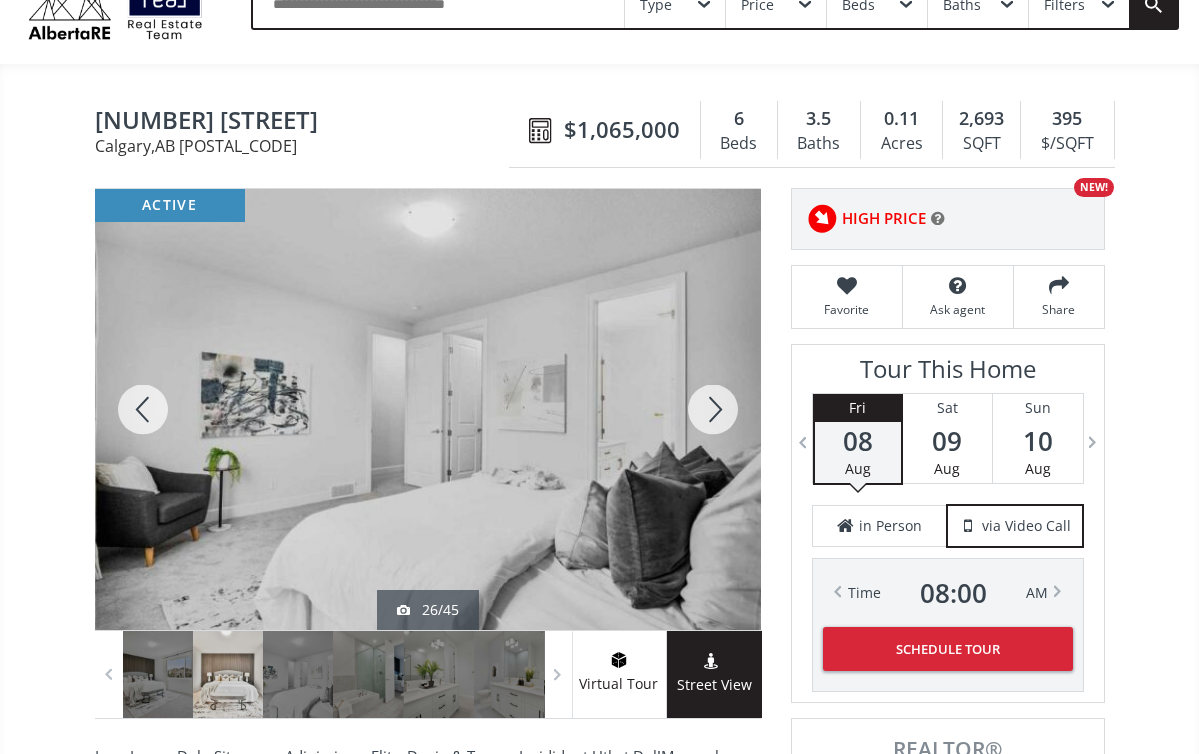 click at bounding box center (713, 409) 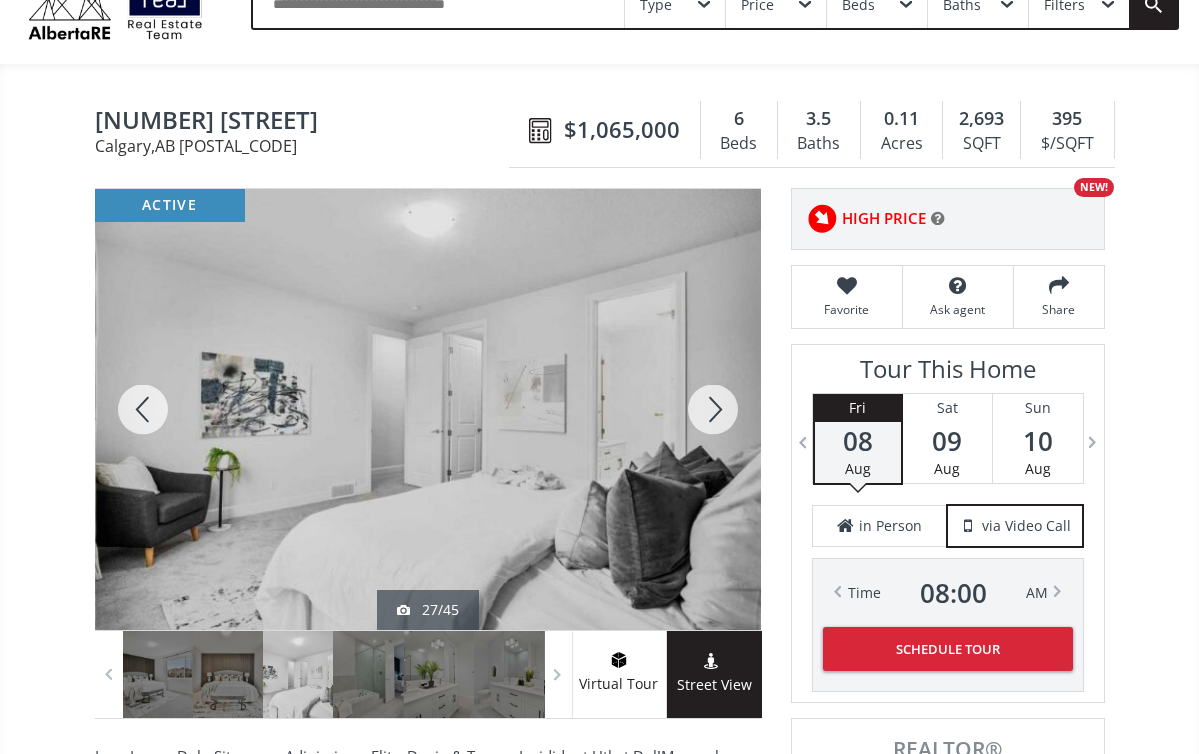 click at bounding box center (713, 409) 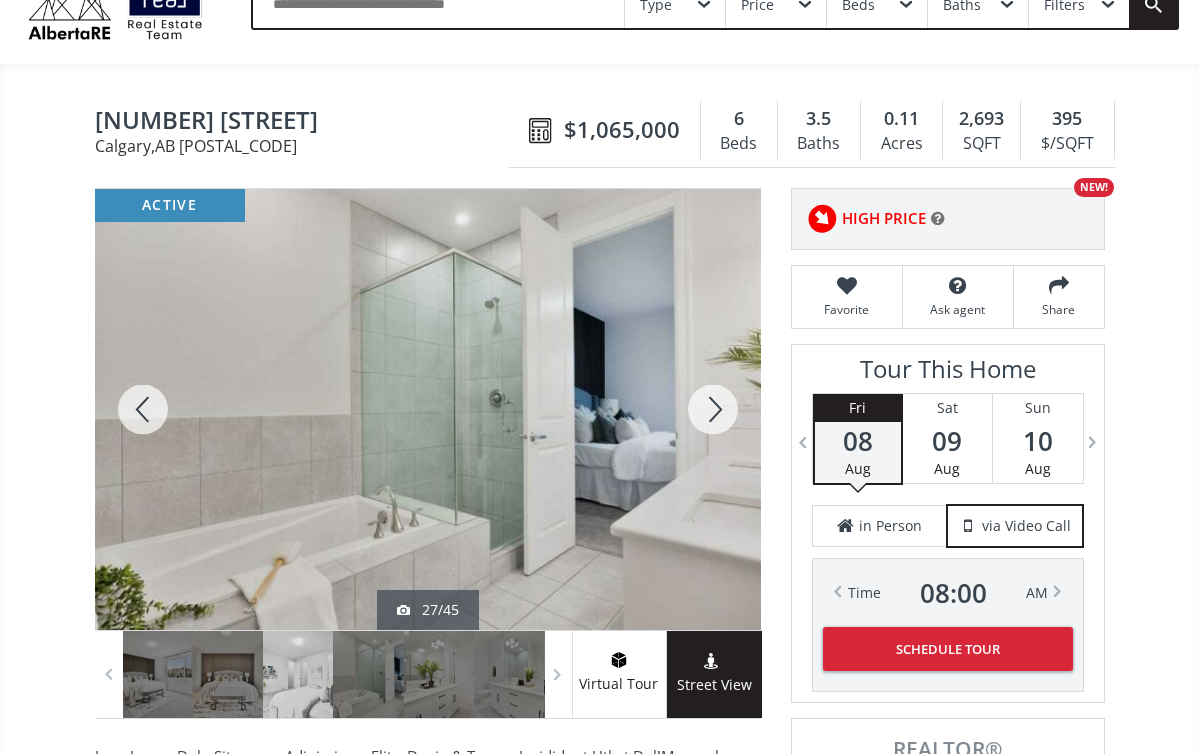 click at bounding box center (713, 409) 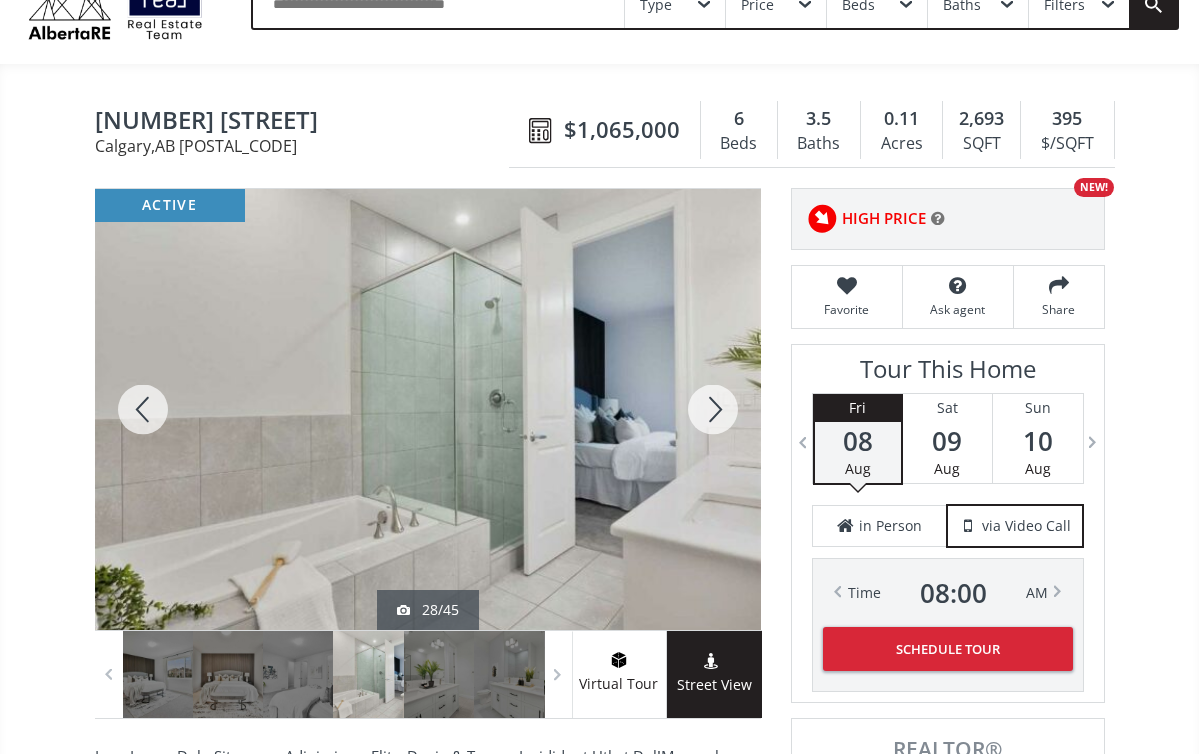 click at bounding box center (713, 409) 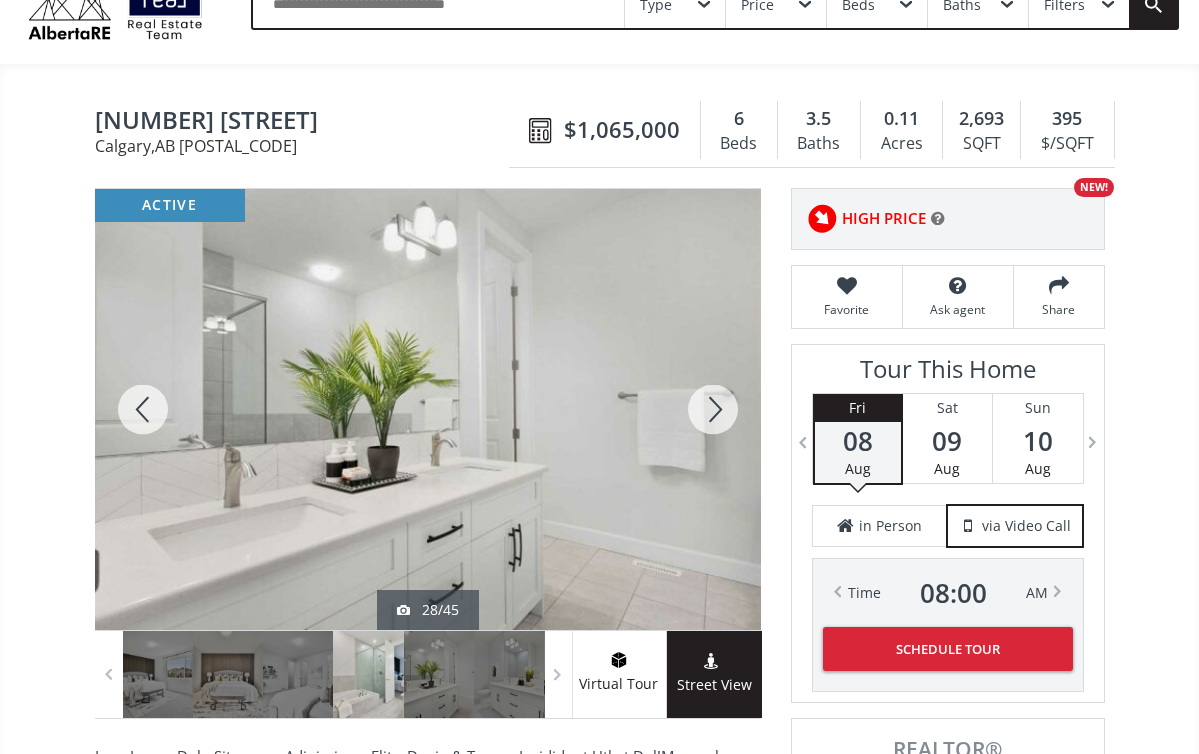 click at bounding box center [713, 409] 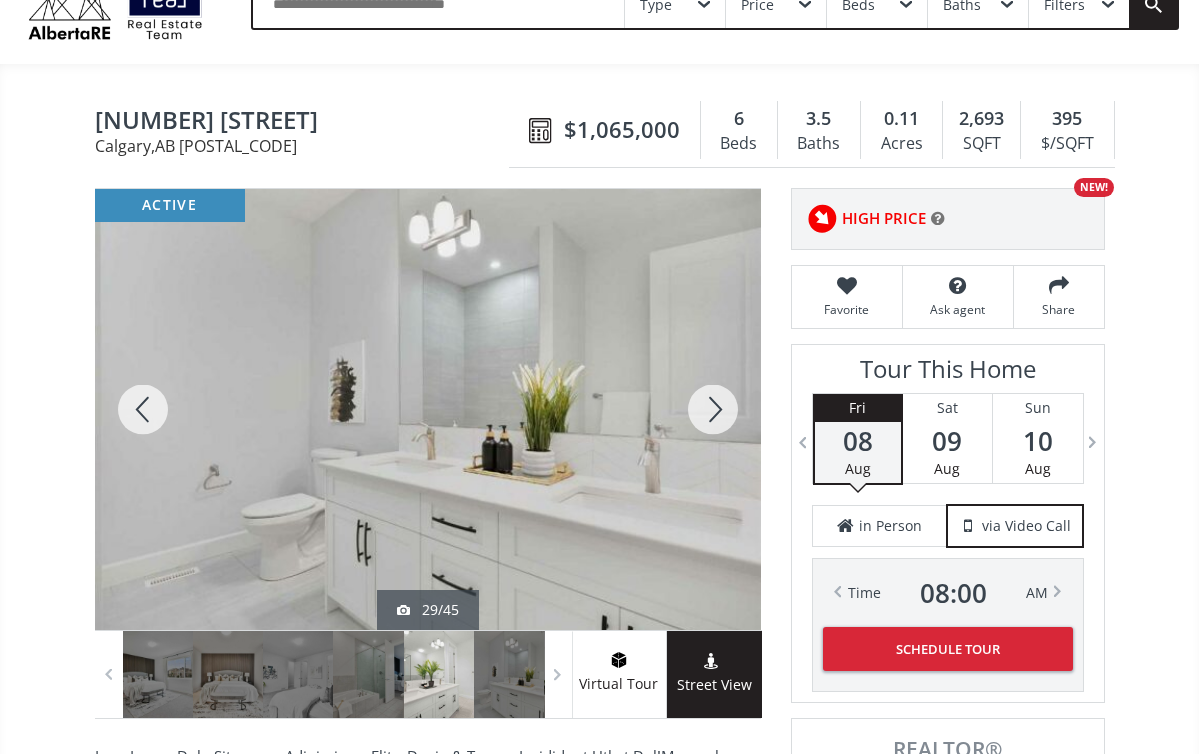 click at bounding box center [713, 409] 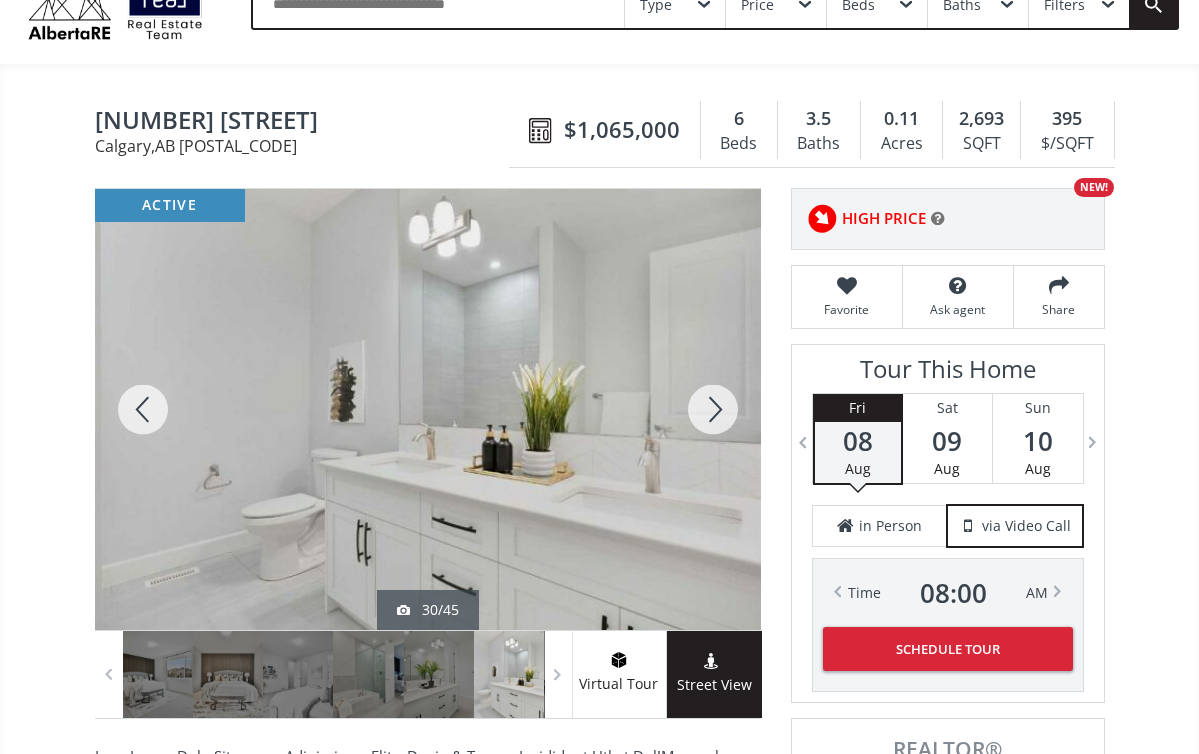 click at bounding box center [713, 409] 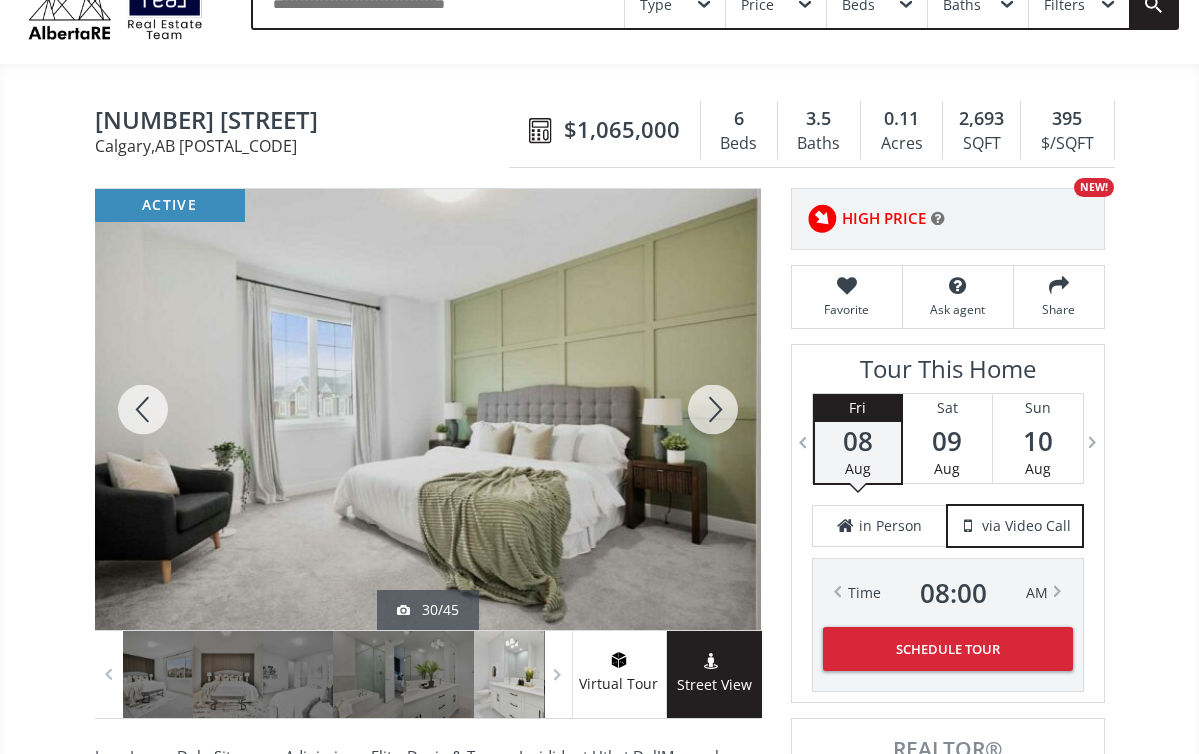 click at bounding box center (713, 409) 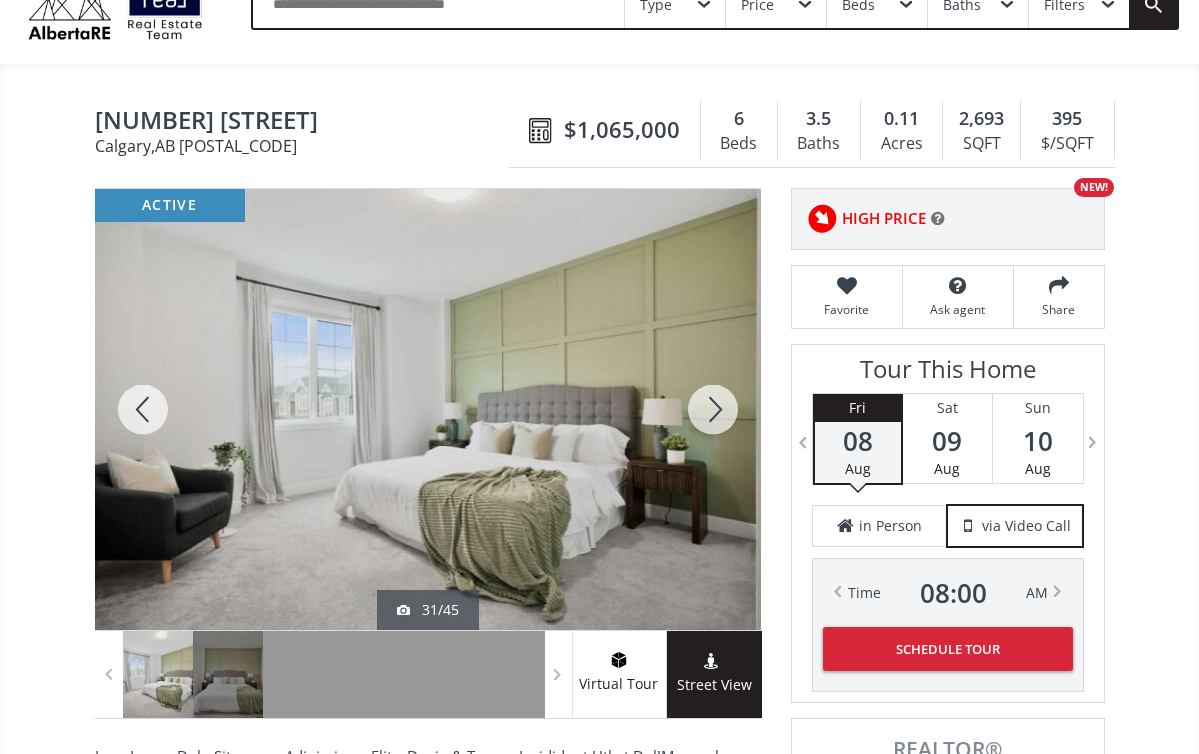click at bounding box center (713, 409) 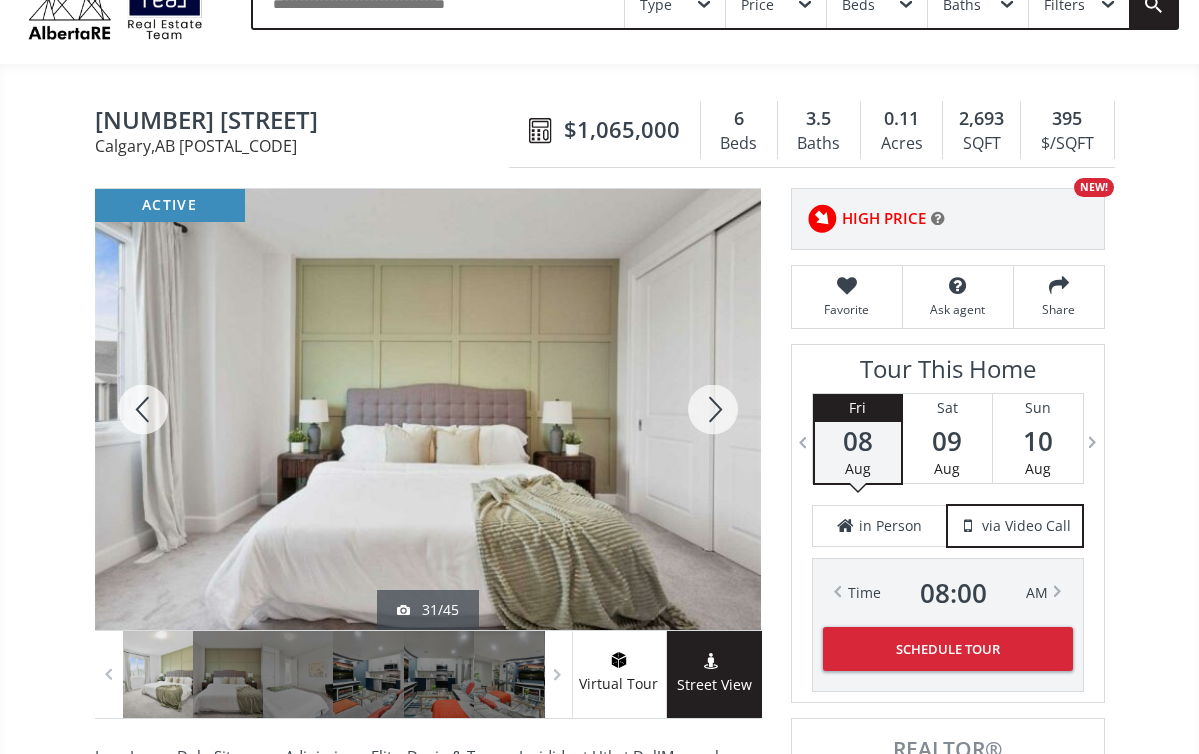 click at bounding box center [713, 409] 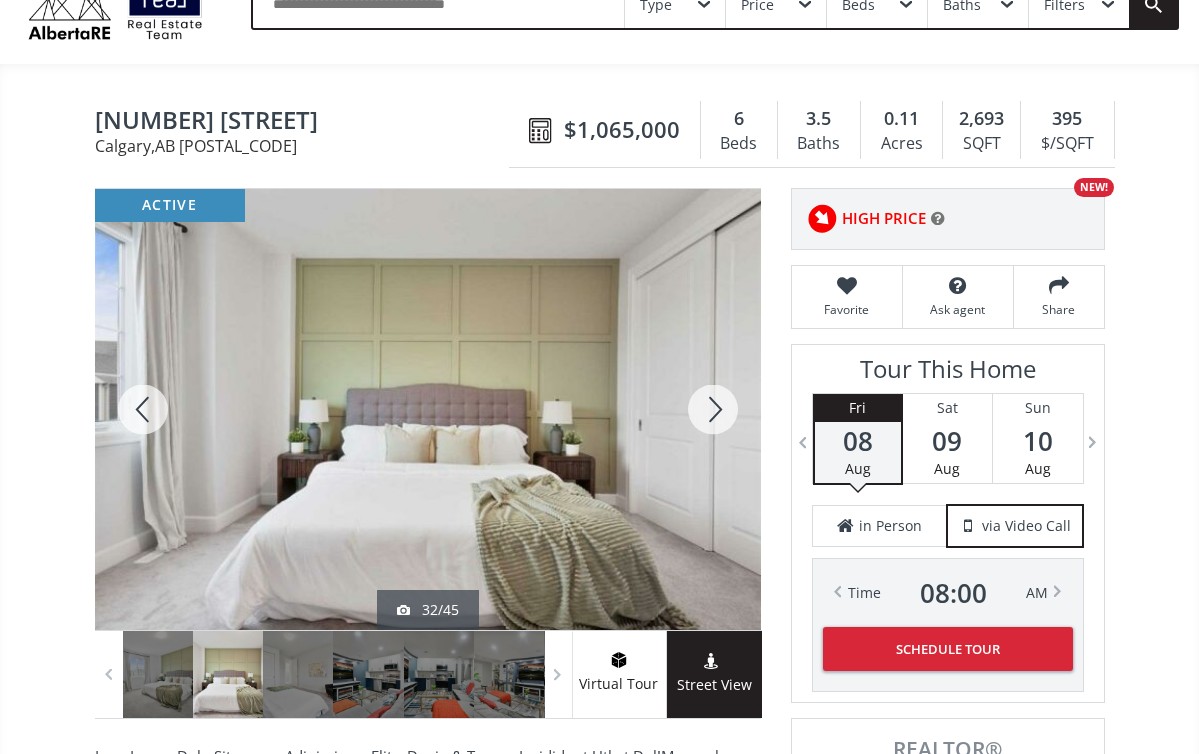click at bounding box center [713, 409] 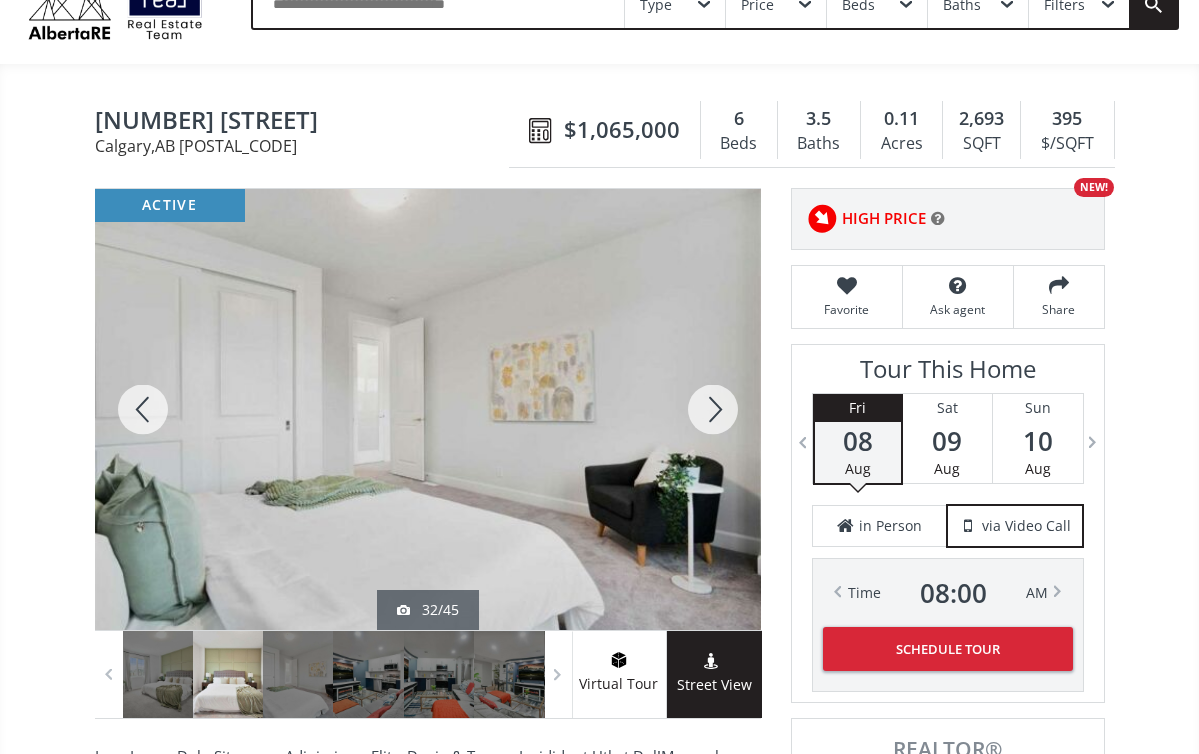 click at bounding box center [713, 409] 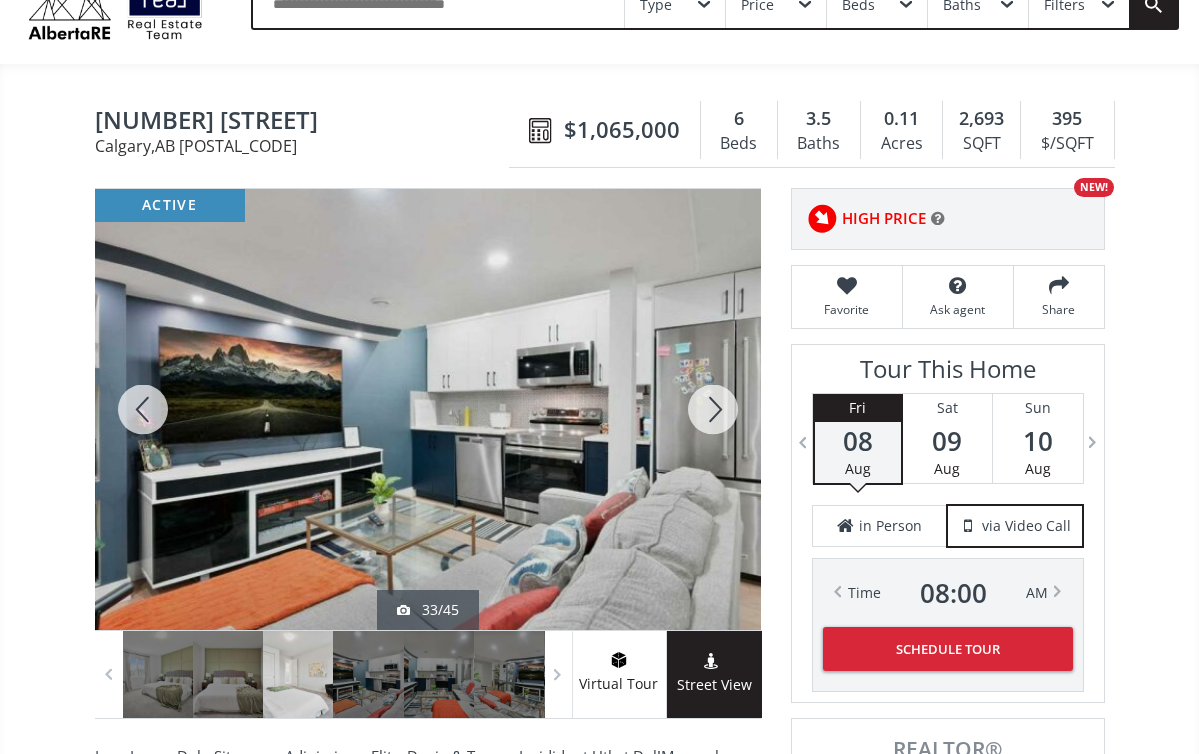 click at bounding box center [713, 409] 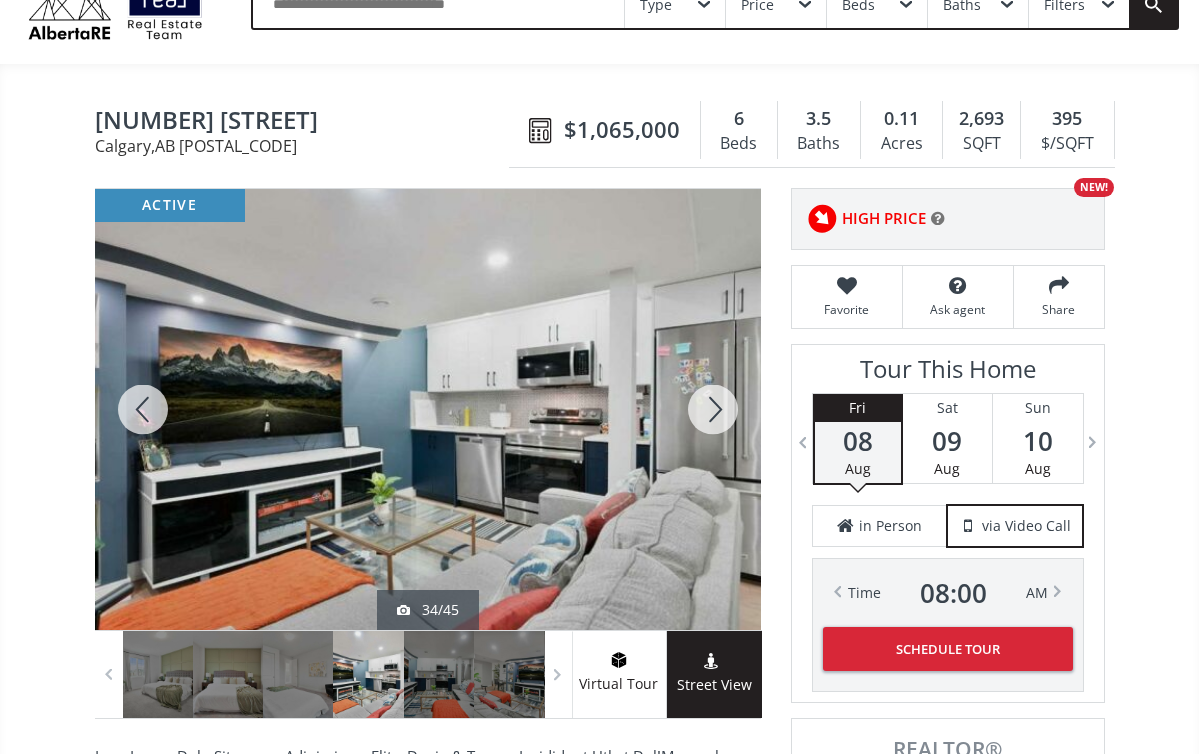 click at bounding box center (713, 409) 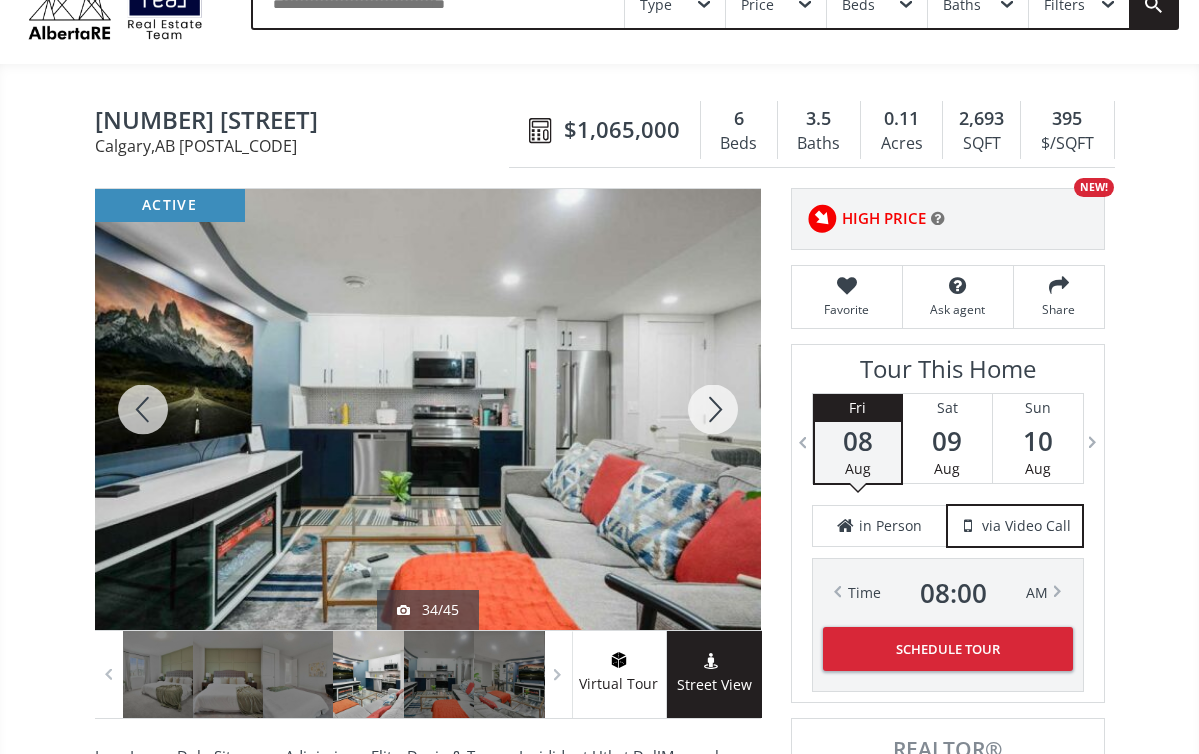 click at bounding box center [713, 409] 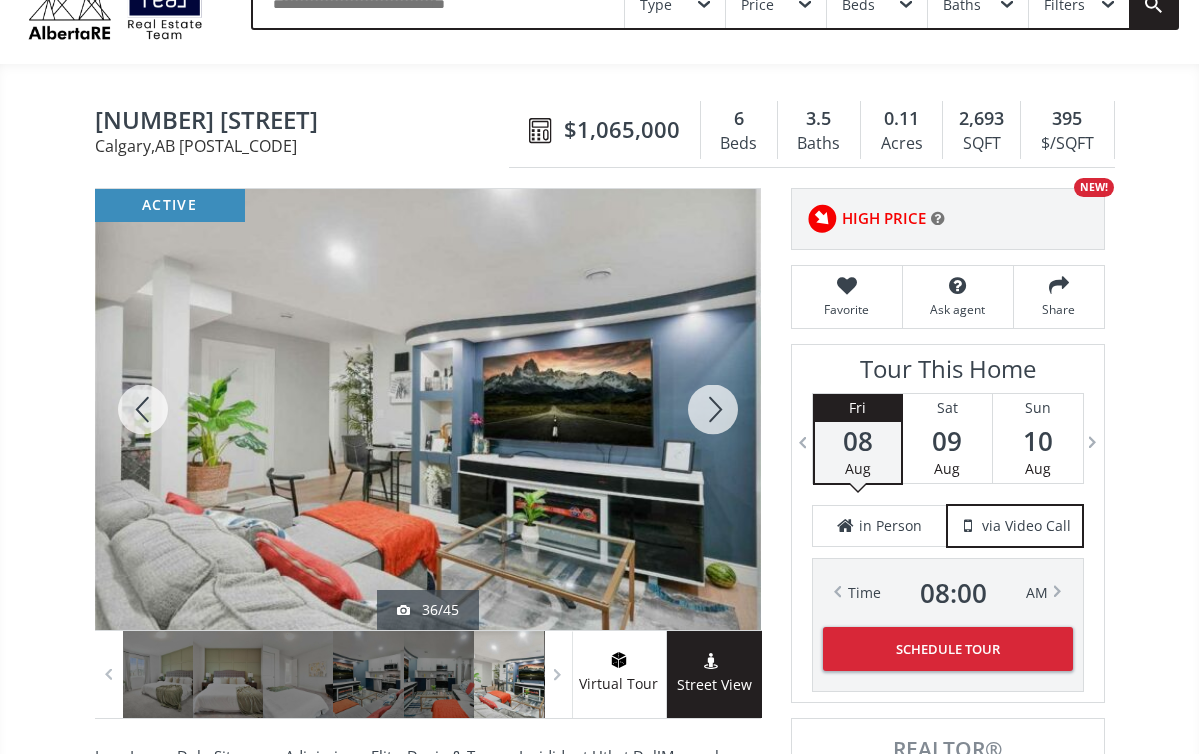 click at bounding box center [713, 409] 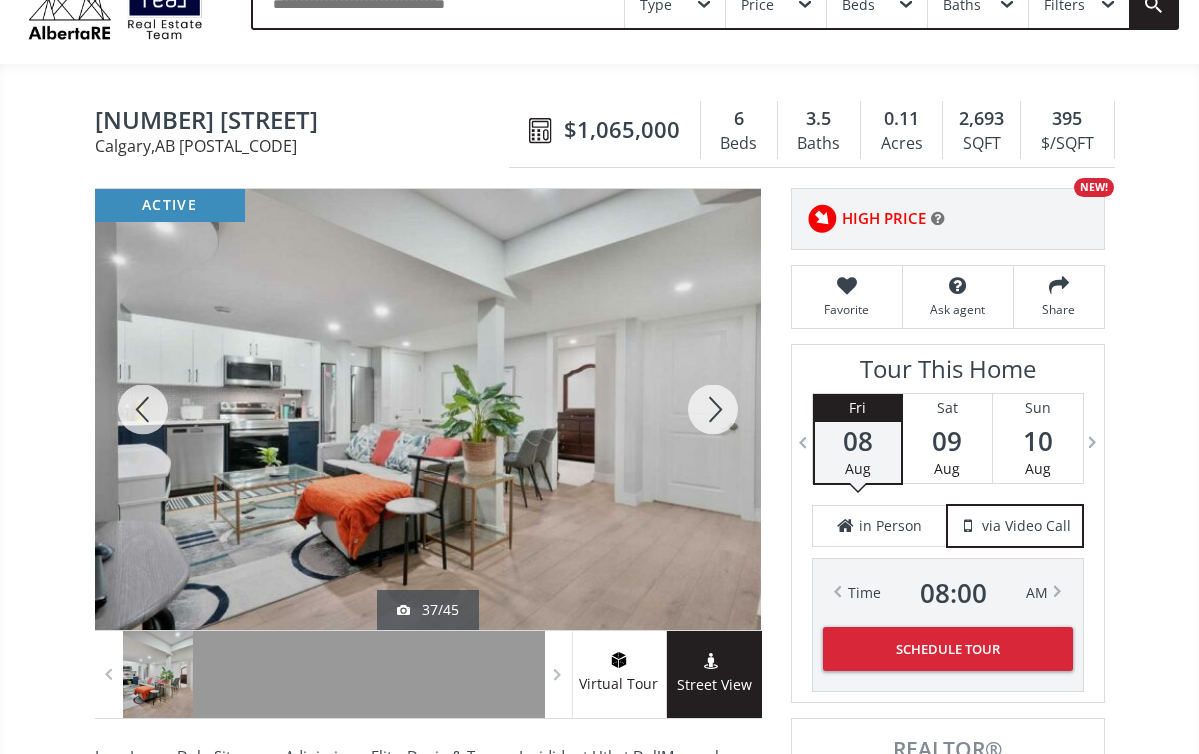 click at bounding box center [713, 409] 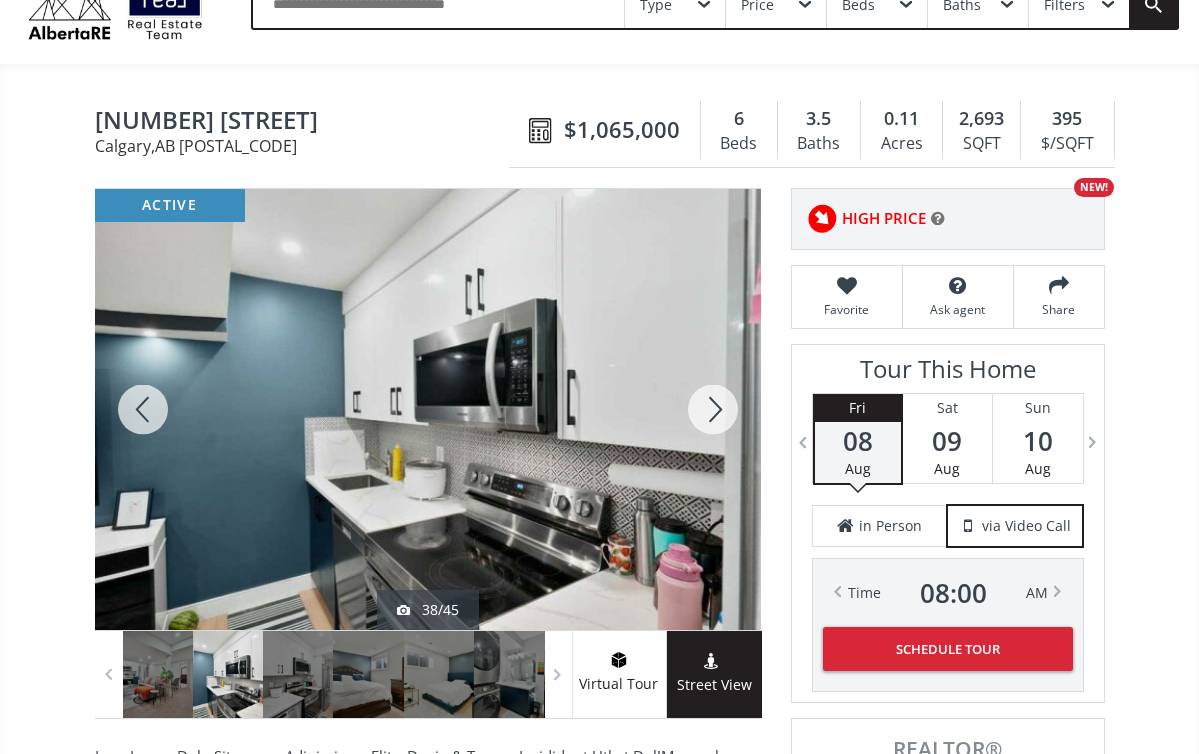 click at bounding box center (713, 409) 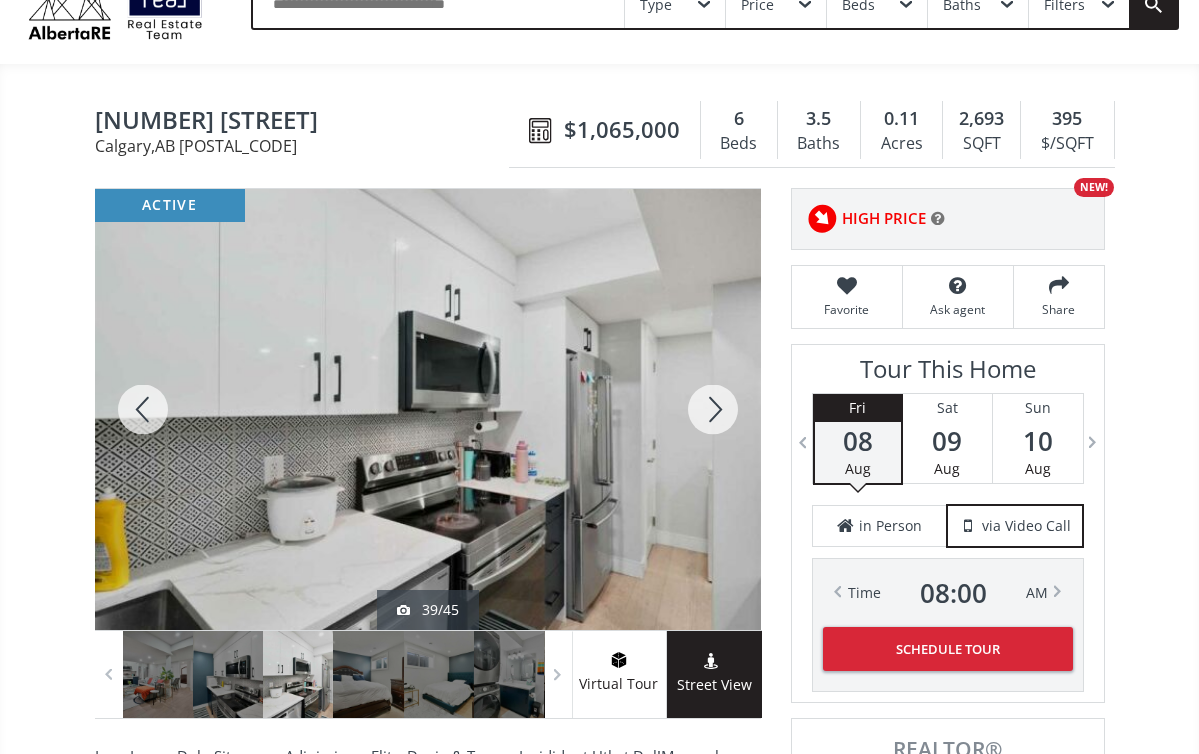 click at bounding box center (713, 409) 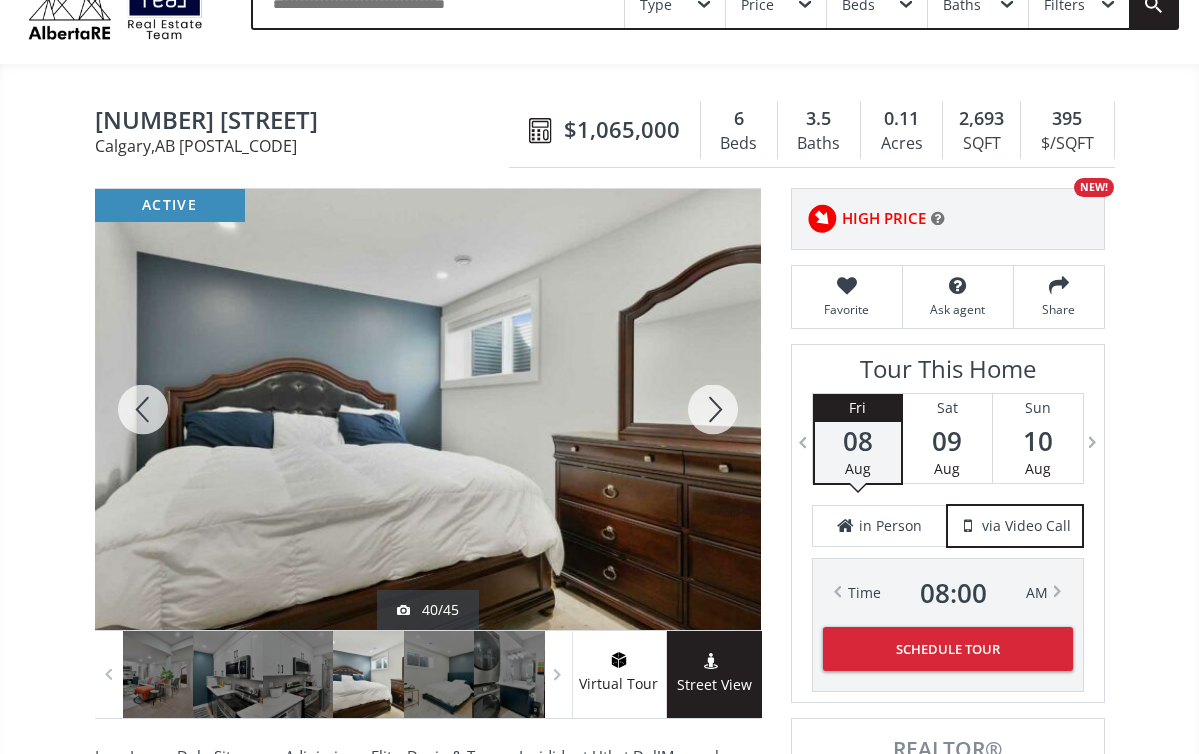 click at bounding box center [713, 409] 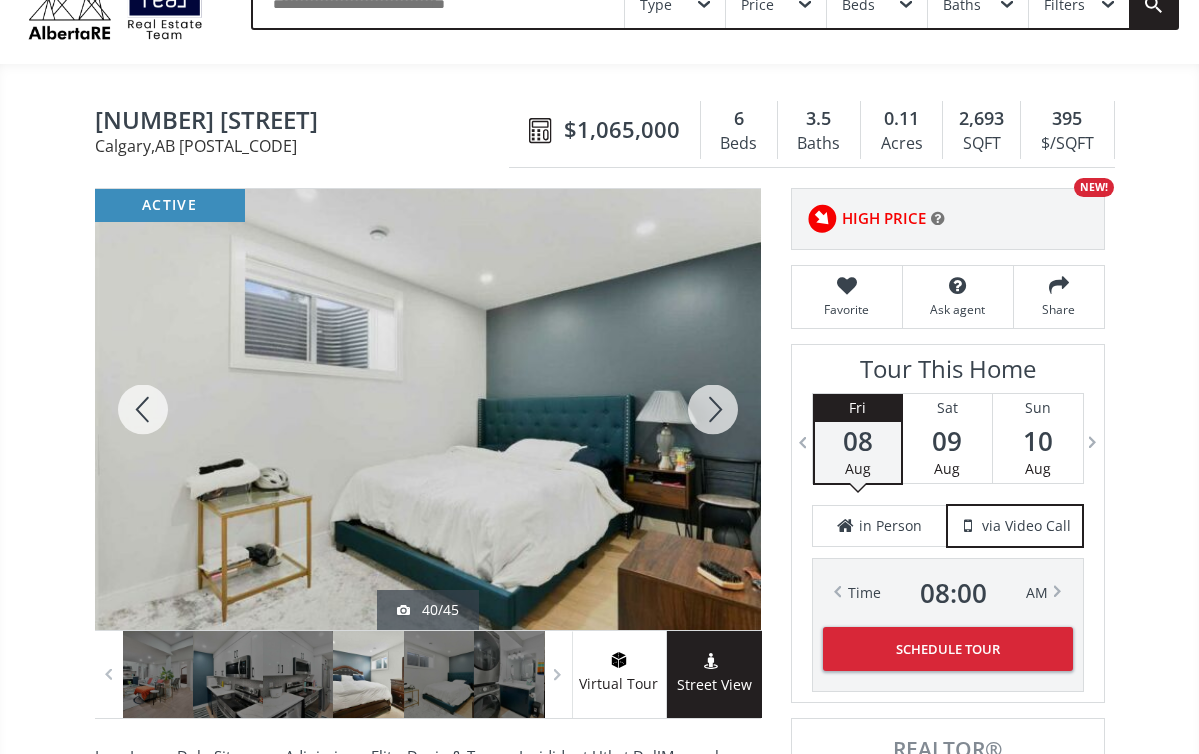 click at bounding box center (713, 409) 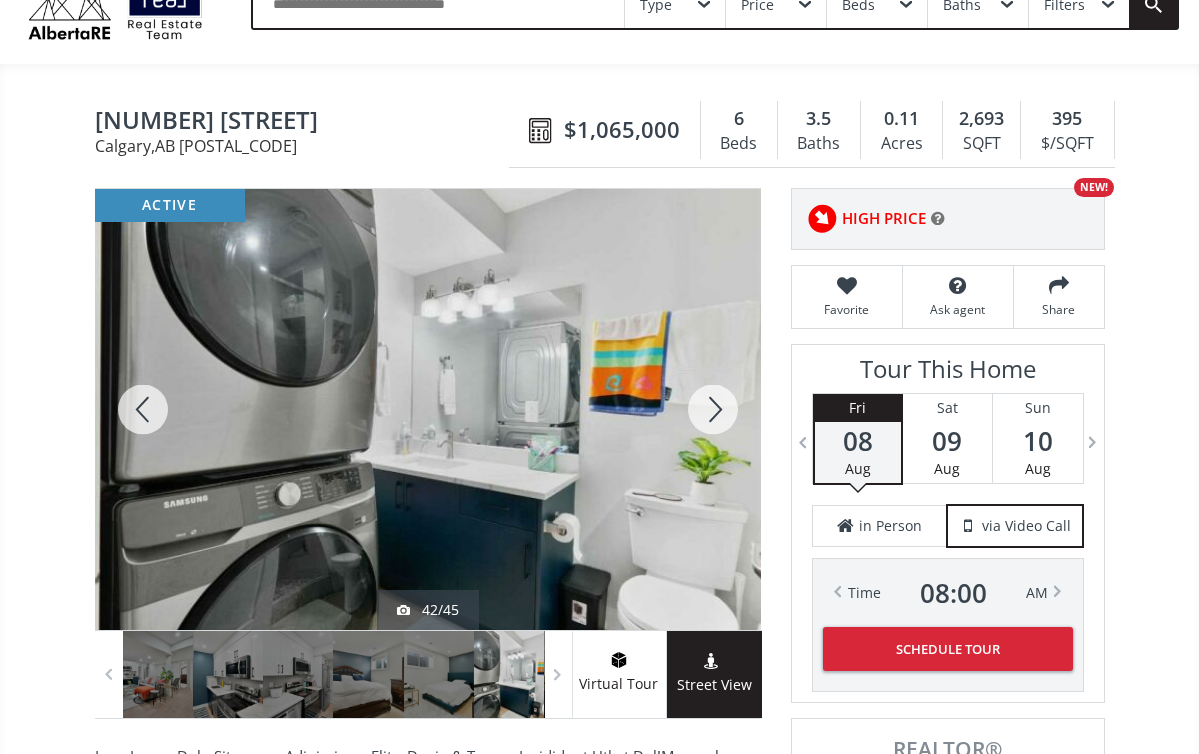 click at bounding box center [713, 409] 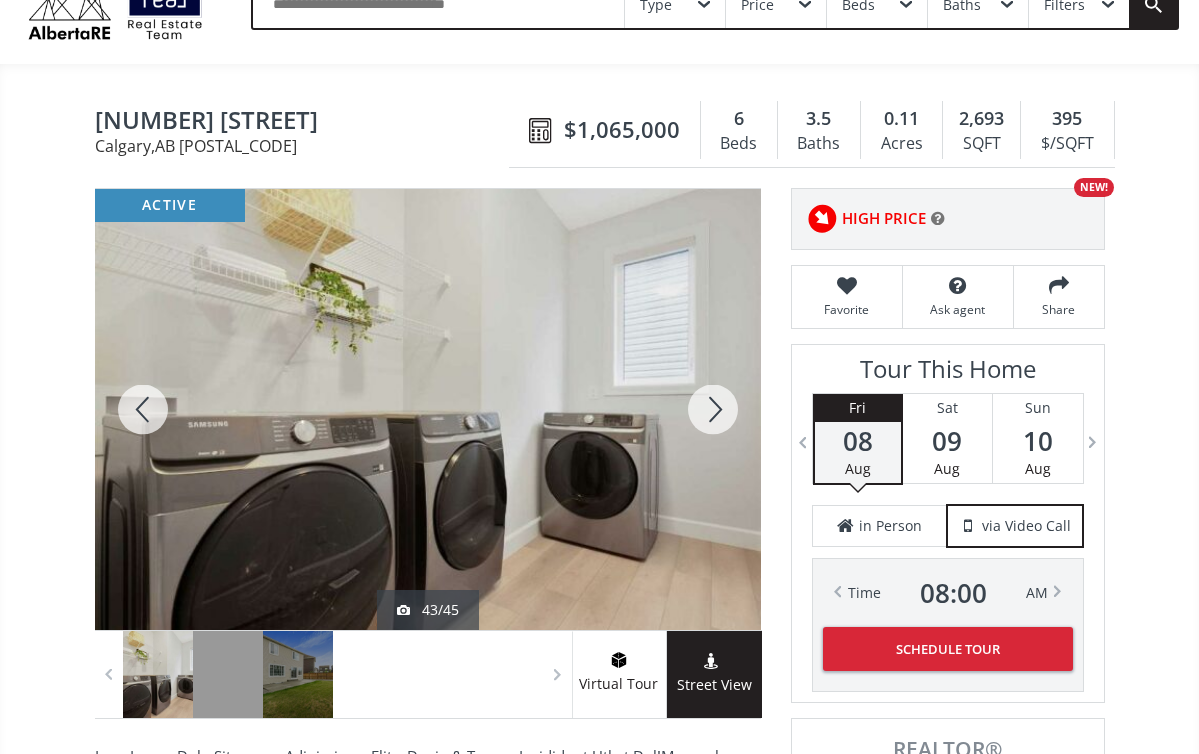 click at bounding box center [713, 409] 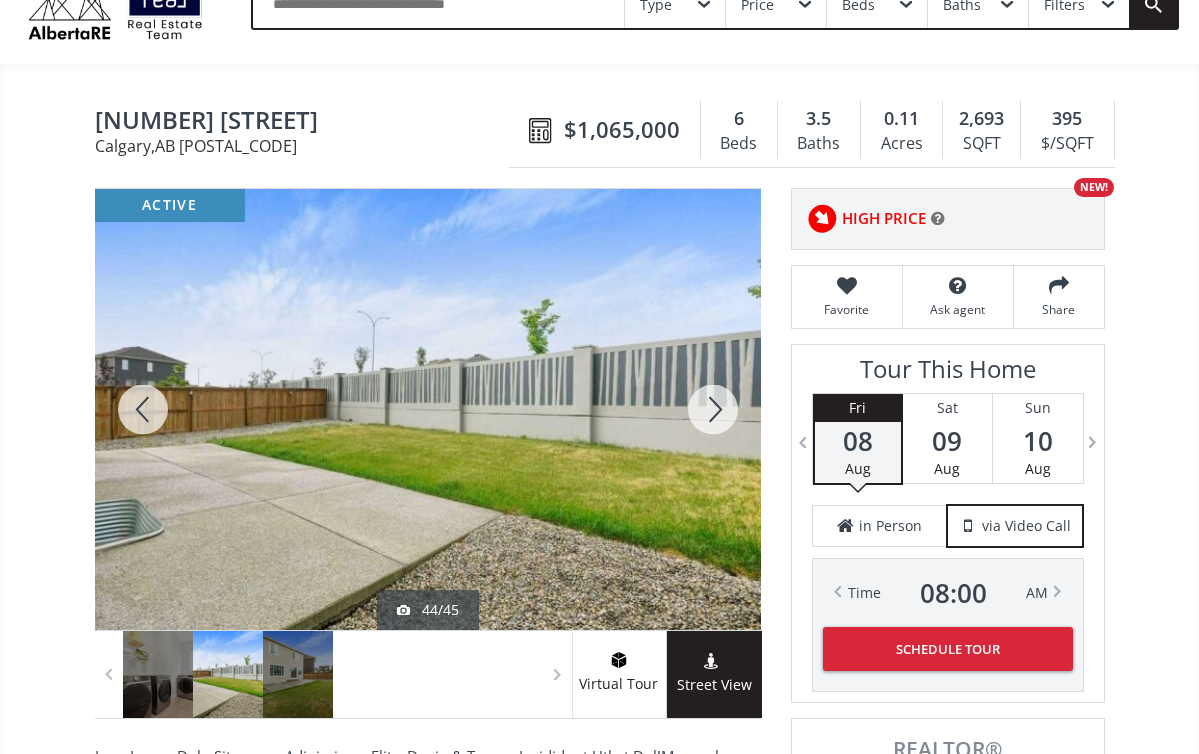 click at bounding box center [713, 409] 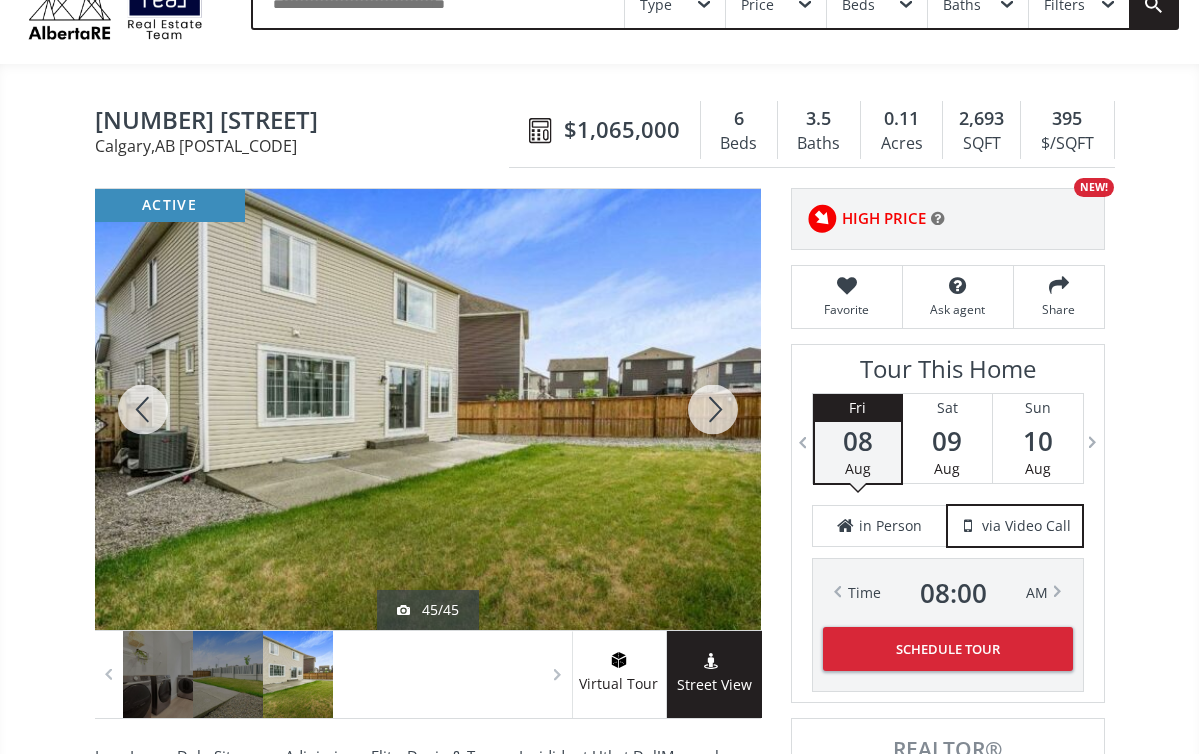 click at bounding box center (713, 409) 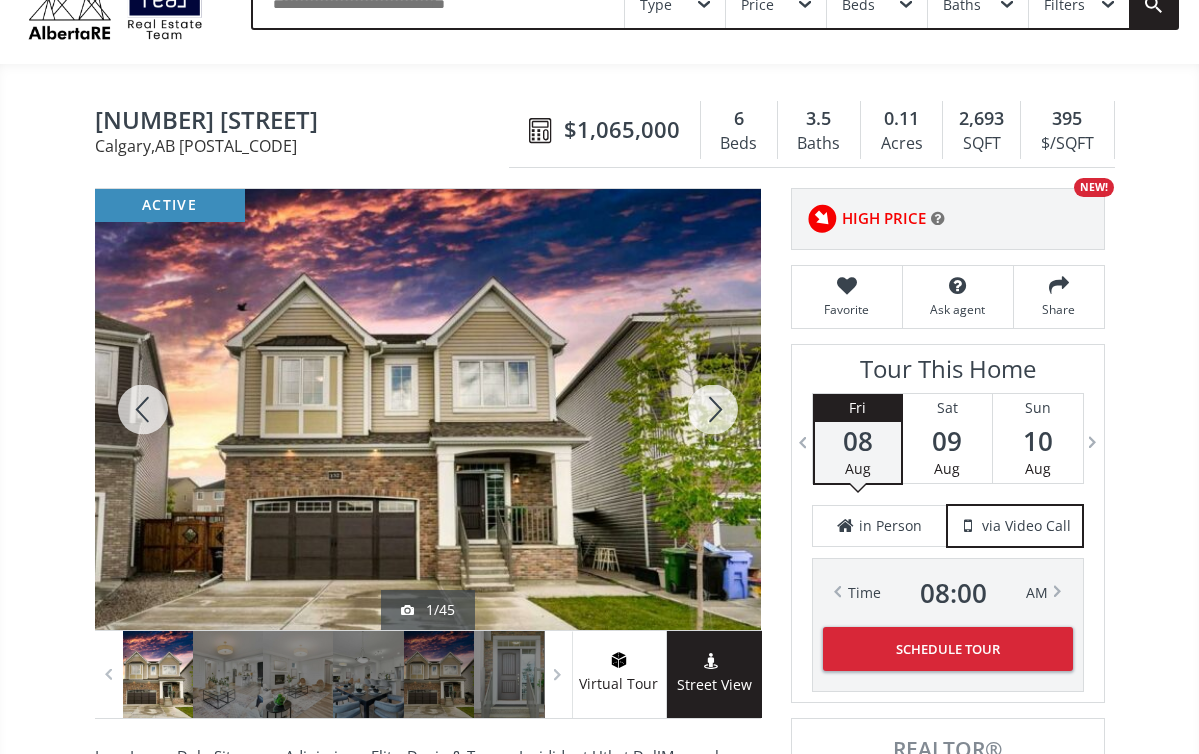 click at bounding box center (713, 409) 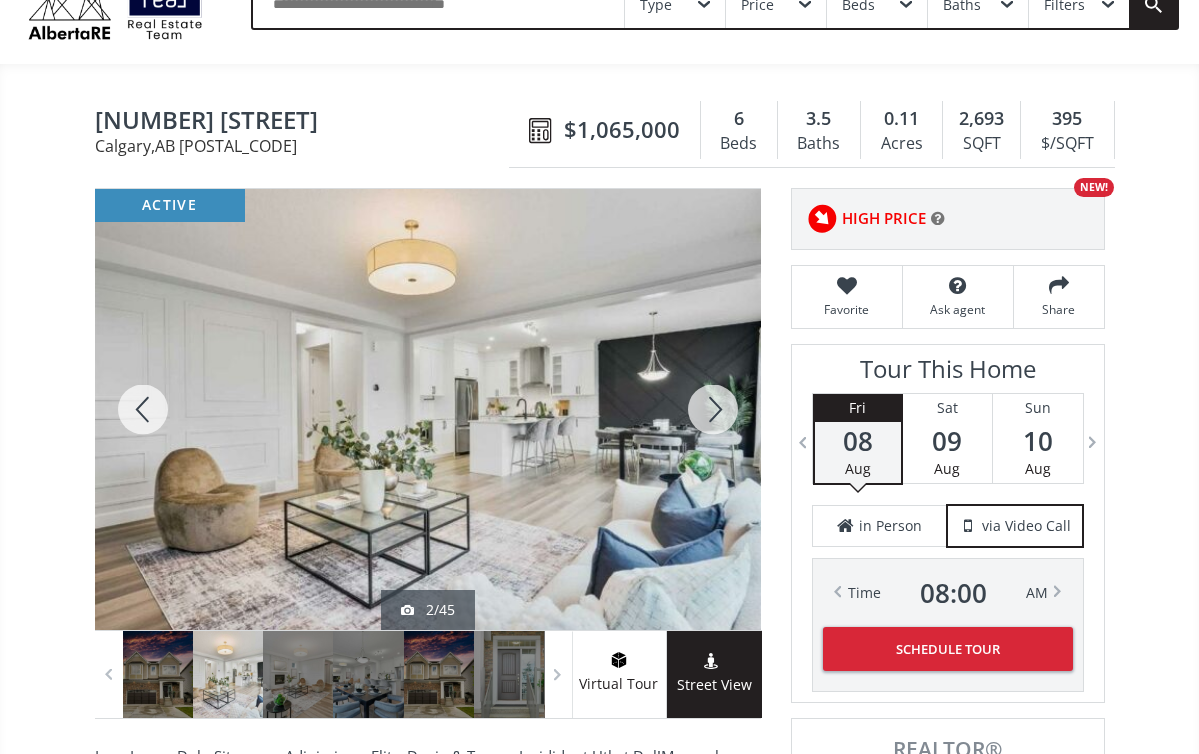 click at bounding box center [713, 409] 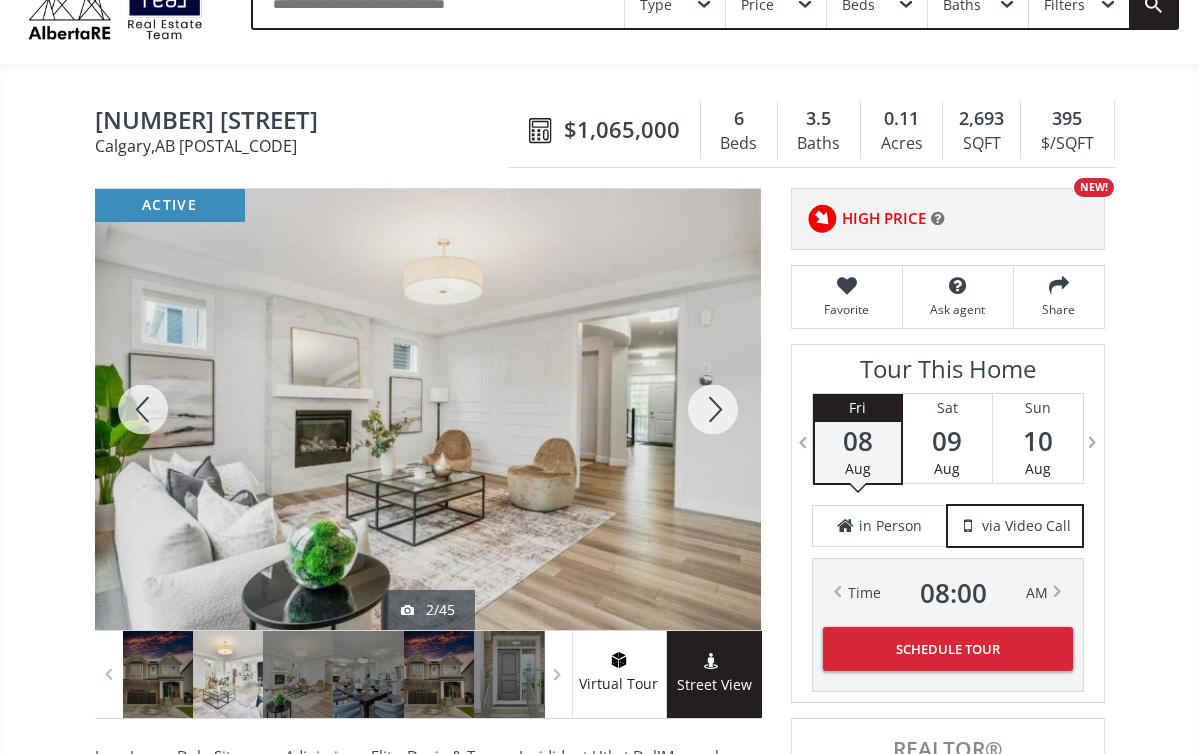 click at bounding box center [713, 409] 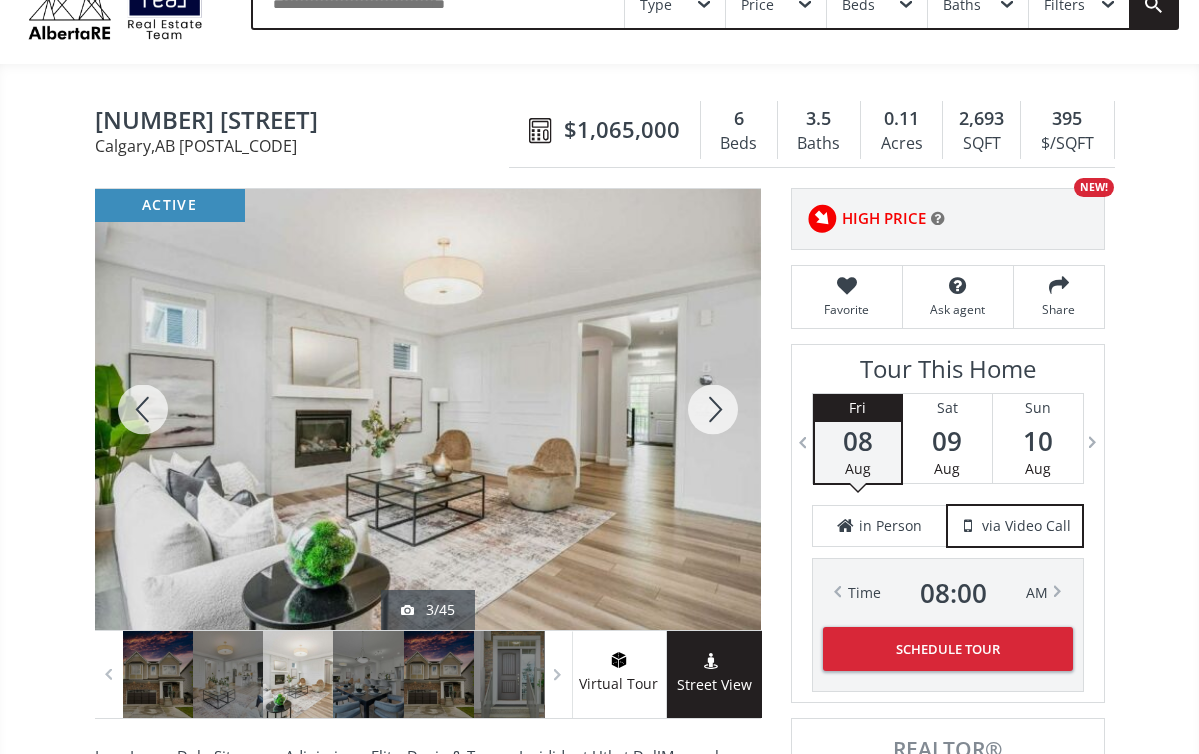 click at bounding box center (713, 409) 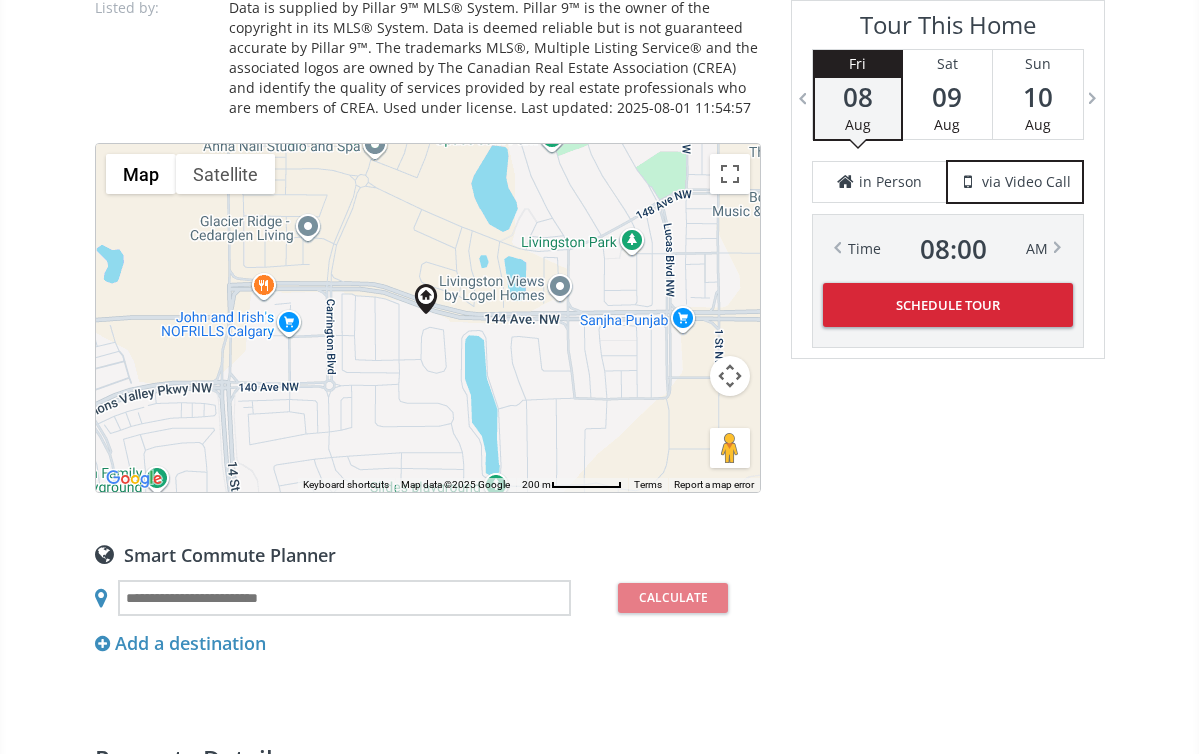 scroll, scrollTop: 1612, scrollLeft: 0, axis: vertical 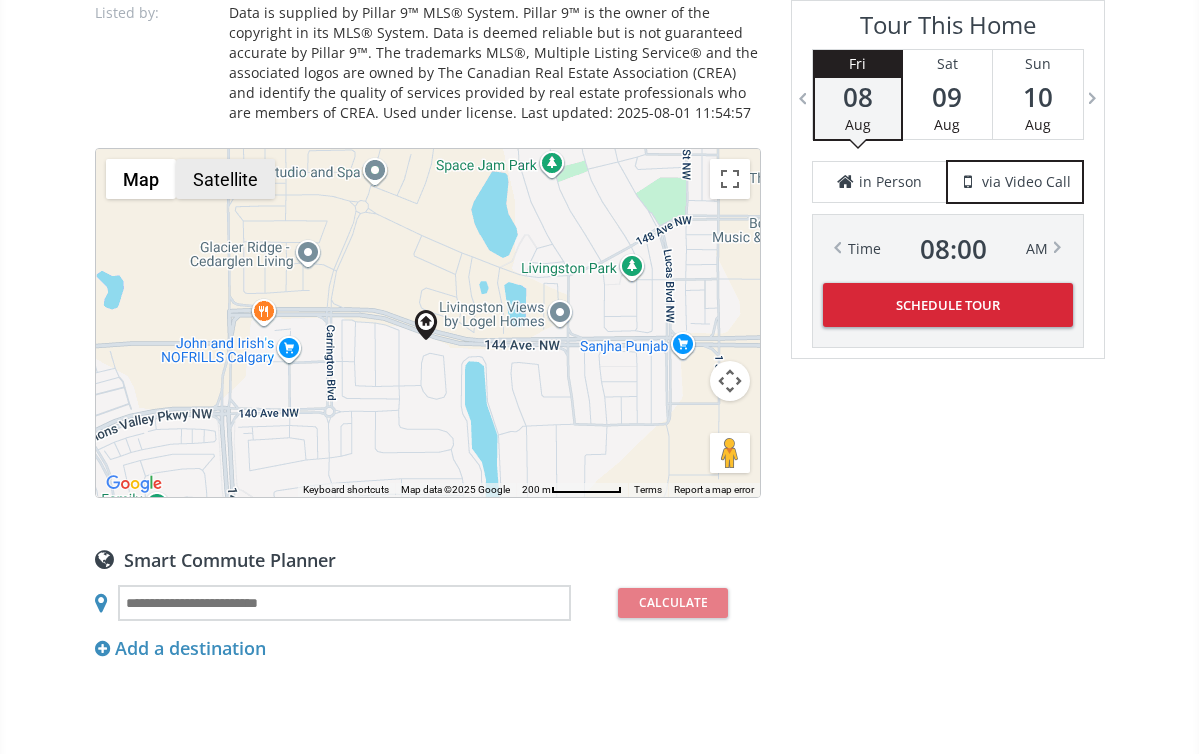 click on "Satellite" at bounding box center [225, 179] 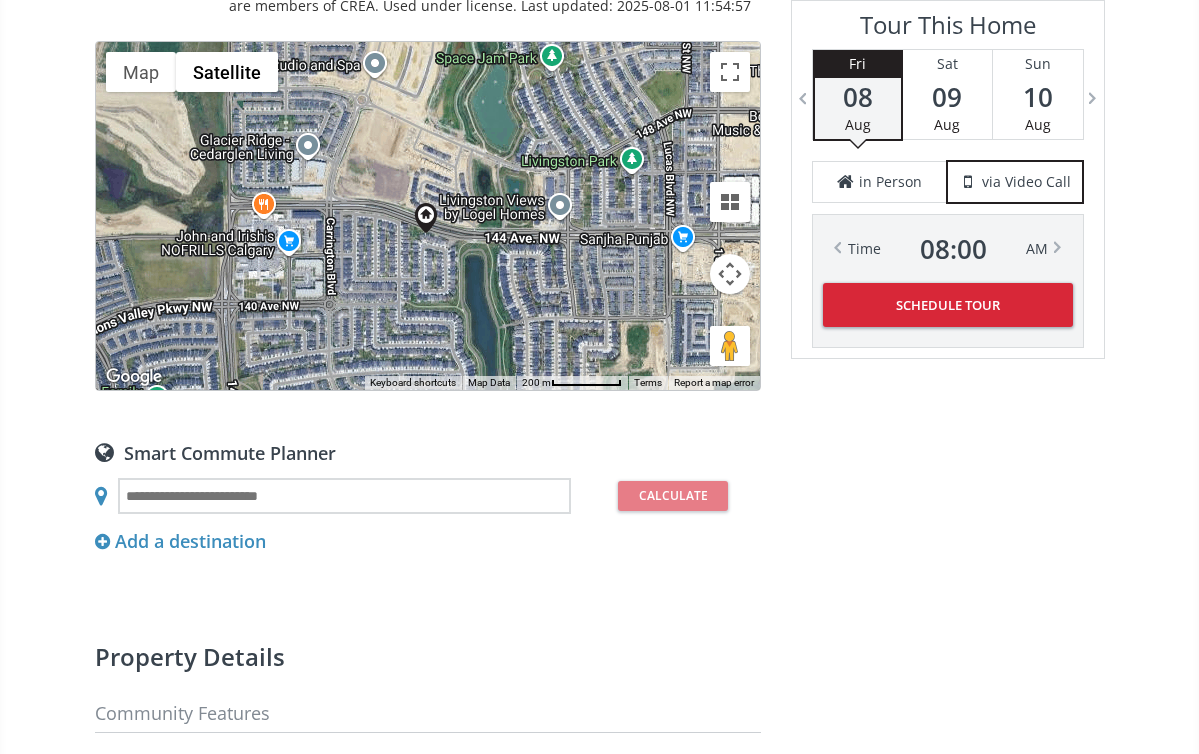 scroll, scrollTop: 1561, scrollLeft: 0, axis: vertical 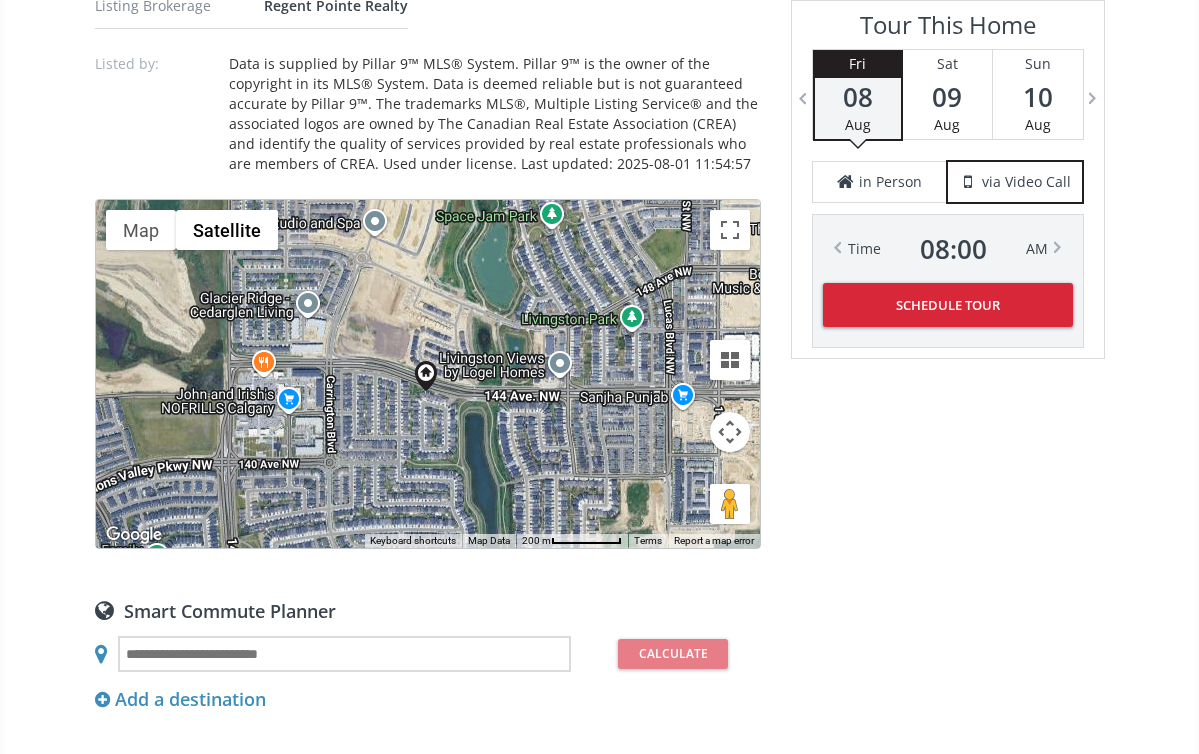 click on "To navigate, press the arrow keys." at bounding box center [428, 374] 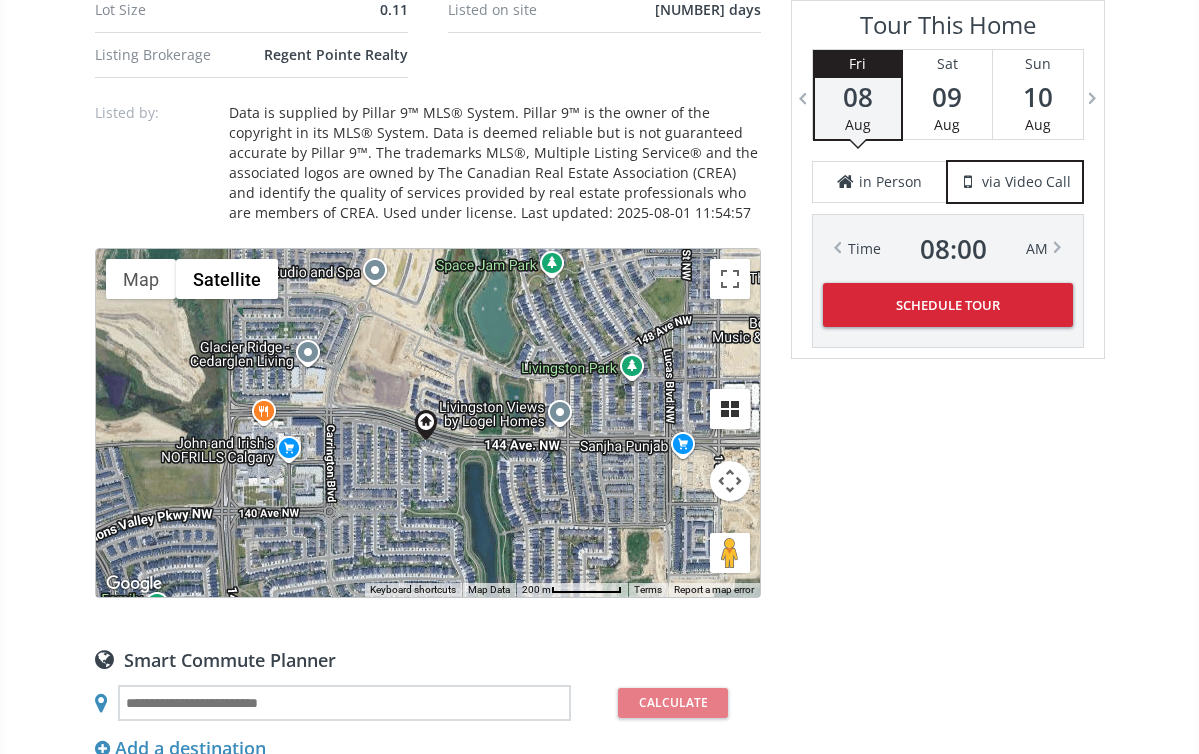 drag, startPoint x: 734, startPoint y: 460, endPoint x: 733, endPoint y: 376, distance: 84.00595 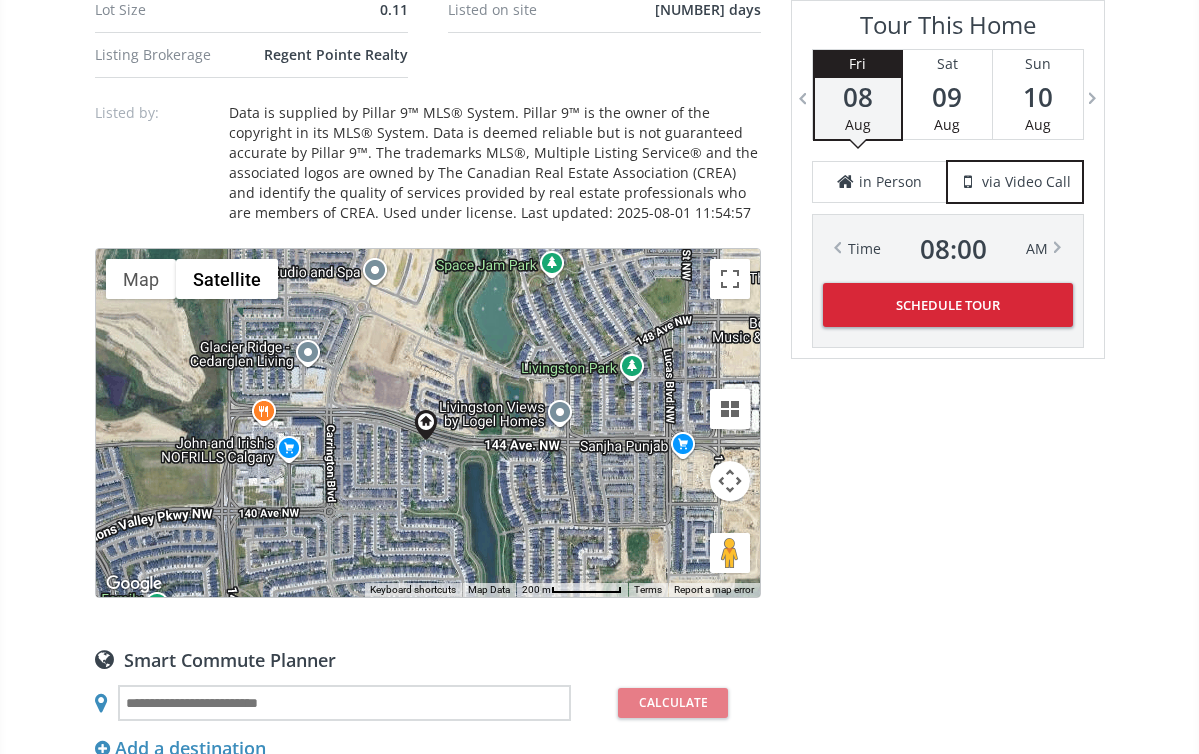 click at bounding box center (730, 481) 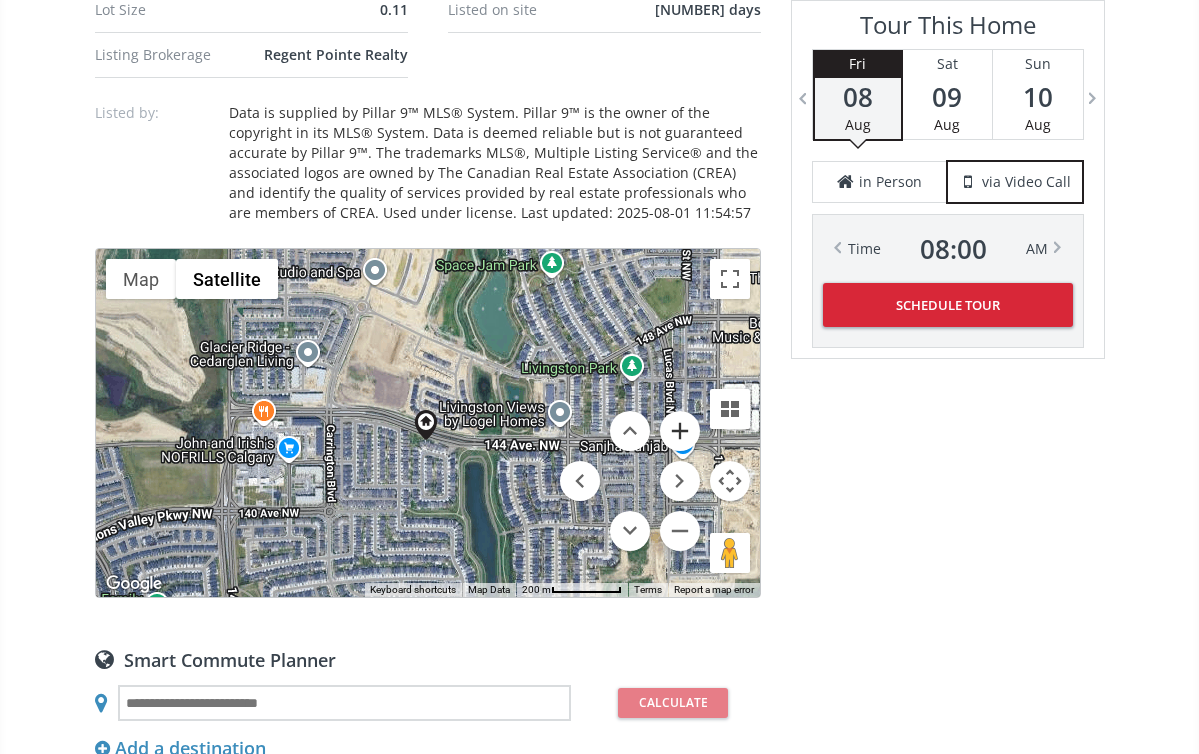 click at bounding box center (680, 431) 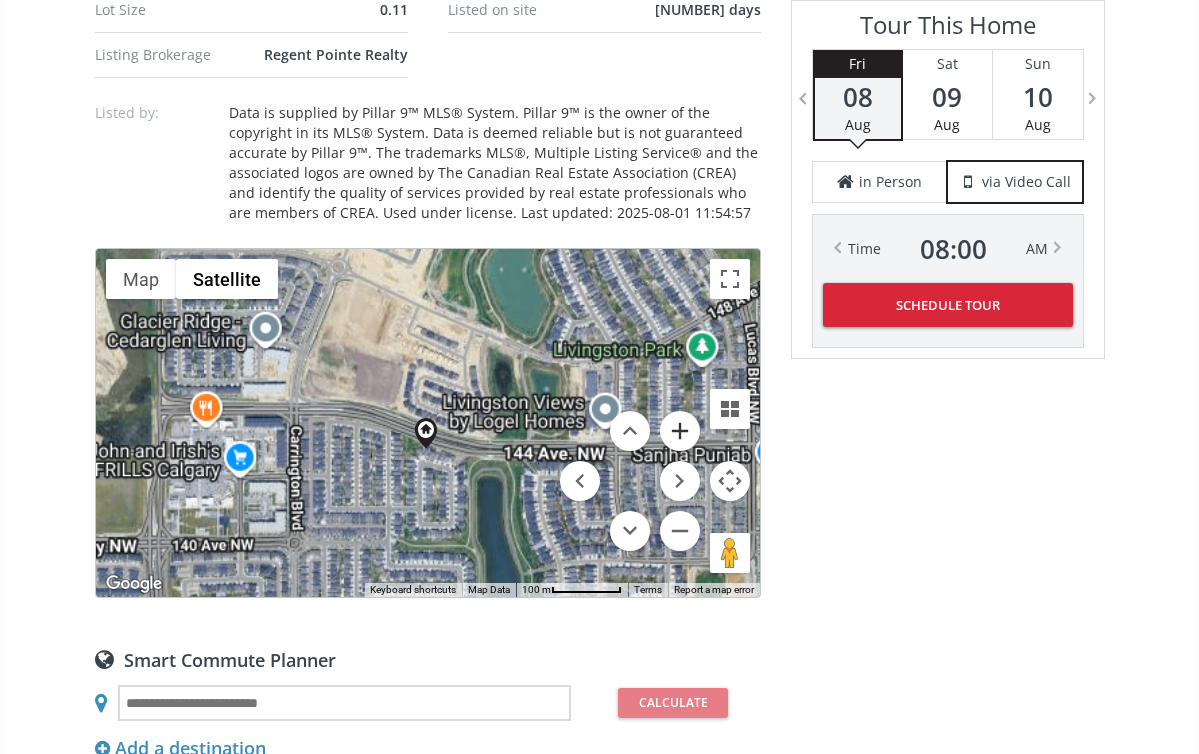 click at bounding box center (680, 431) 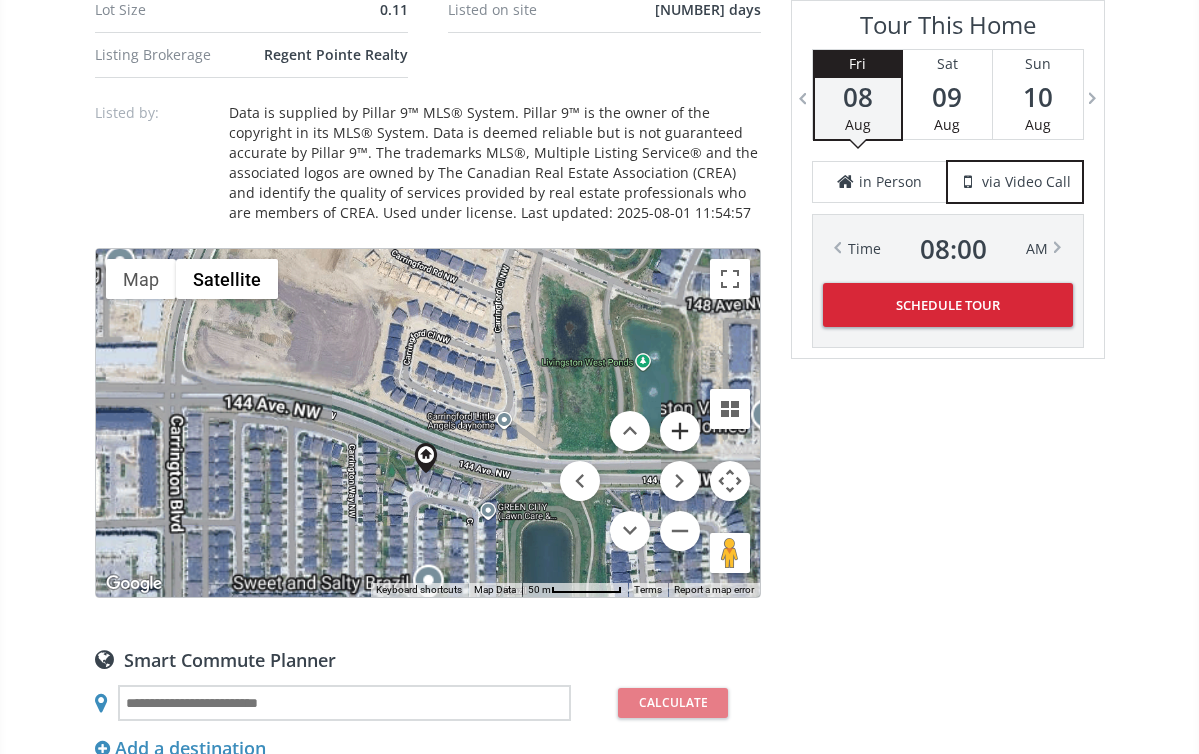 click at bounding box center [680, 431] 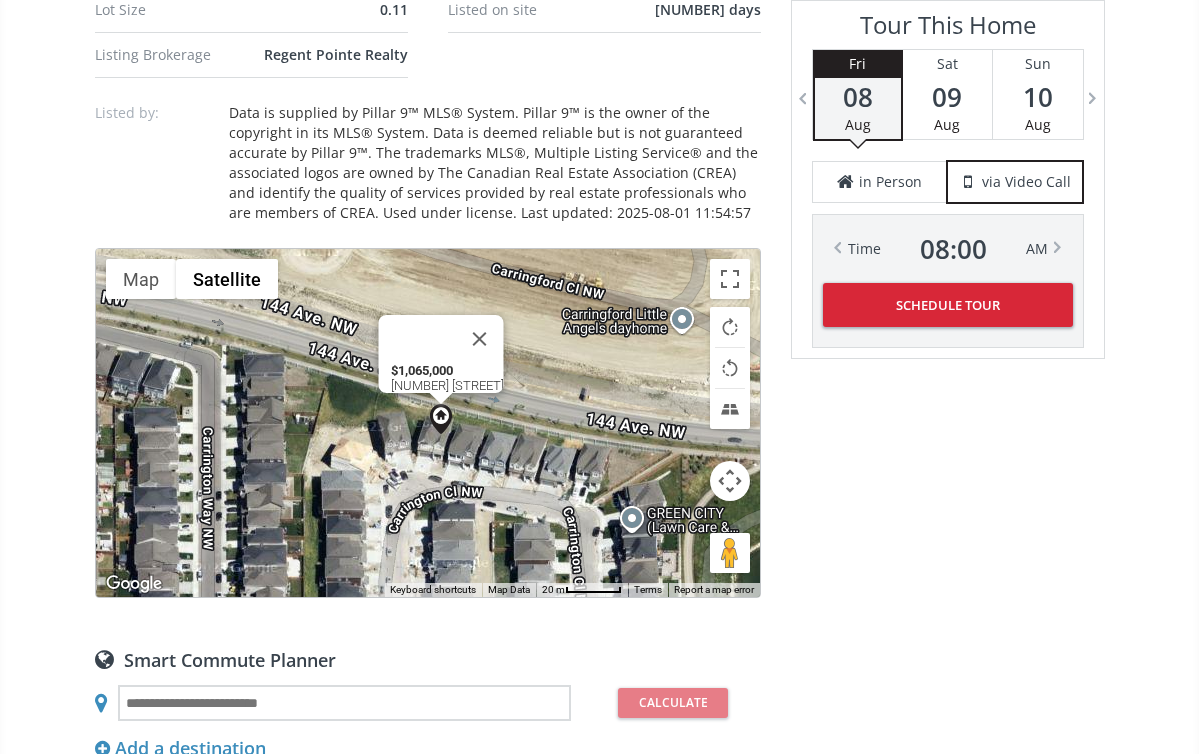 drag, startPoint x: 427, startPoint y: 503, endPoint x: 444, endPoint y: 404, distance: 100.44899 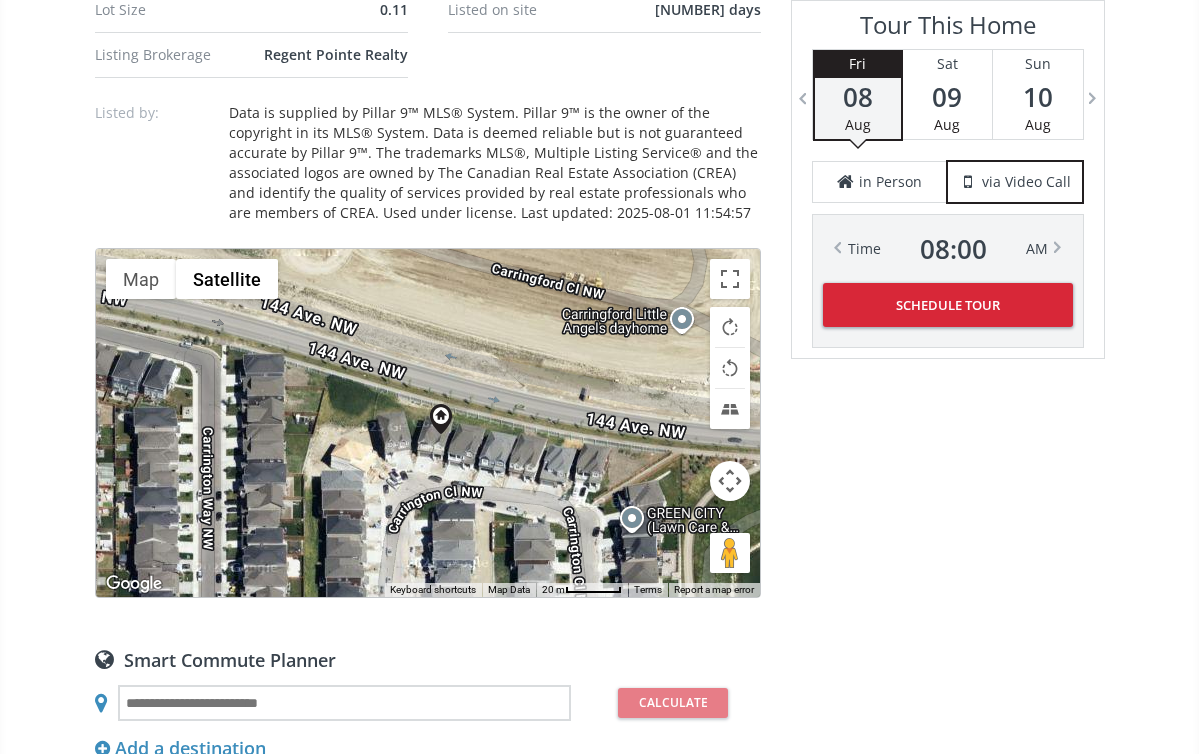 click at bounding box center (730, 481) 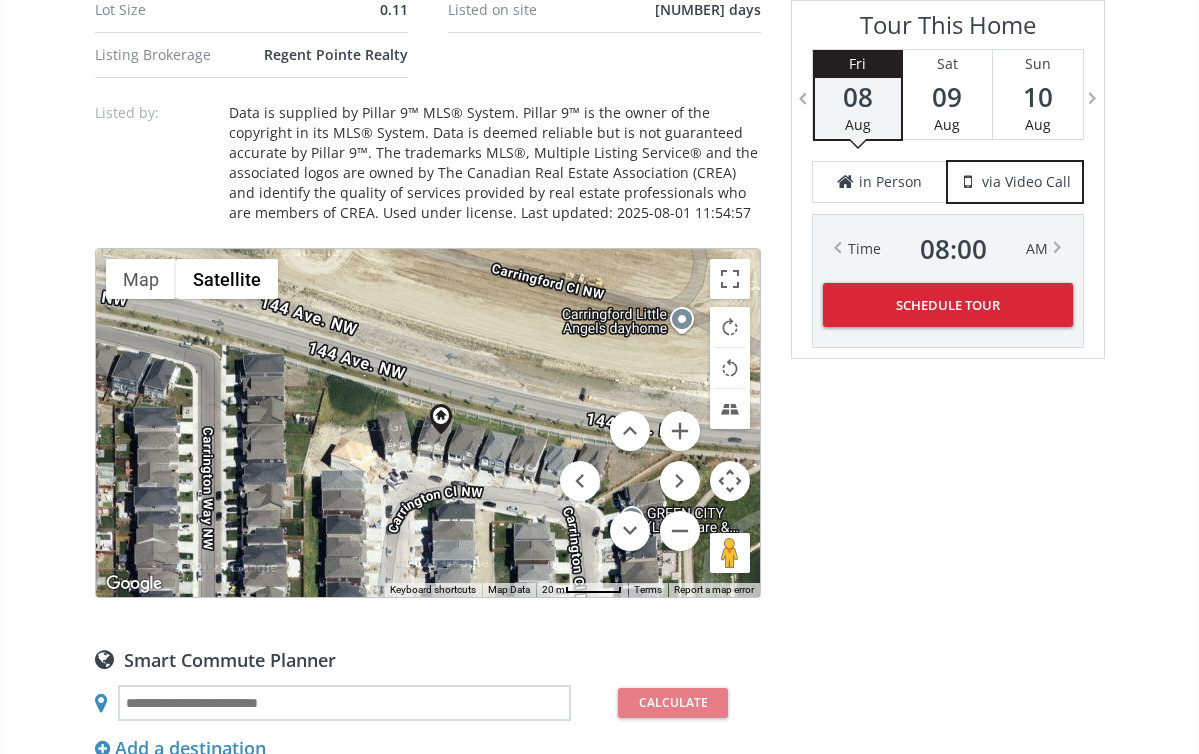 click at bounding box center [630, 481] 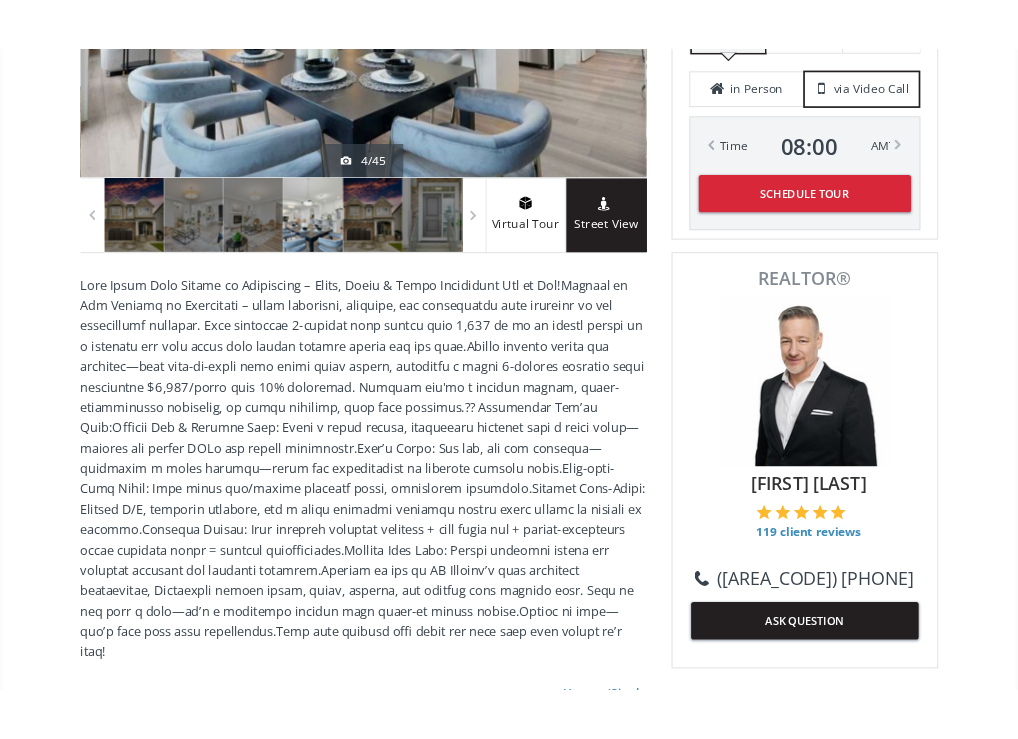 scroll, scrollTop: 0, scrollLeft: 0, axis: both 